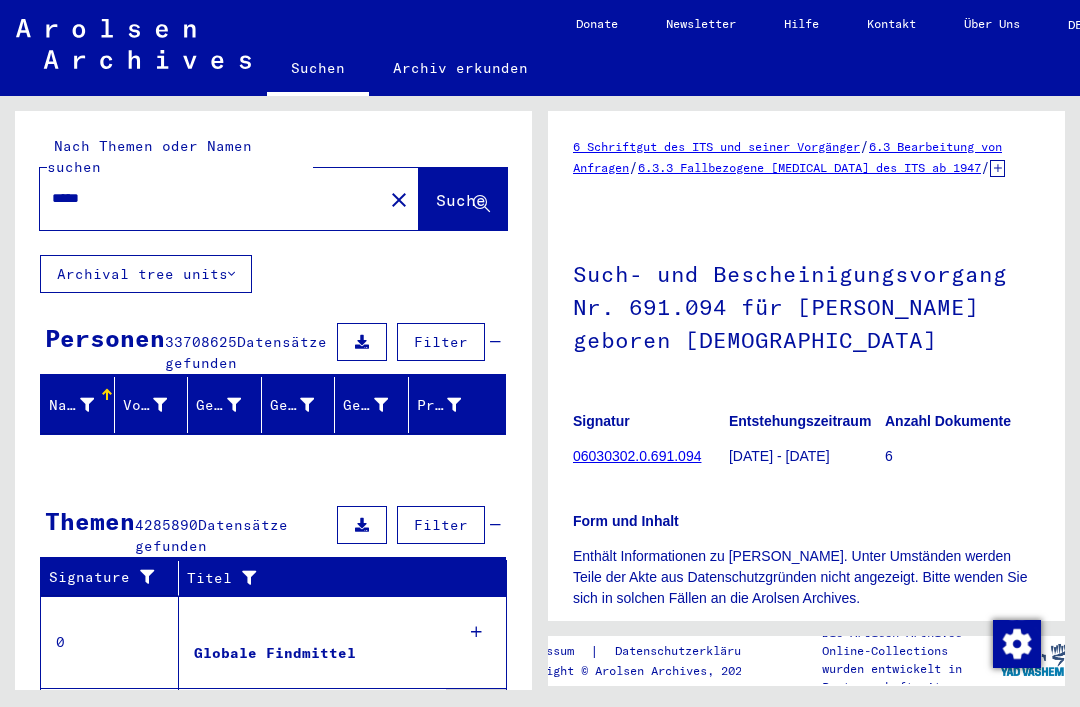 scroll, scrollTop: 0, scrollLeft: 0, axis: both 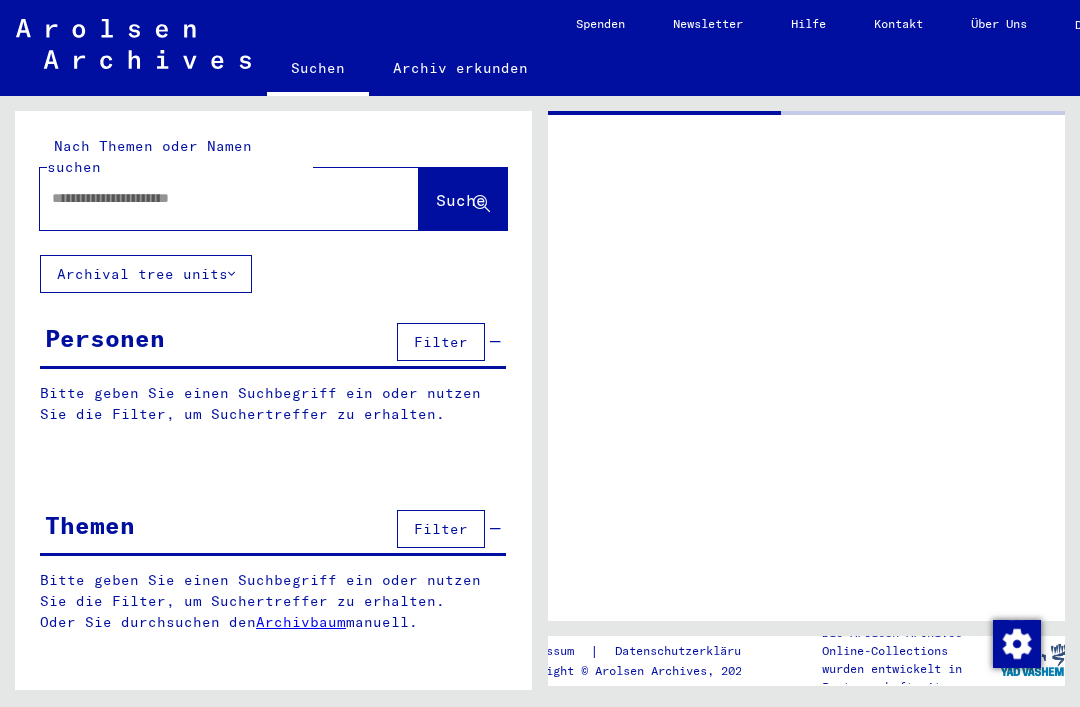 type on "*******" 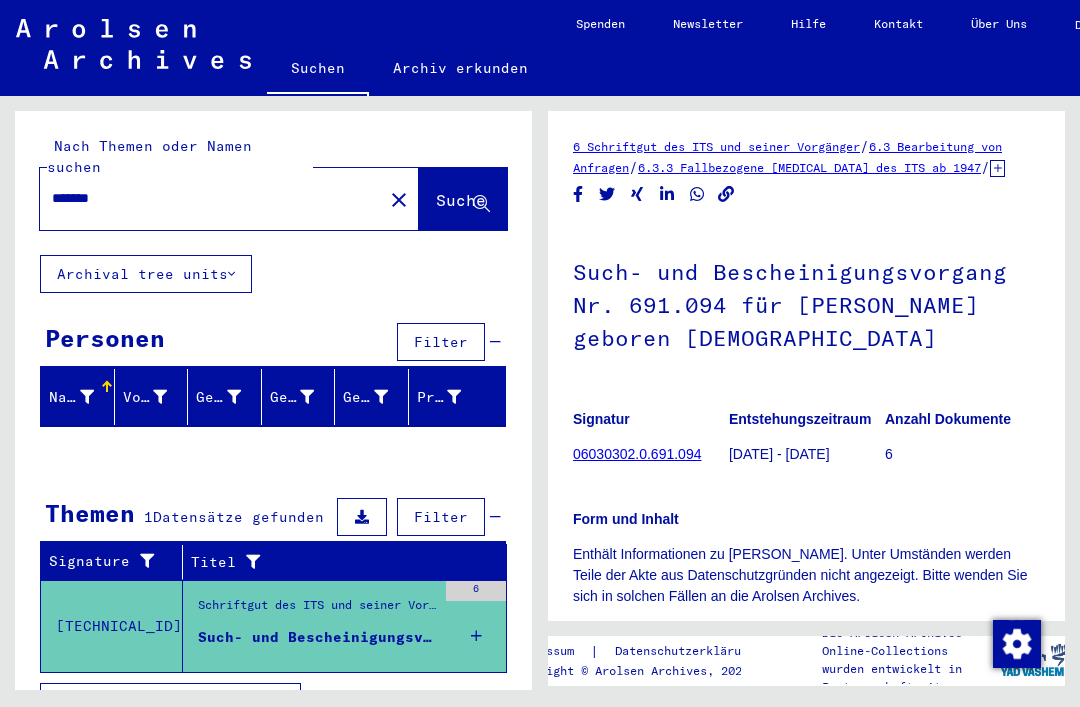 click on "close" 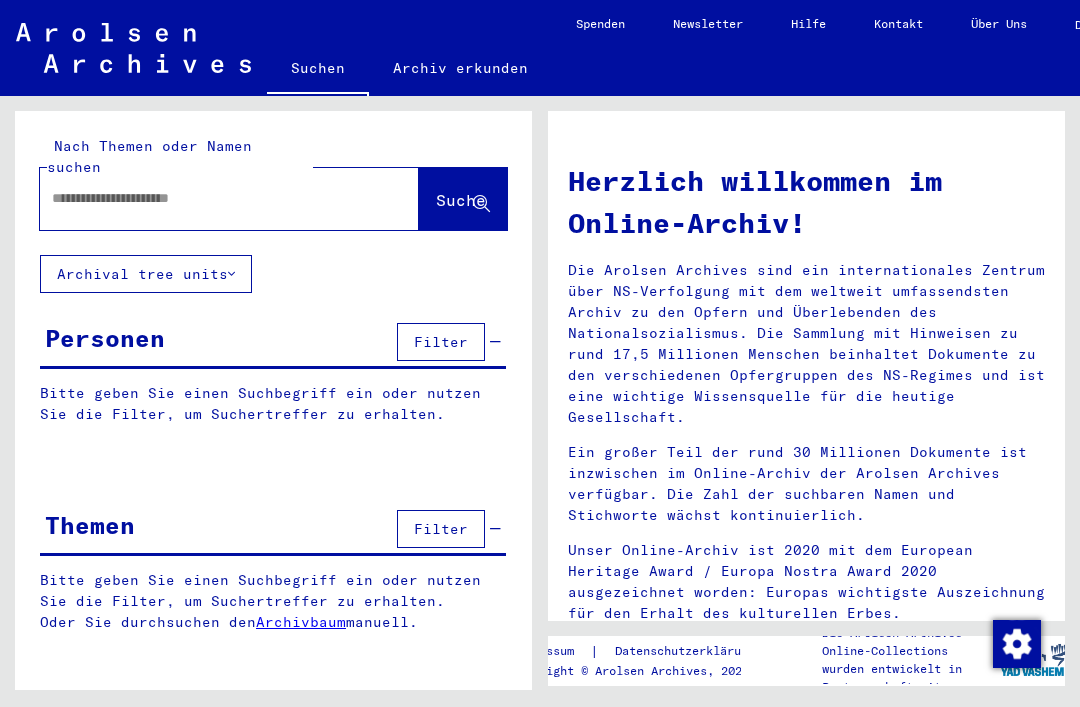 click at bounding box center (205, 198) 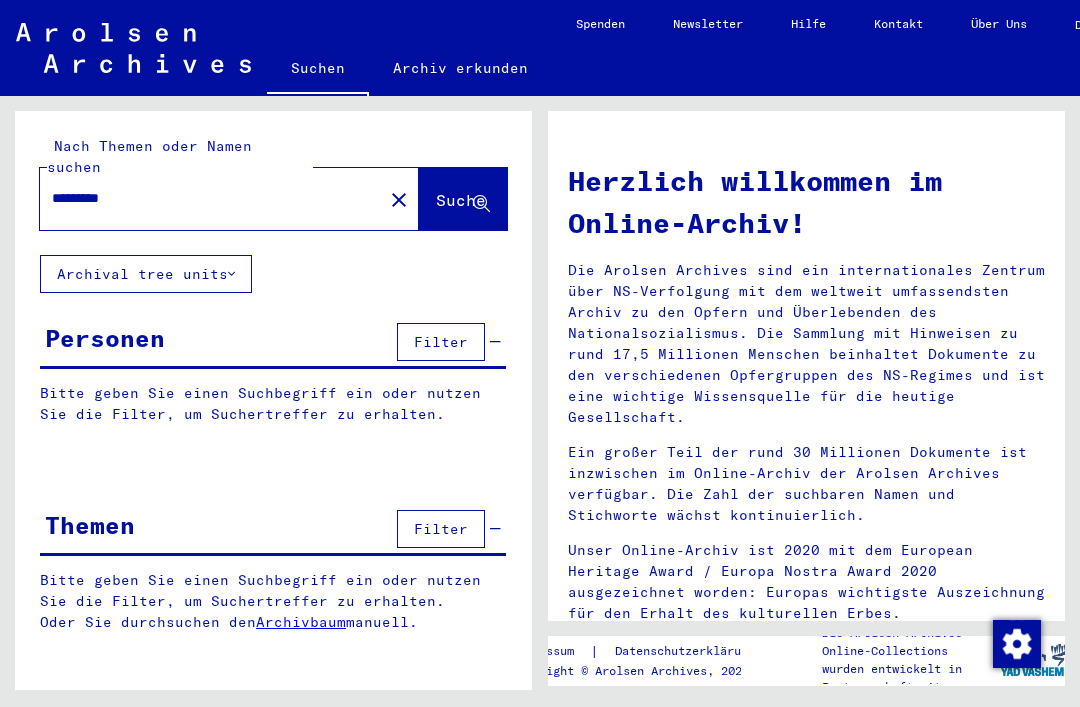 type on "*********" 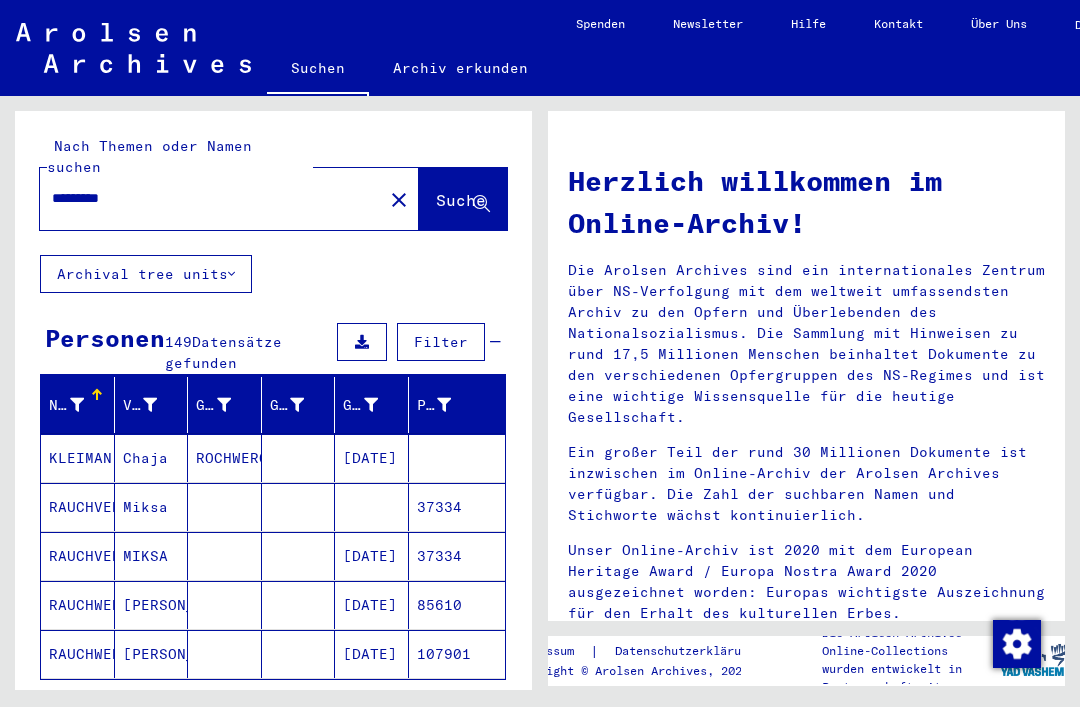 click on "[DATE]" at bounding box center (372, 605) 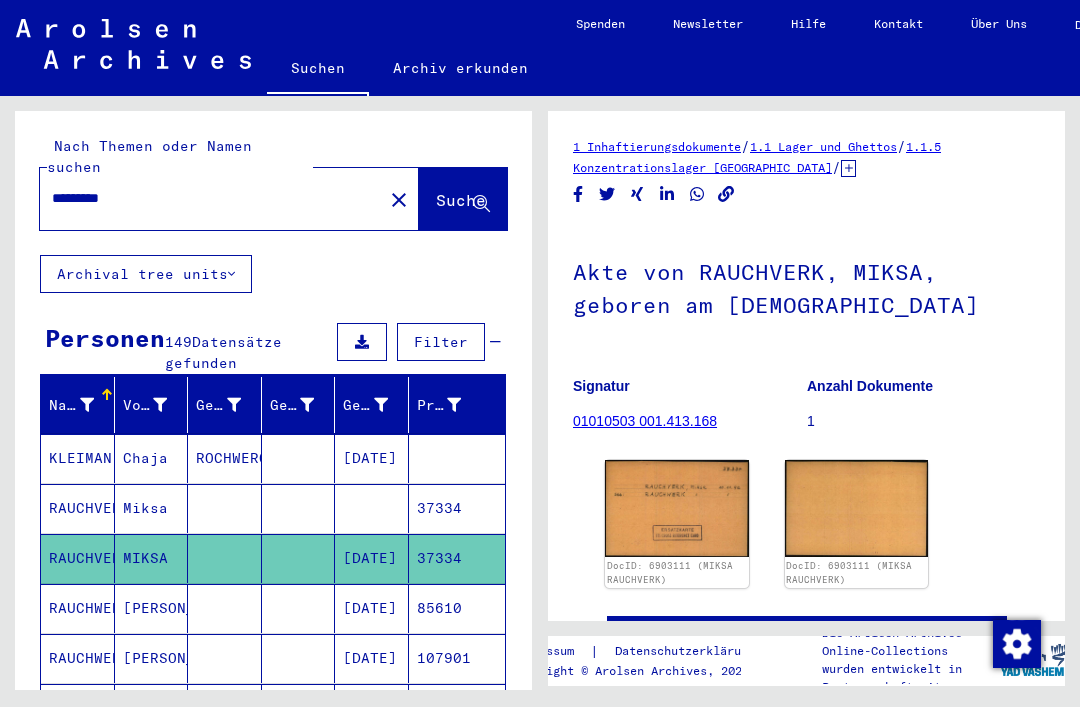 scroll, scrollTop: 0, scrollLeft: 0, axis: both 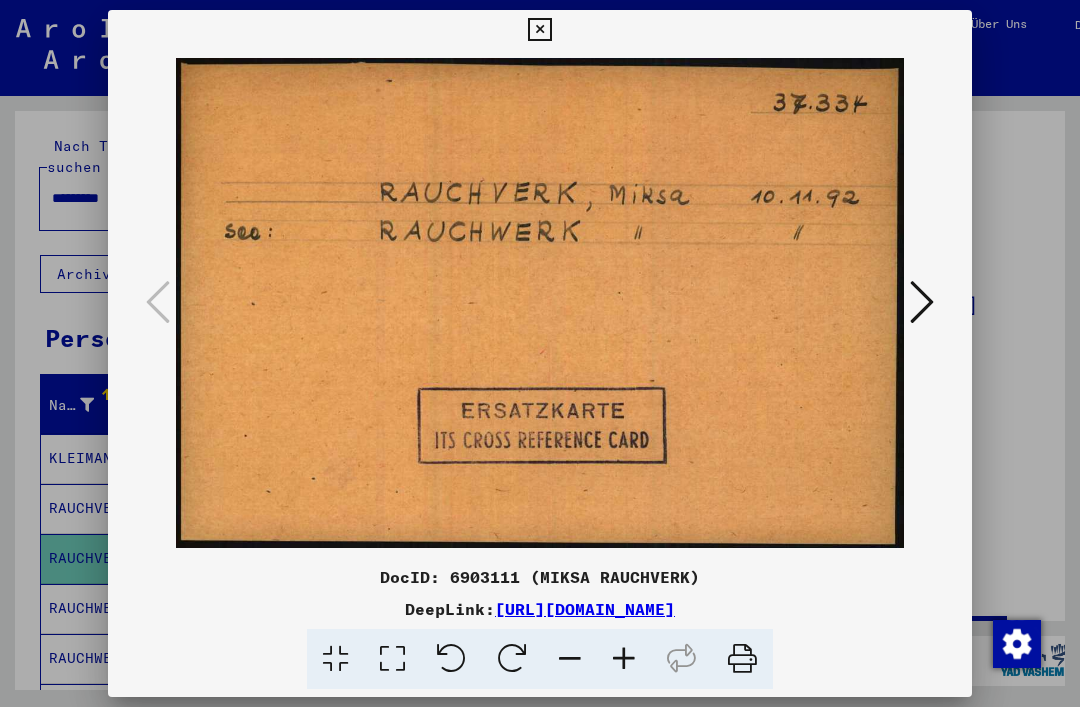 click at bounding box center (922, 302) 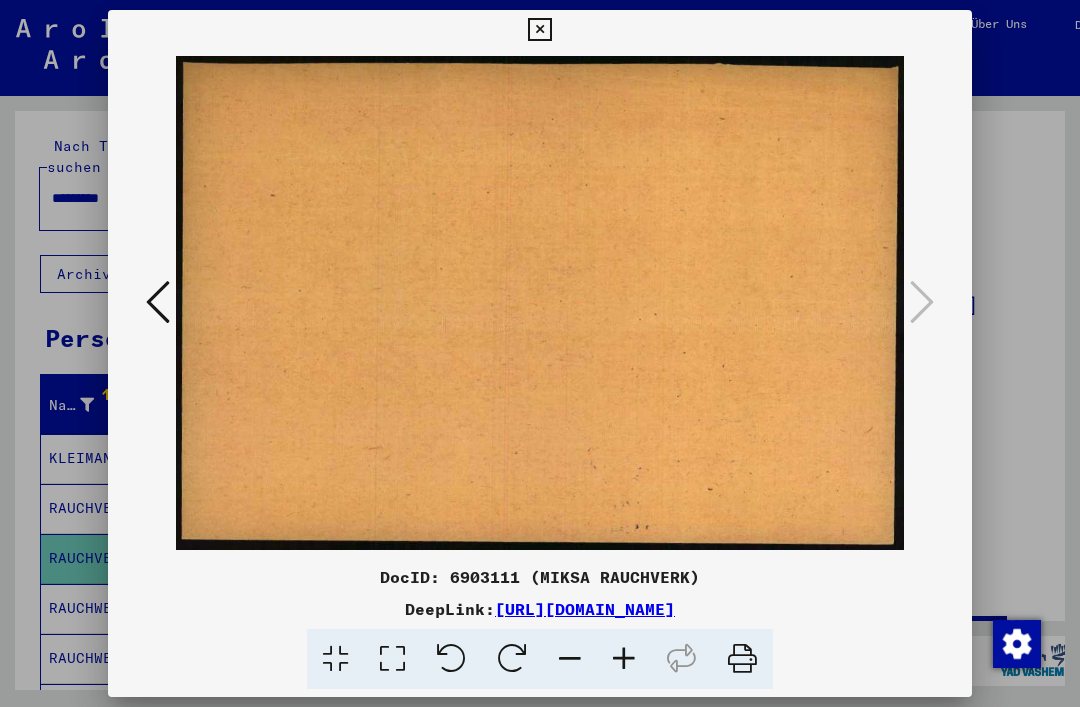 click at bounding box center [539, 30] 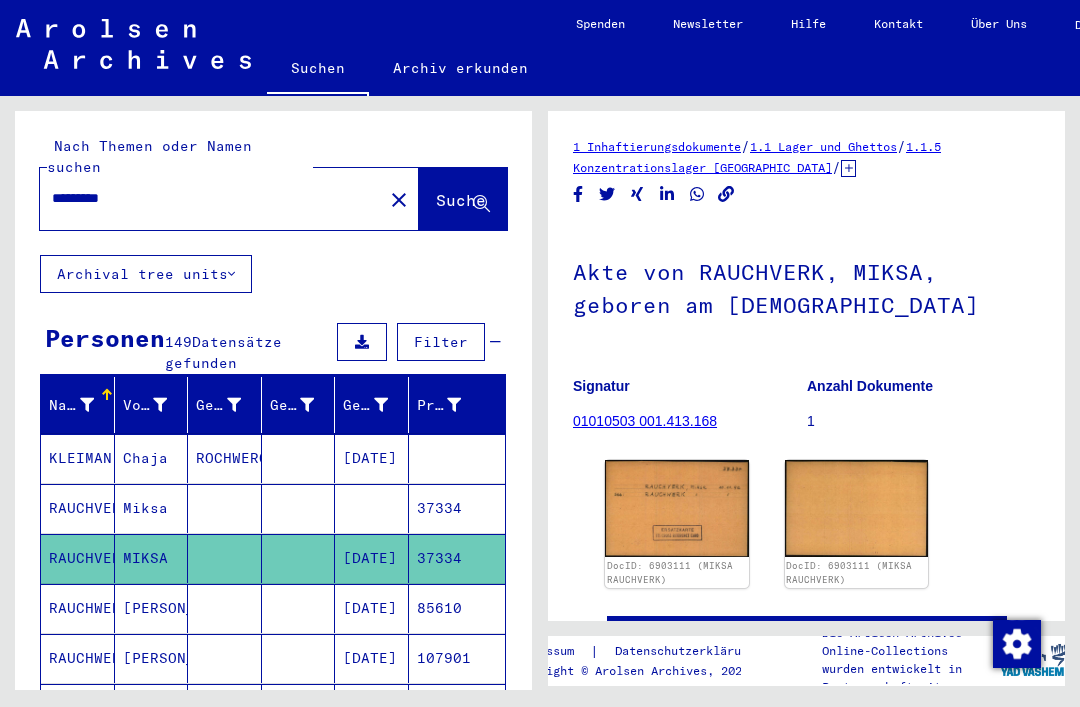 click on "Miksa" at bounding box center [152, 558] 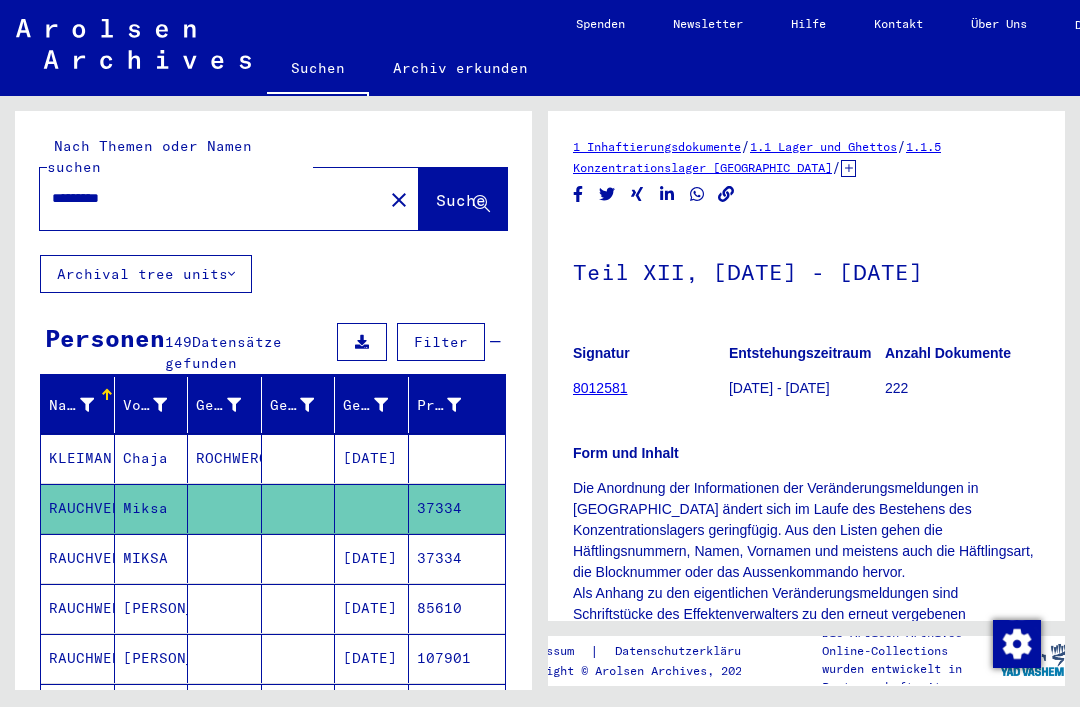 scroll, scrollTop: 0, scrollLeft: 0, axis: both 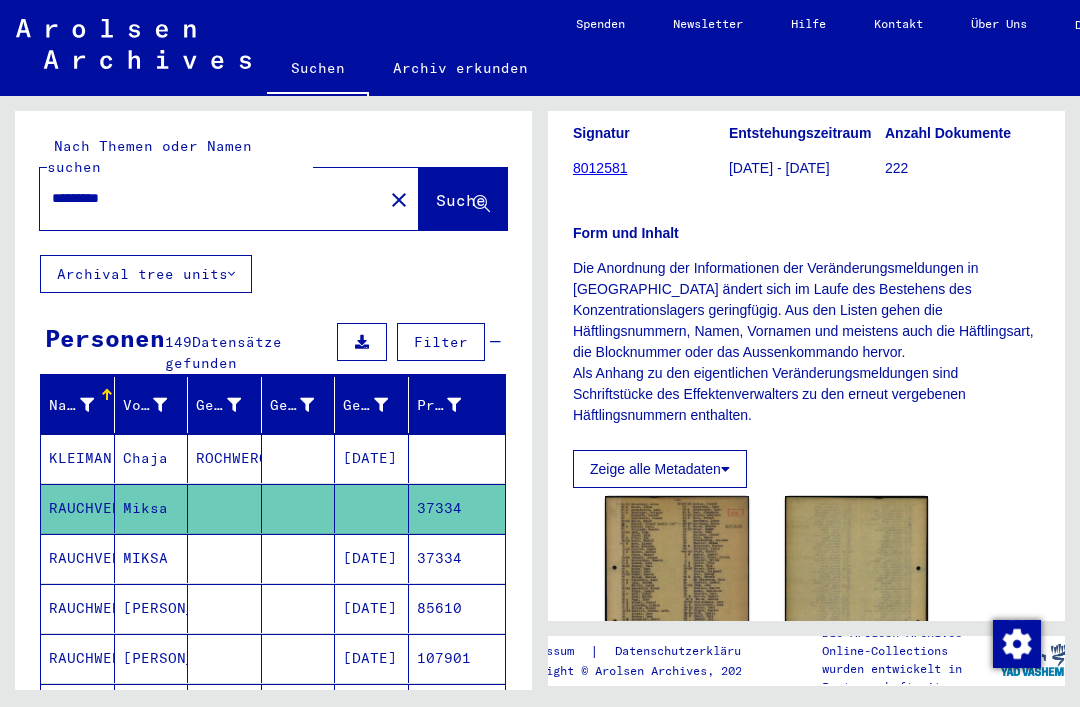 click 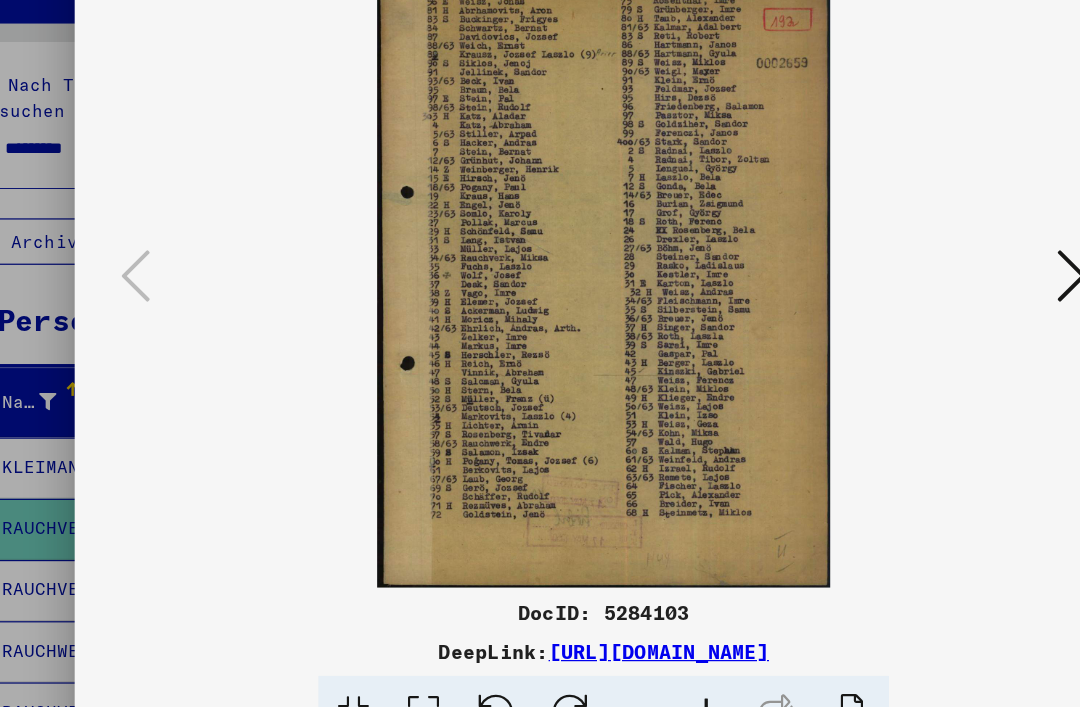 click at bounding box center (922, 302) 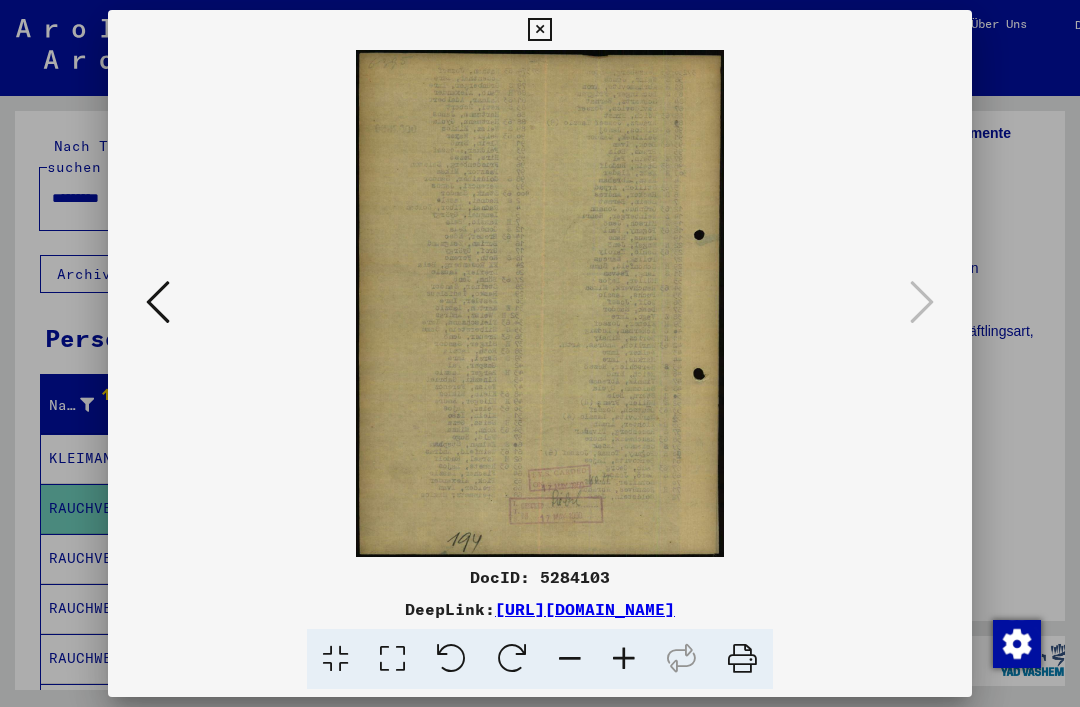 click at bounding box center [539, 30] 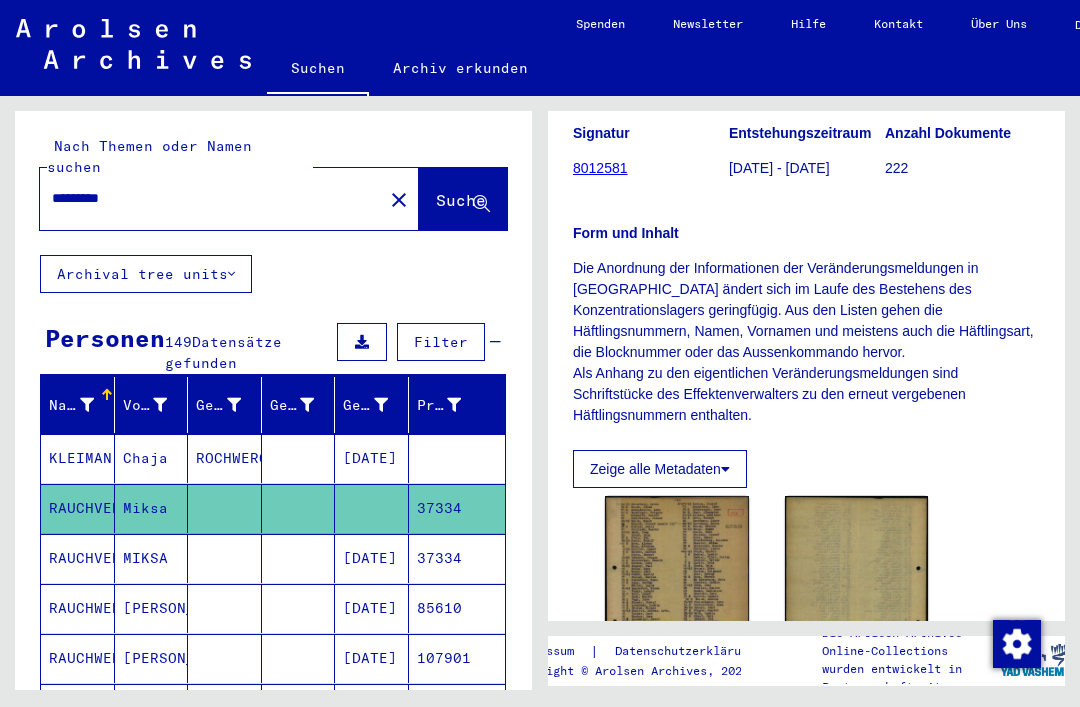 click on "[PERSON_NAME]" at bounding box center (152, 658) 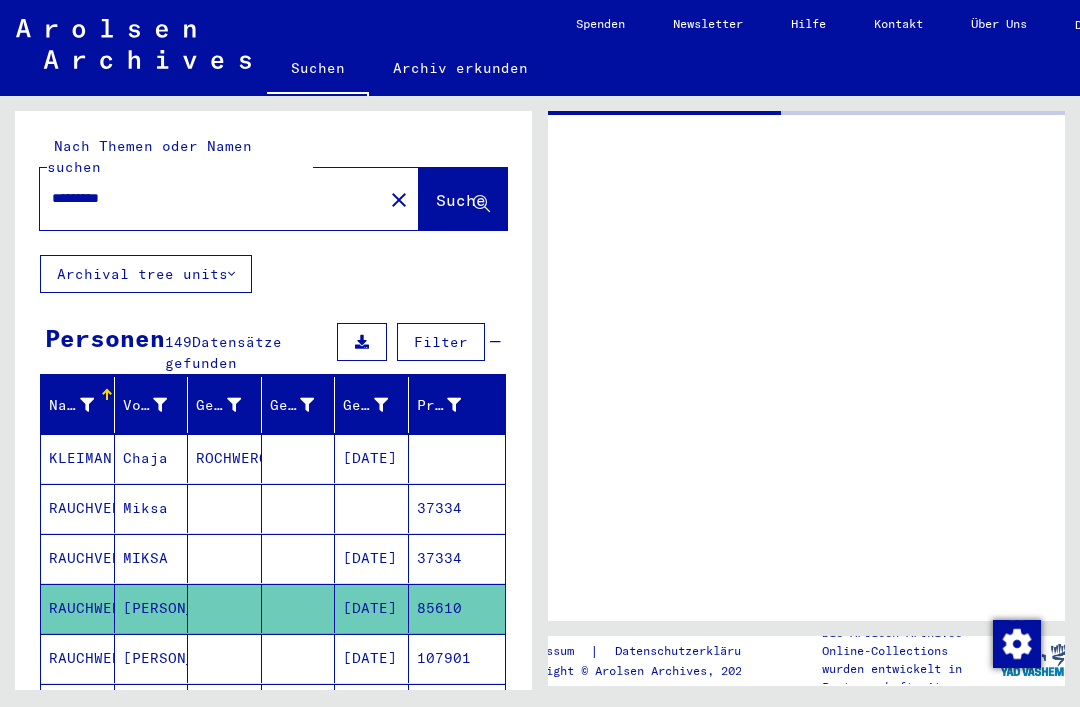 scroll, scrollTop: 0, scrollLeft: 0, axis: both 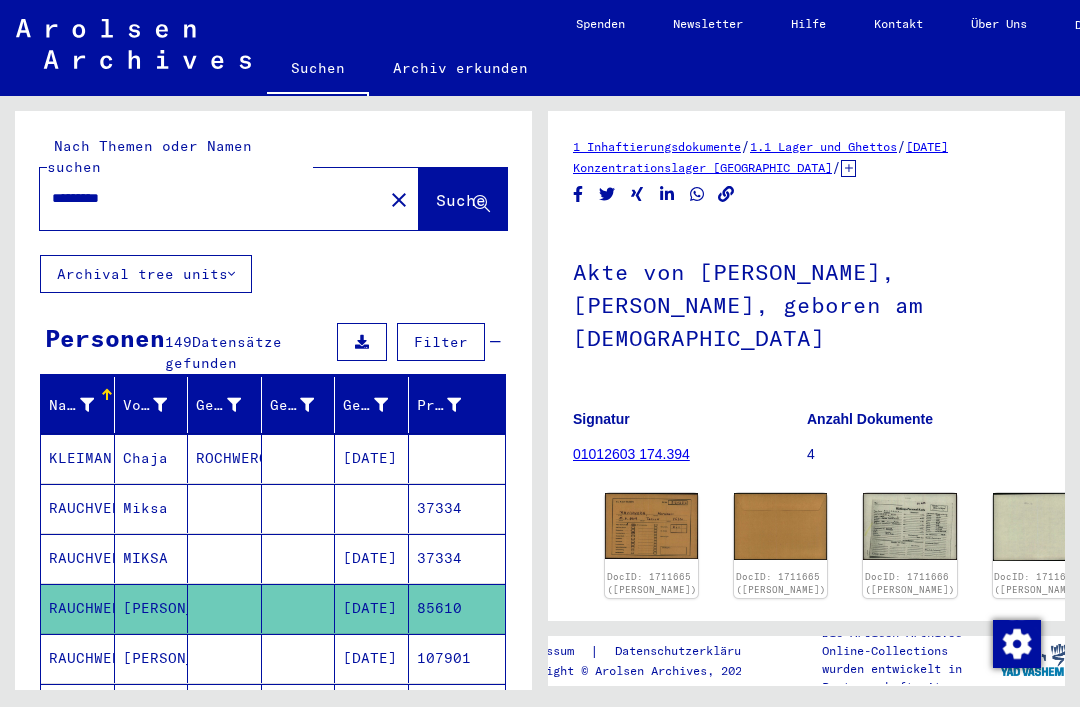 click 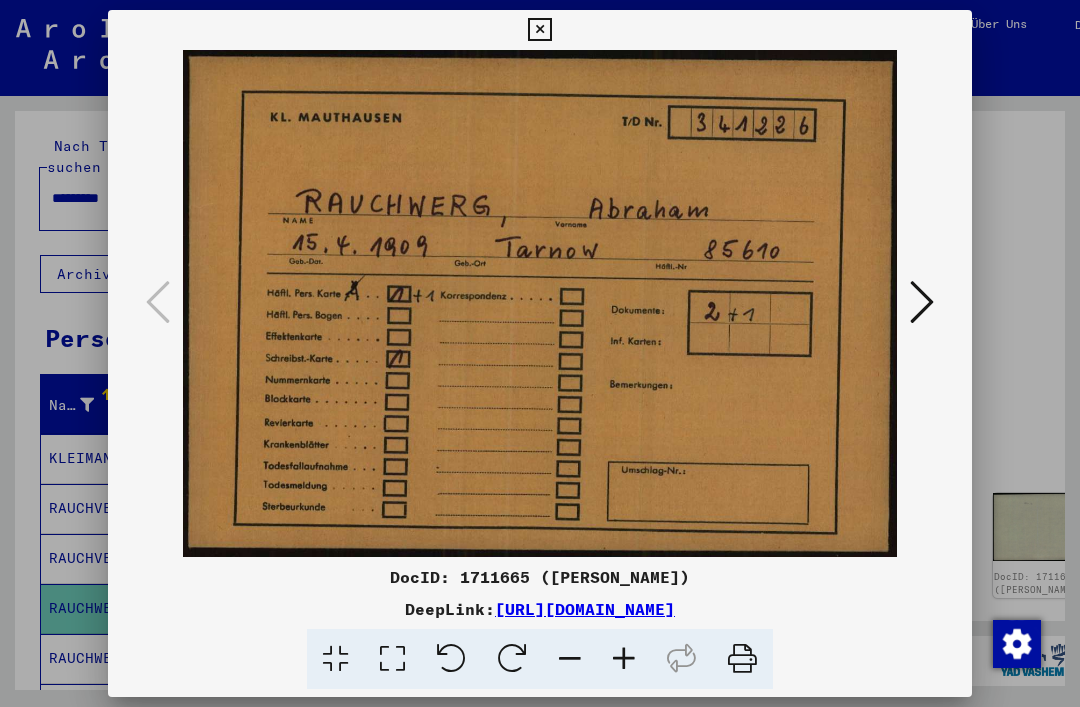 click at bounding box center (922, 302) 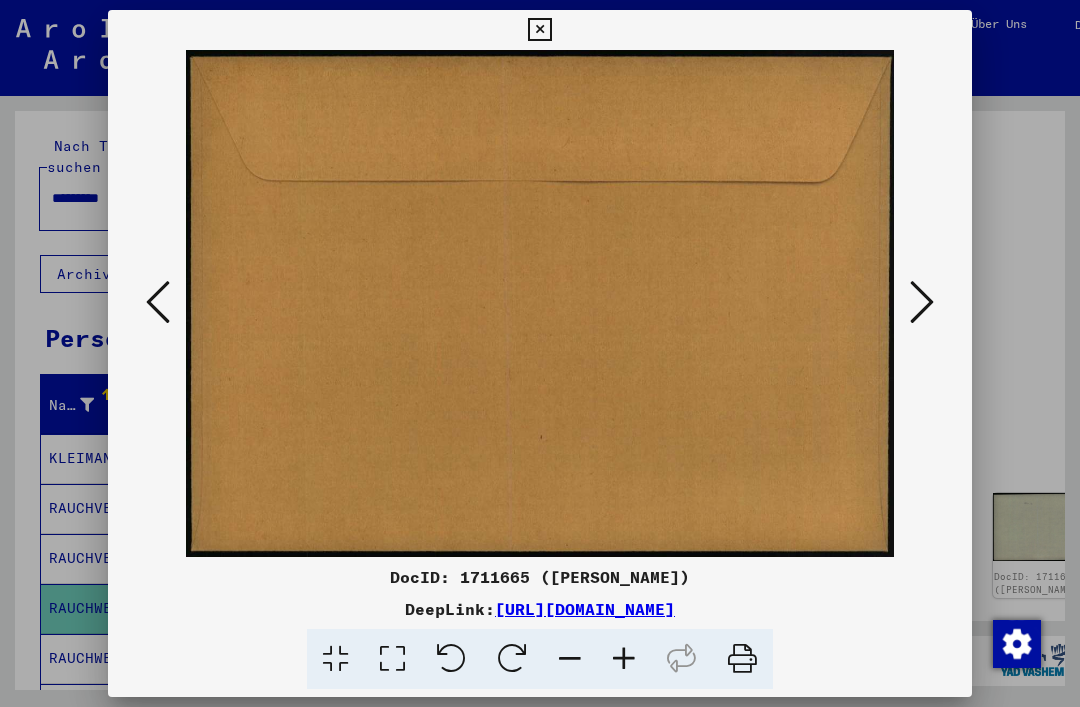 click at bounding box center [922, 302] 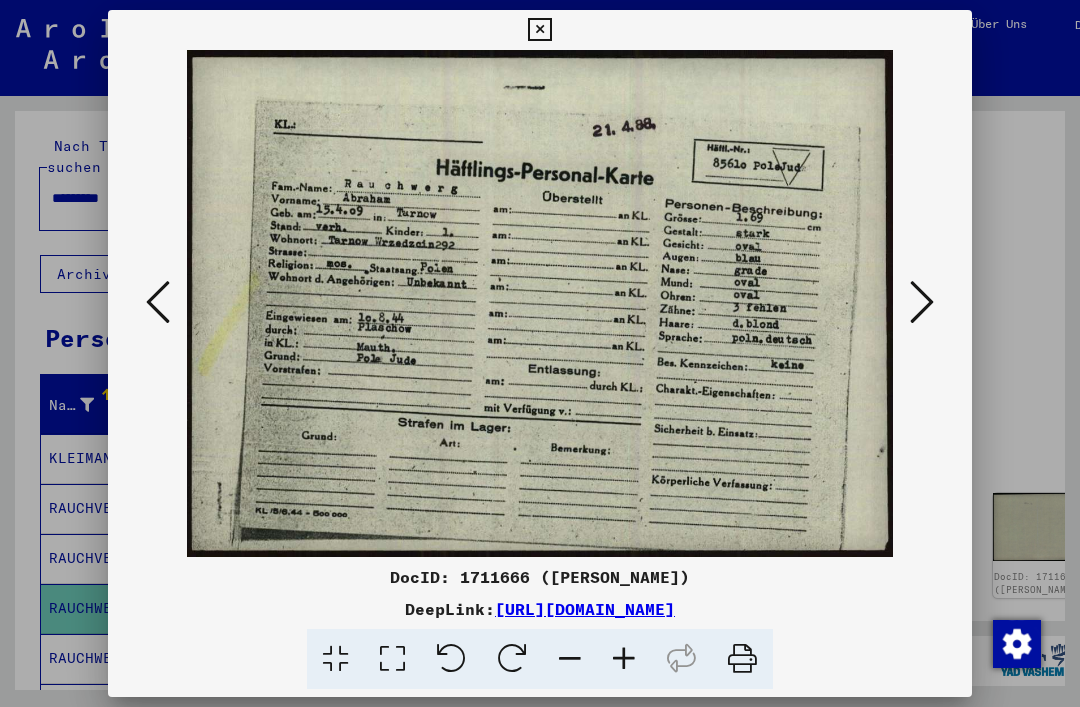 click at bounding box center [922, 302] 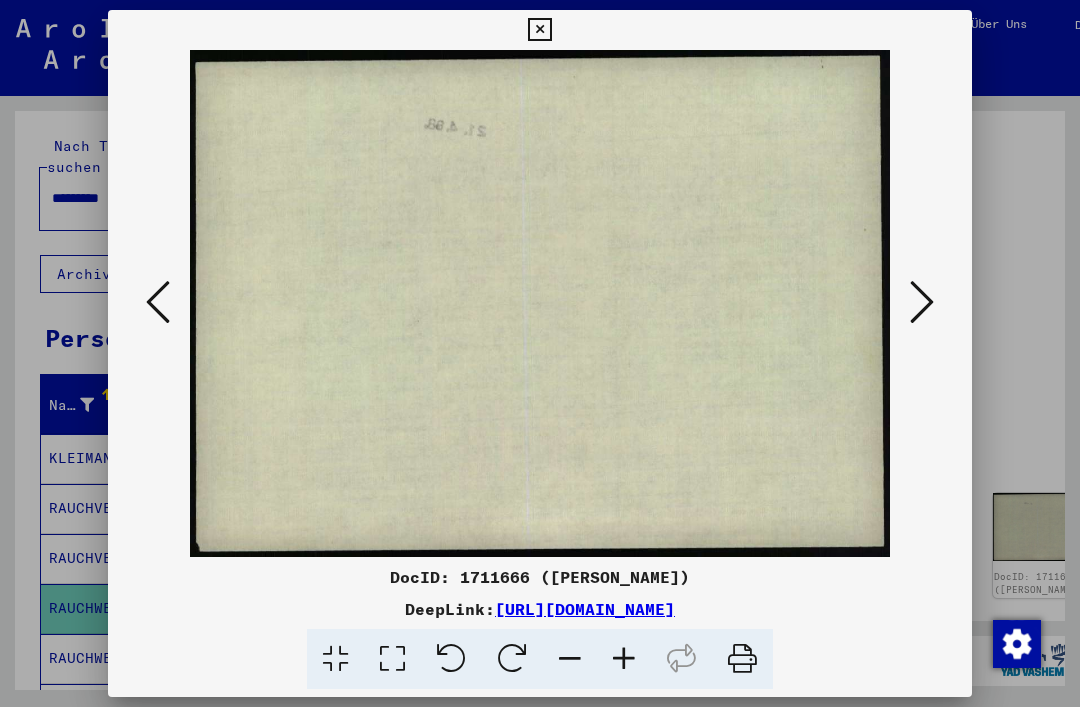 click at bounding box center [922, 302] 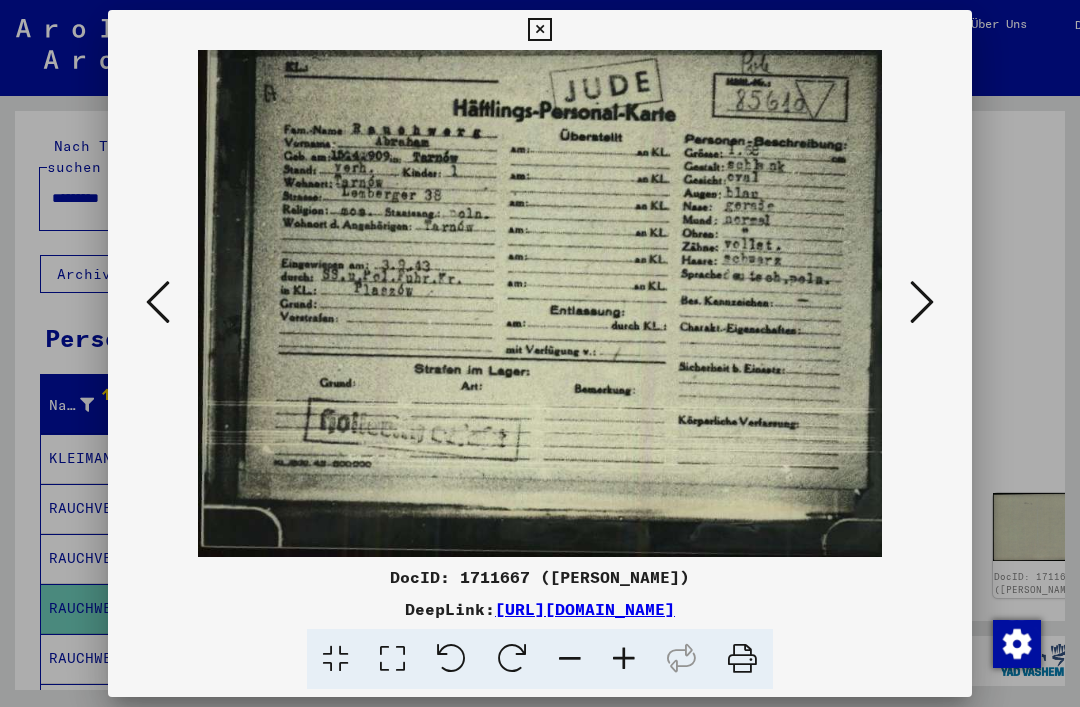 click at bounding box center [922, 302] 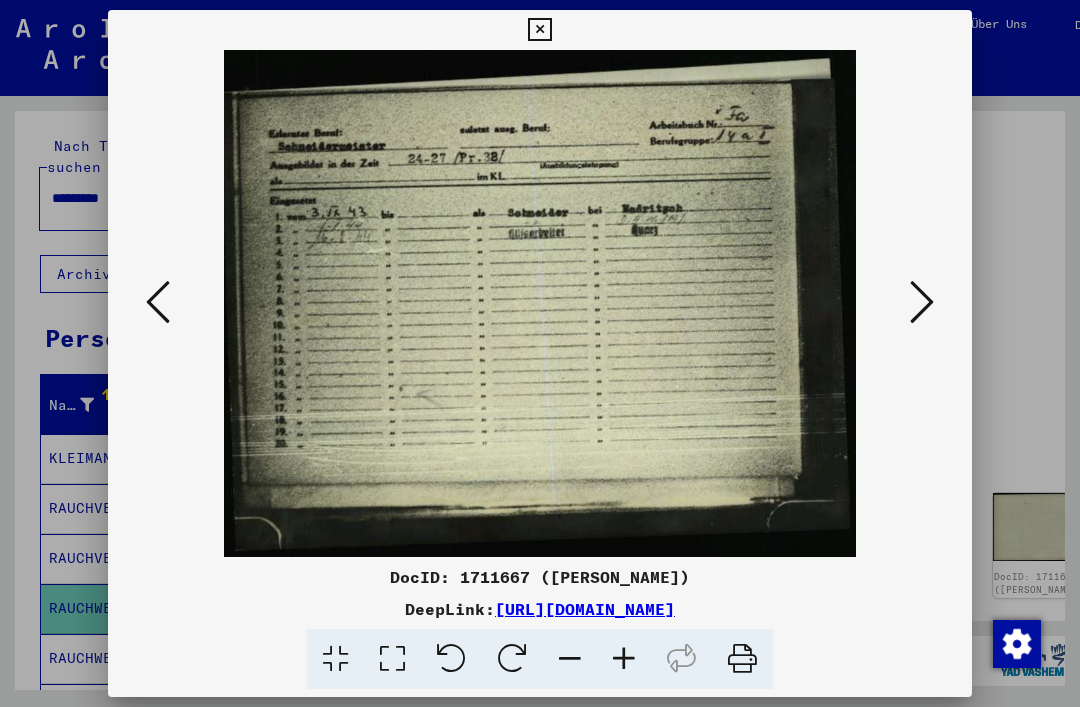 click at bounding box center [922, 302] 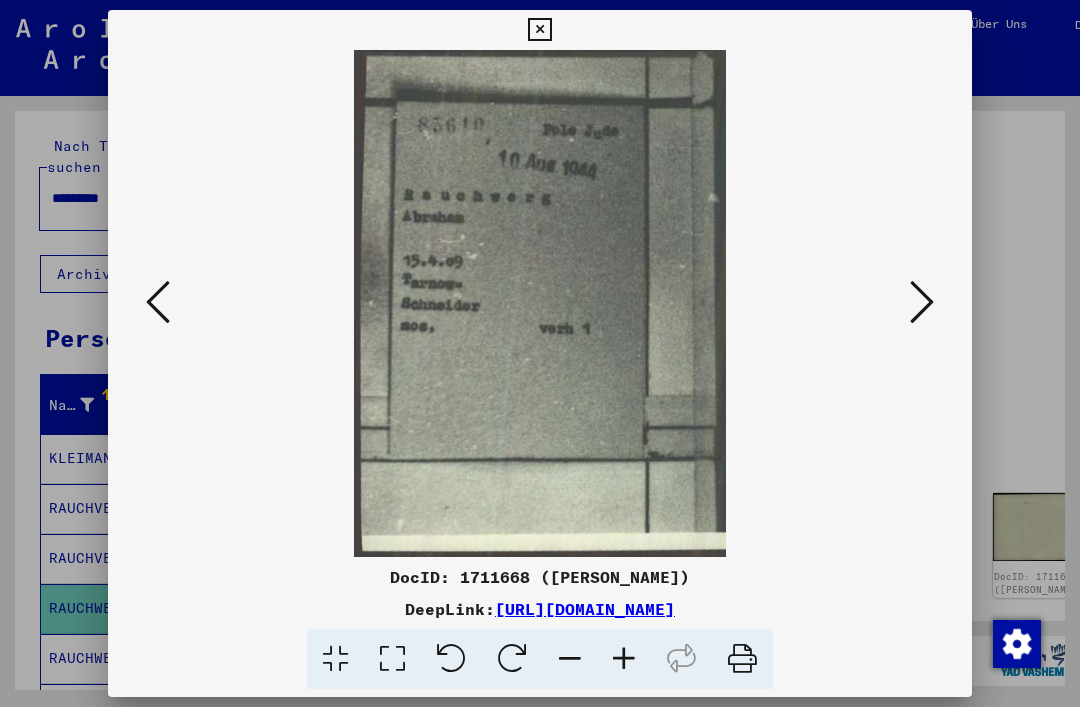 click at bounding box center [922, 302] 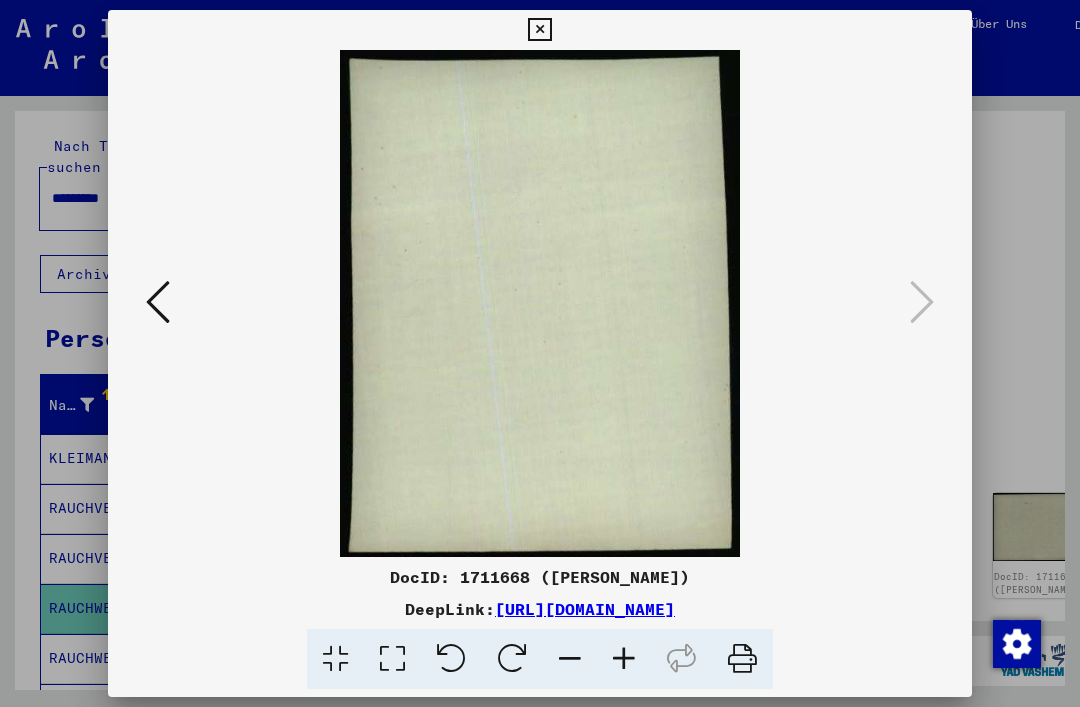 click at bounding box center [539, 30] 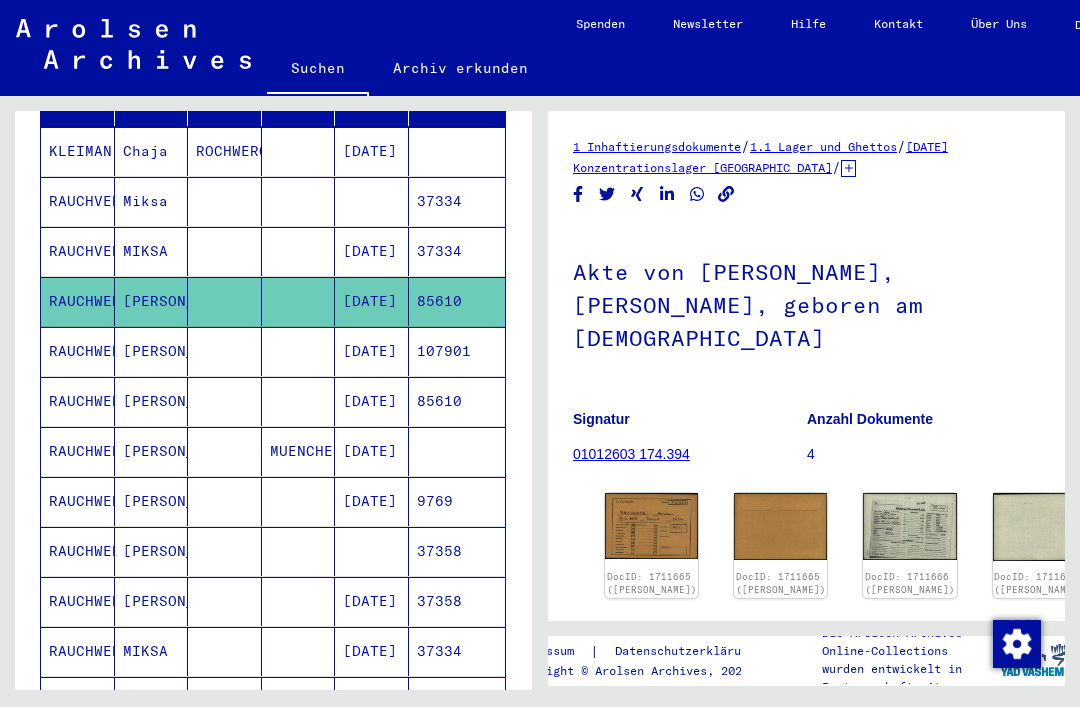 scroll, scrollTop: 311, scrollLeft: 0, axis: vertical 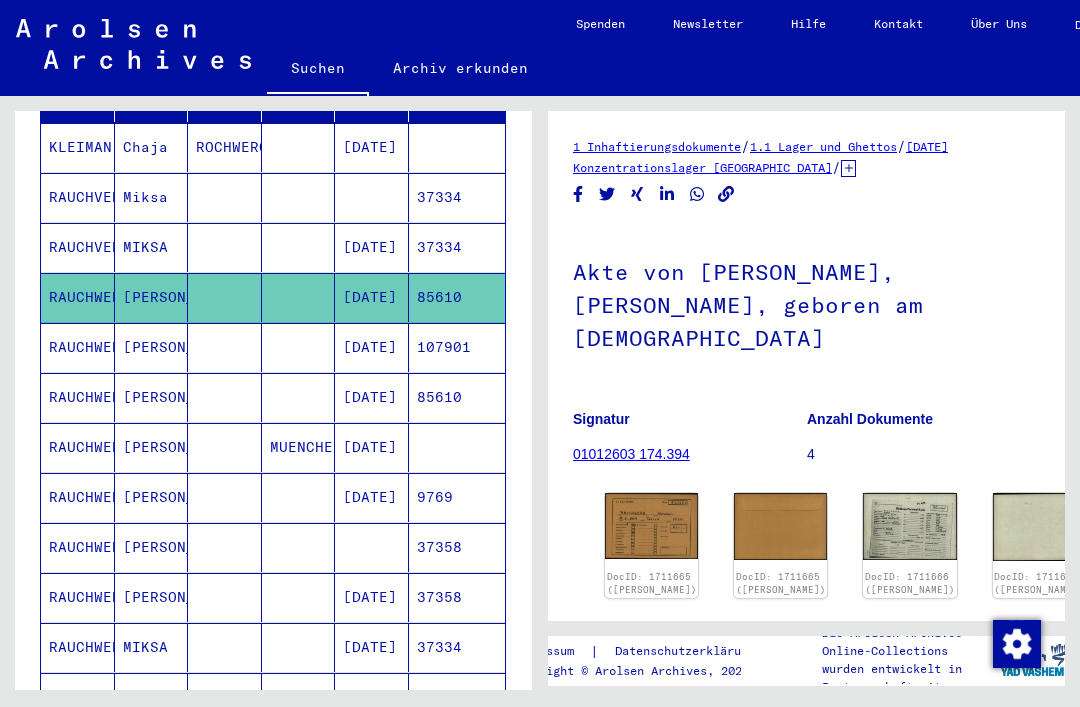 click on "107901" at bounding box center (457, 397) 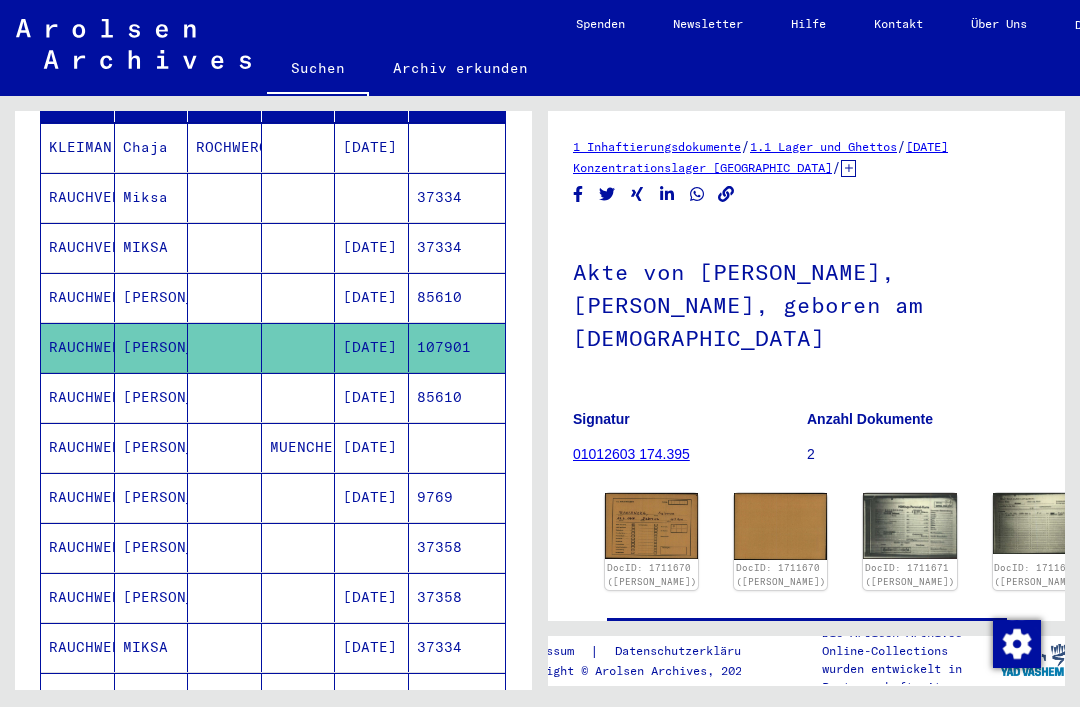scroll, scrollTop: 0, scrollLeft: 0, axis: both 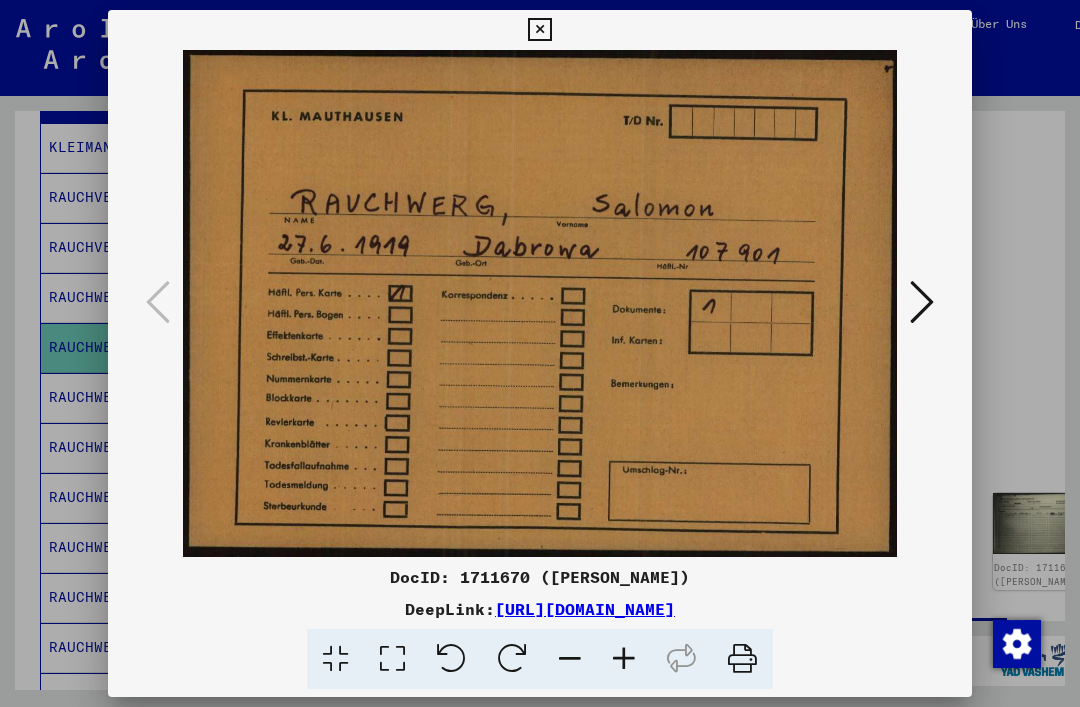 click at bounding box center (922, 302) 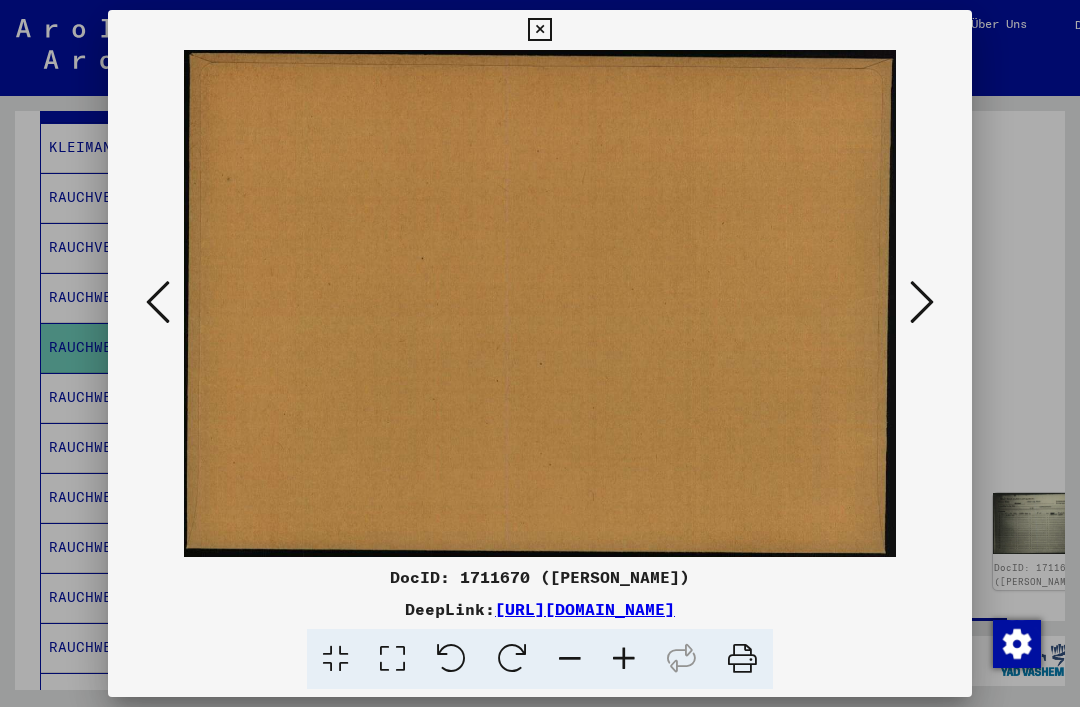 click at bounding box center (922, 302) 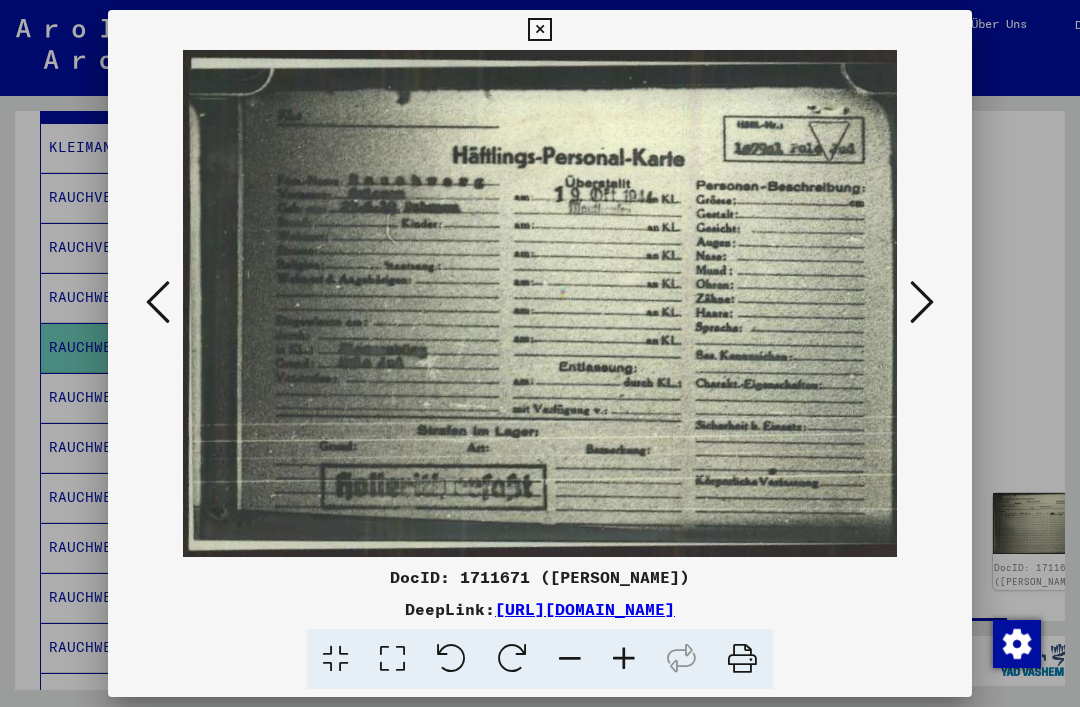 click at bounding box center [922, 302] 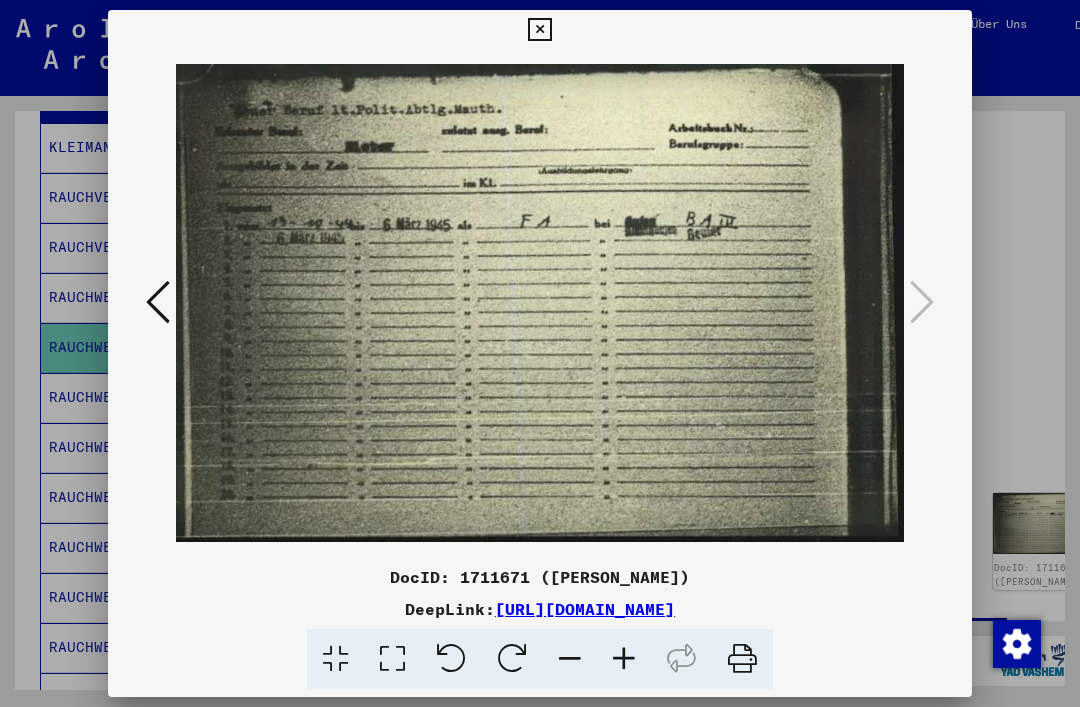click at bounding box center (539, 30) 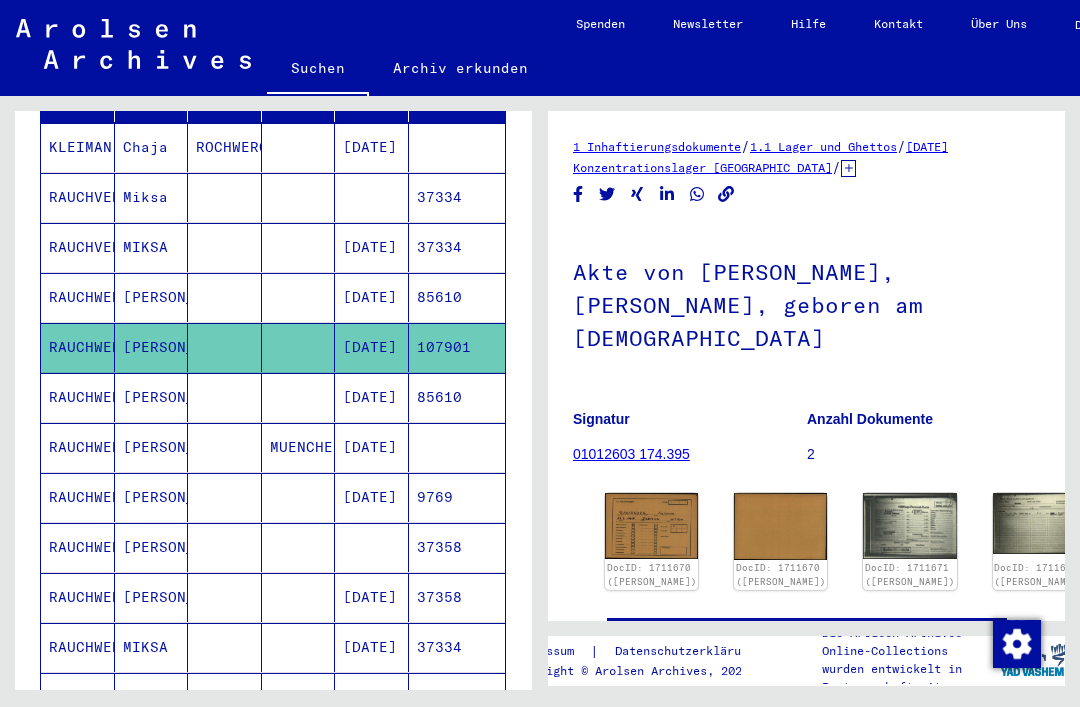 click on "[DATE]" at bounding box center [372, 447] 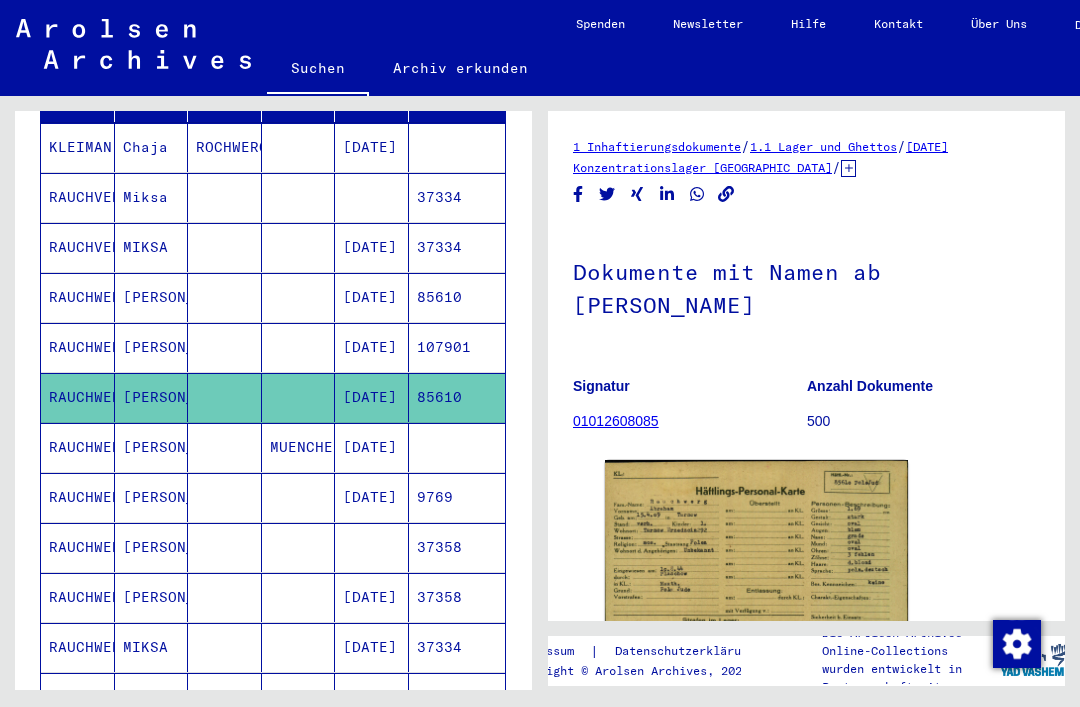 scroll, scrollTop: 0, scrollLeft: 0, axis: both 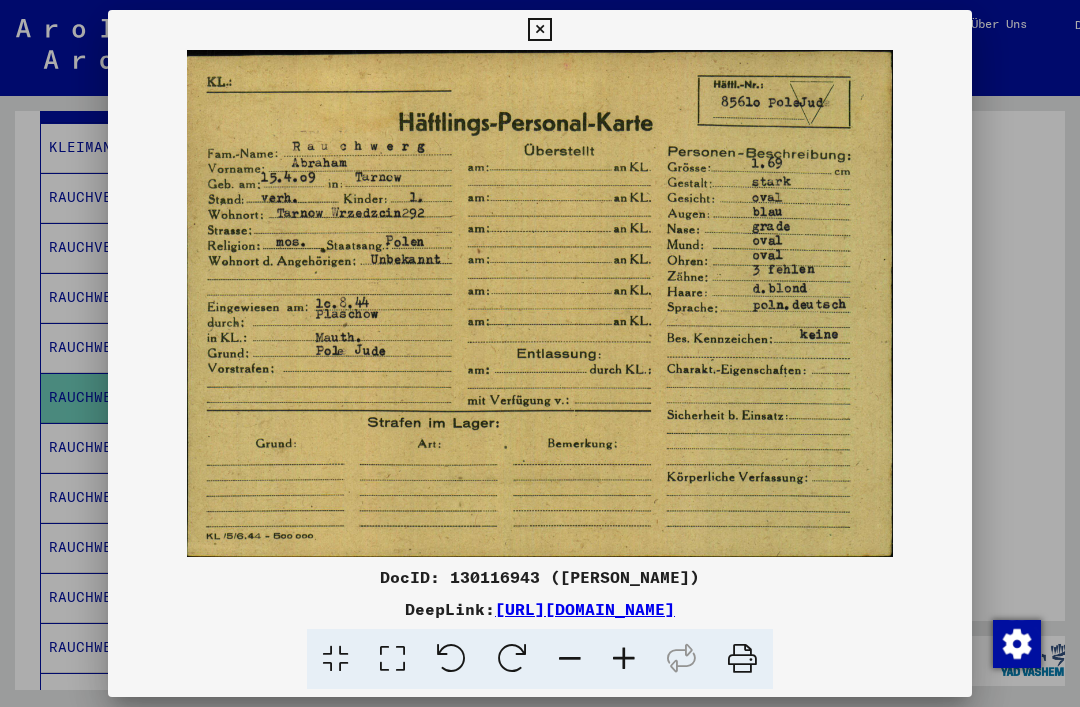 click at bounding box center [539, 30] 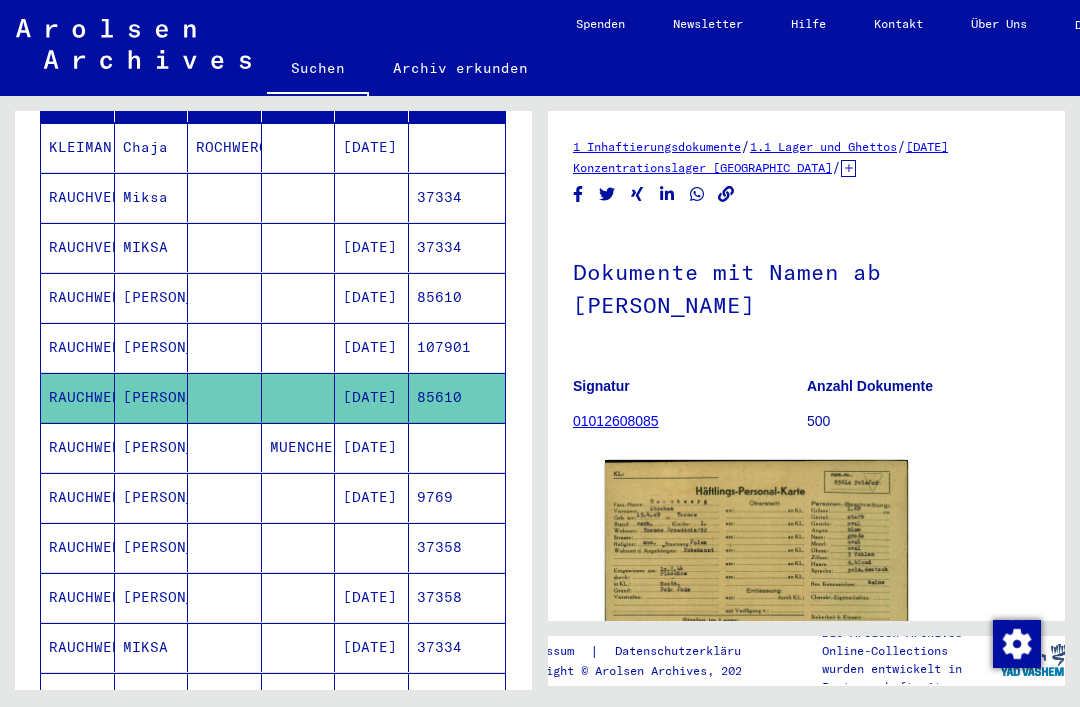 click on "[PERSON_NAME]" at bounding box center [152, 497] 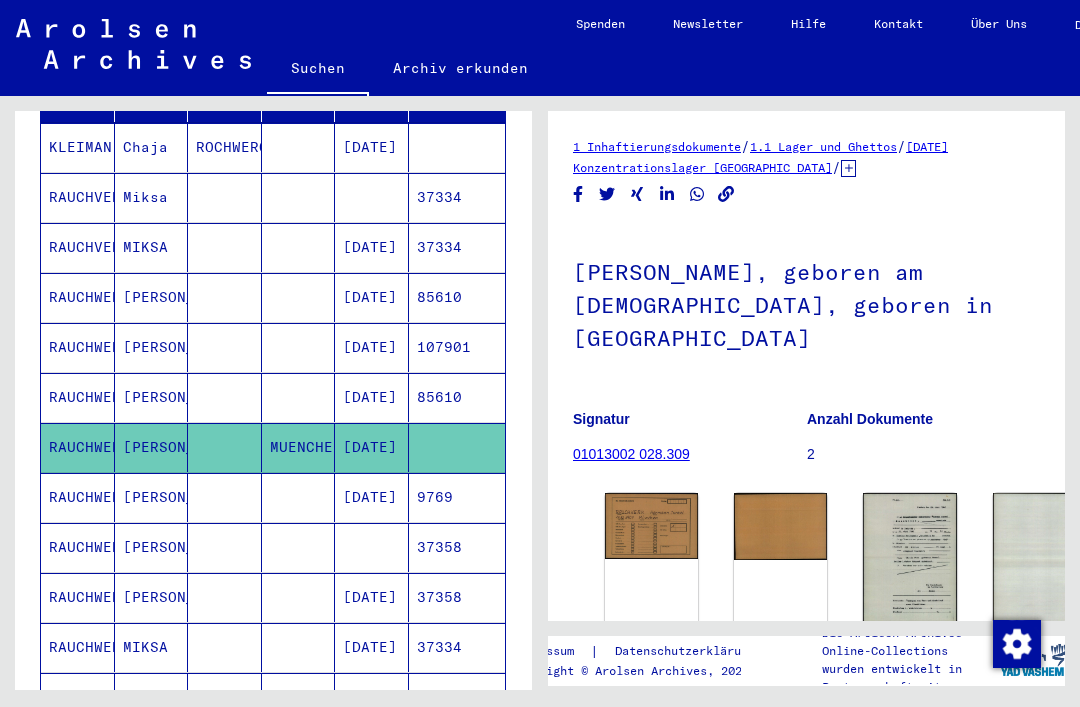 scroll, scrollTop: 0, scrollLeft: 0, axis: both 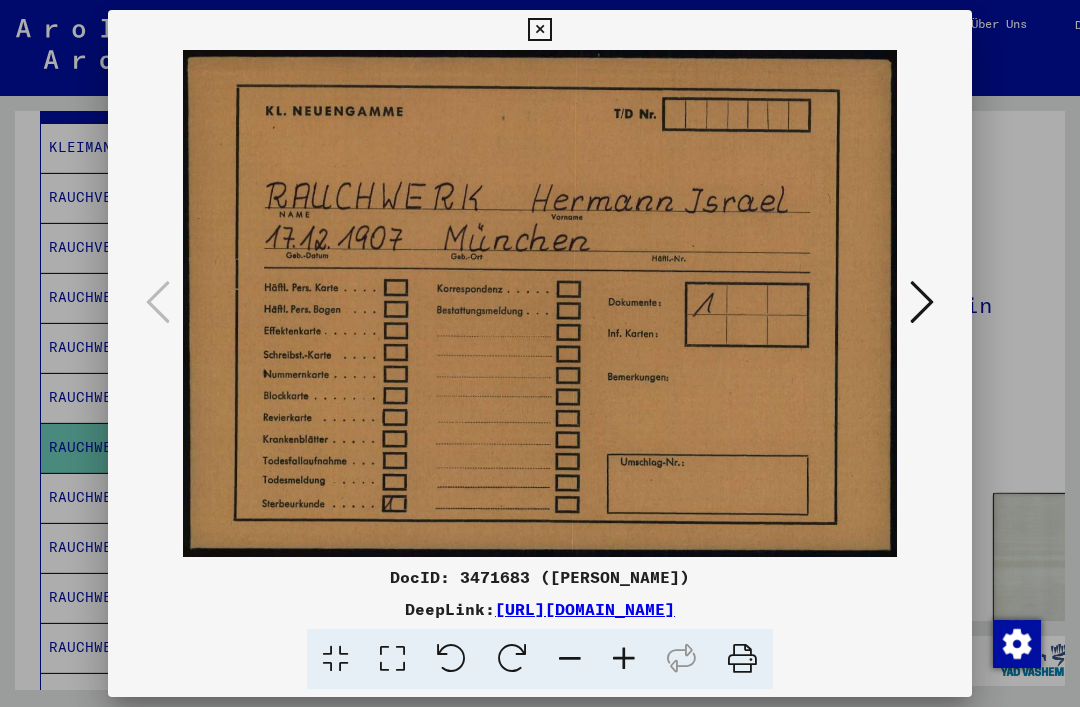 click at bounding box center (922, 302) 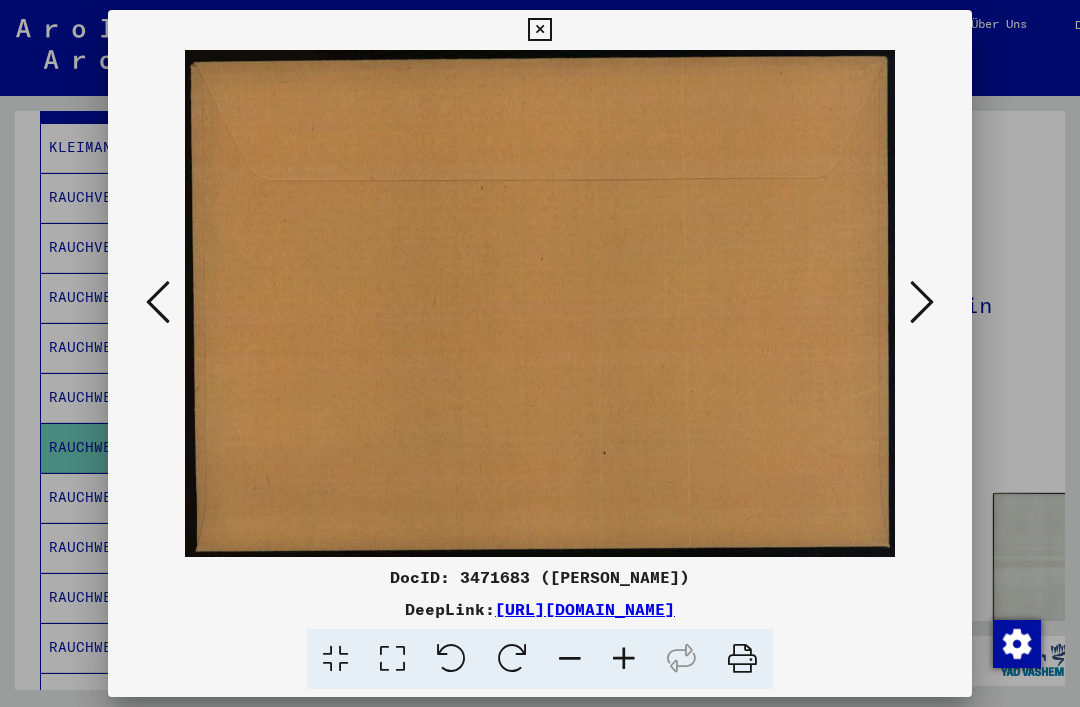 click at bounding box center [922, 302] 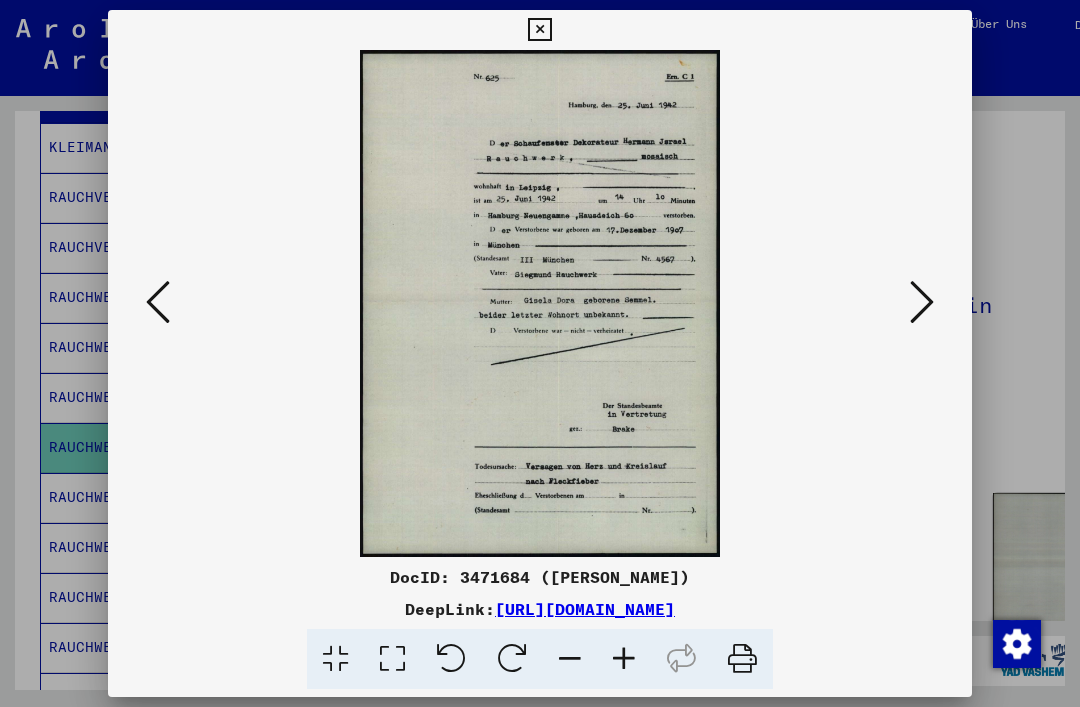 click at bounding box center [539, 30] 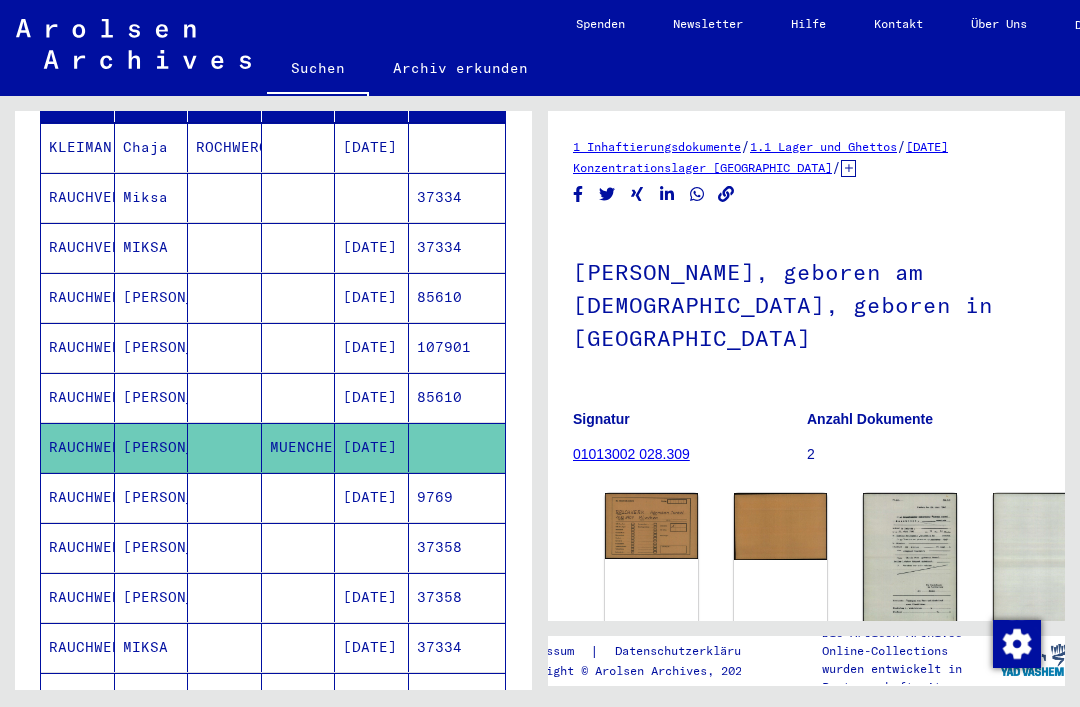 click on "[DATE]" at bounding box center [372, 547] 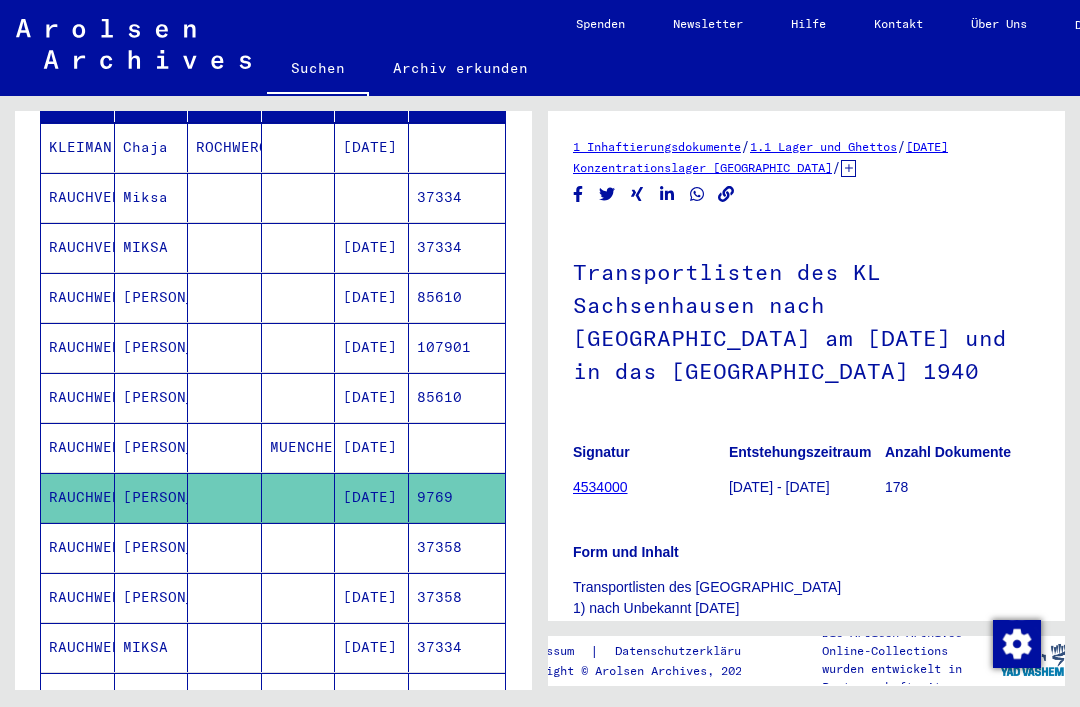 scroll, scrollTop: 0, scrollLeft: 0, axis: both 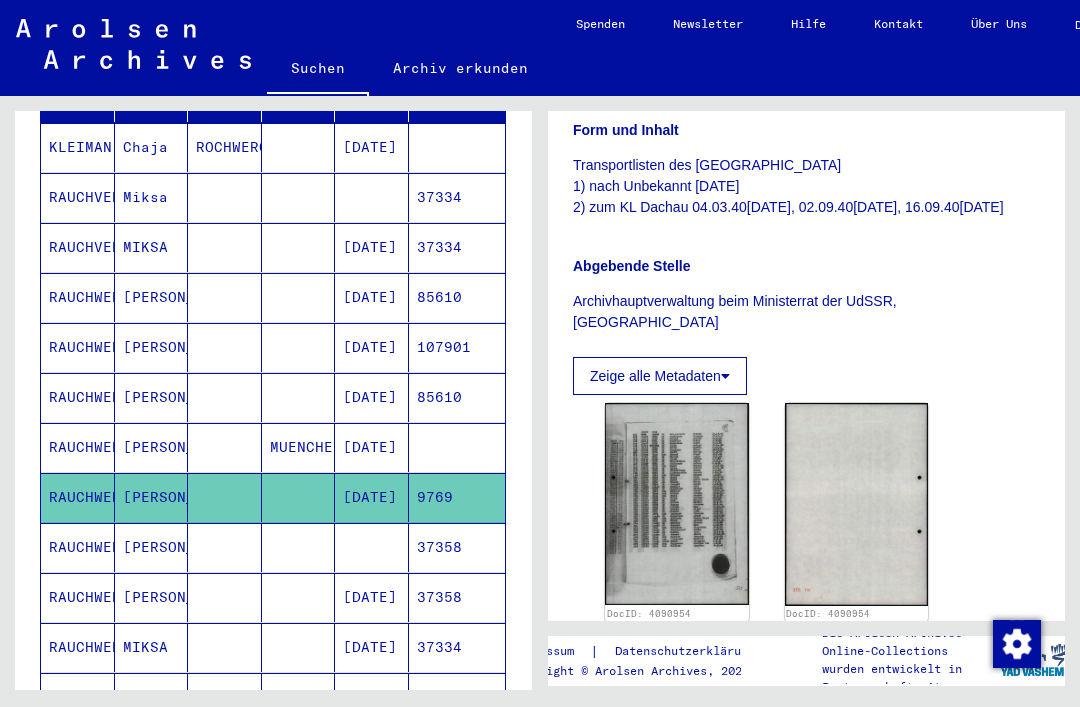 click 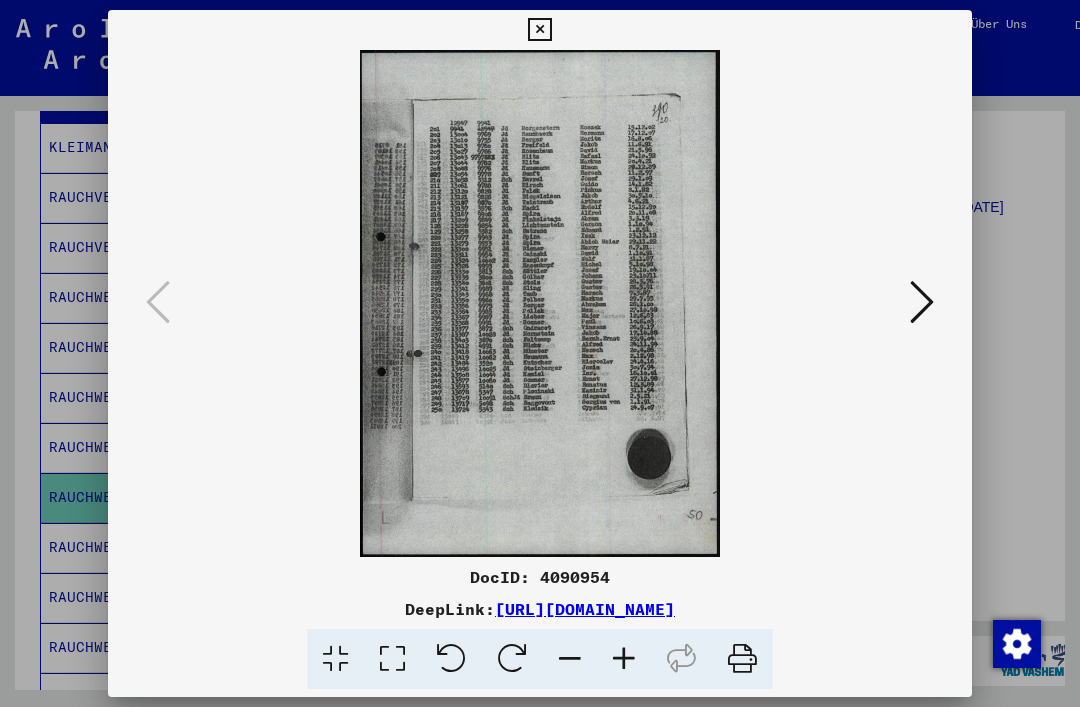click at bounding box center [539, 30] 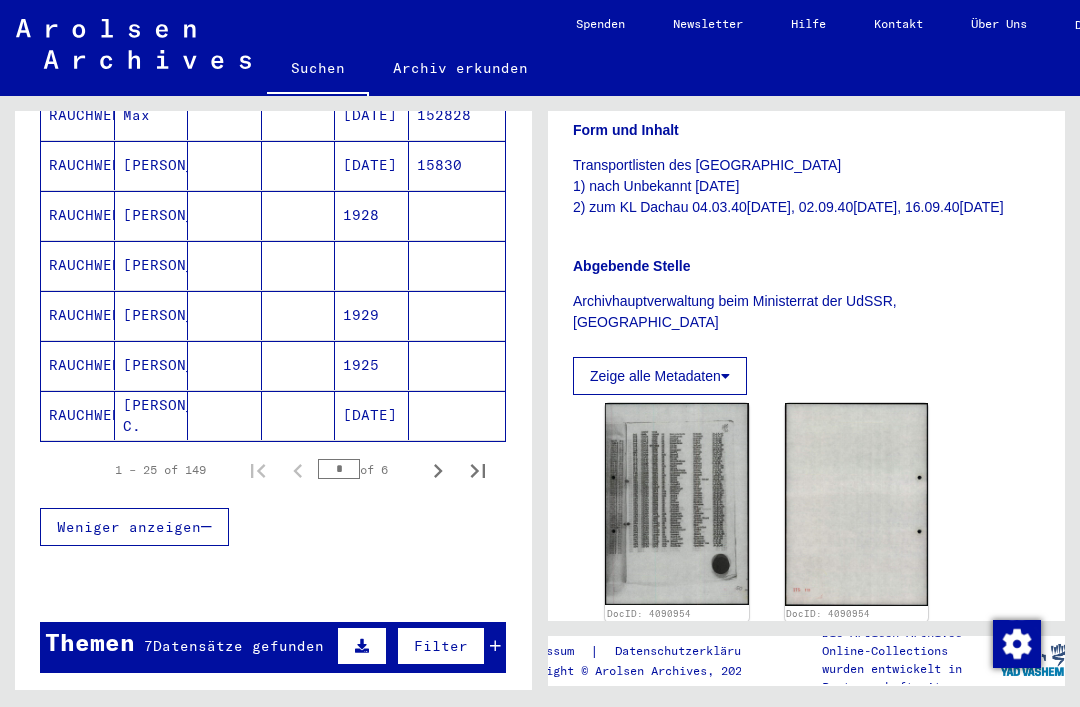 scroll, scrollTop: 1245, scrollLeft: 0, axis: vertical 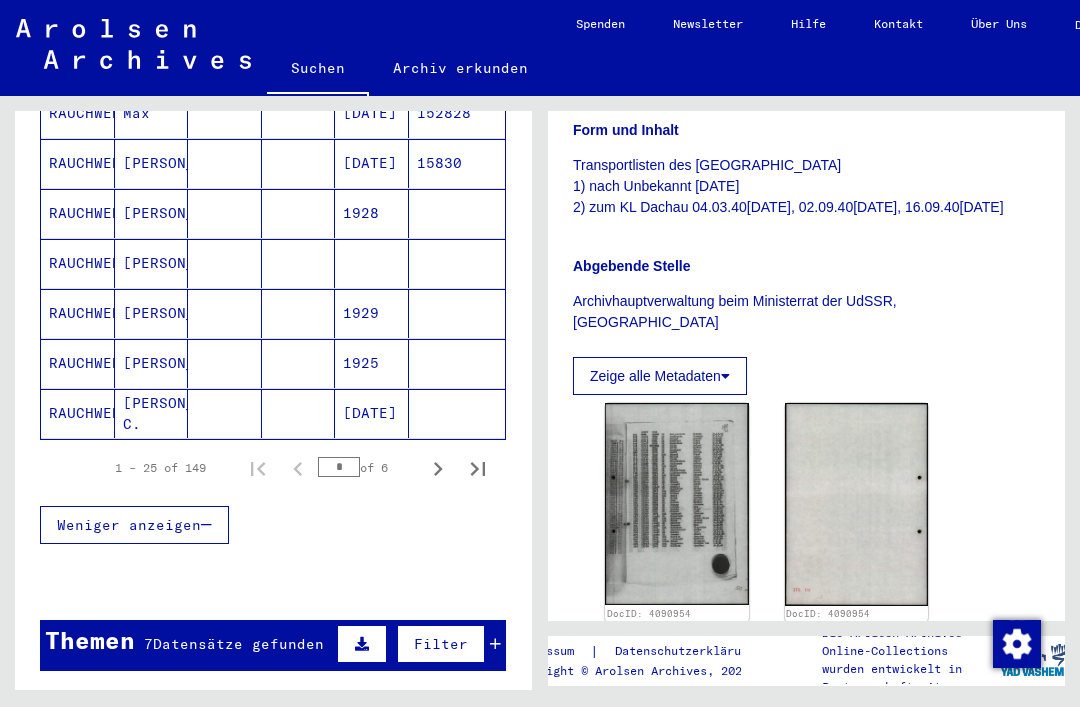 click at bounding box center [478, 468] 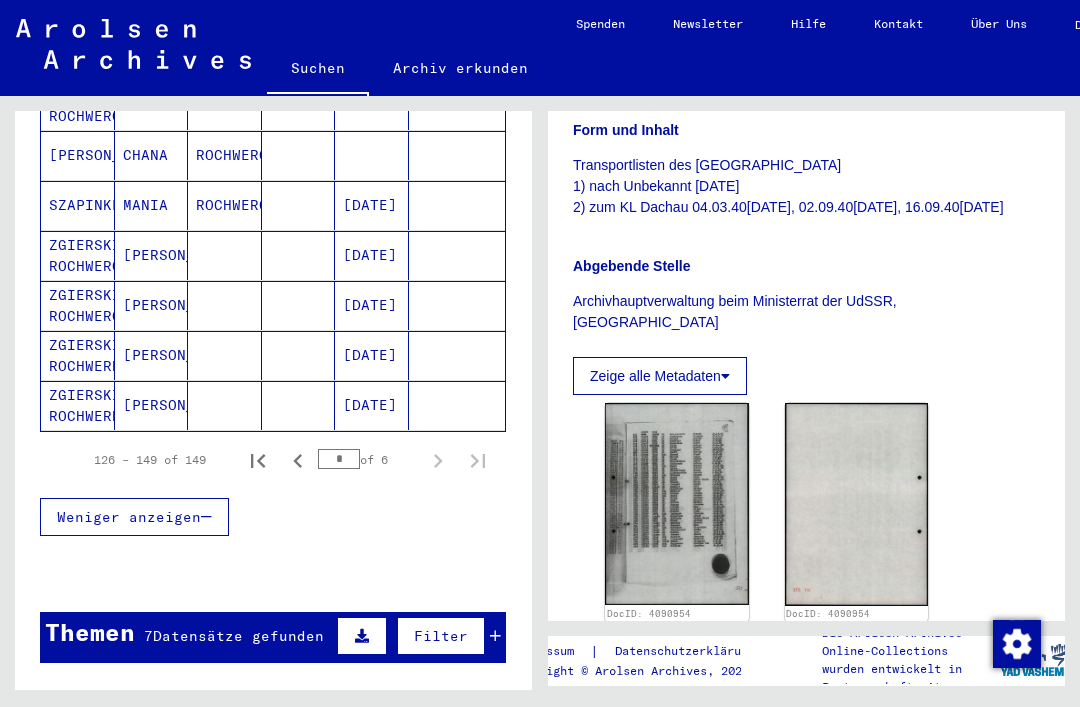 scroll, scrollTop: 1201, scrollLeft: 0, axis: vertical 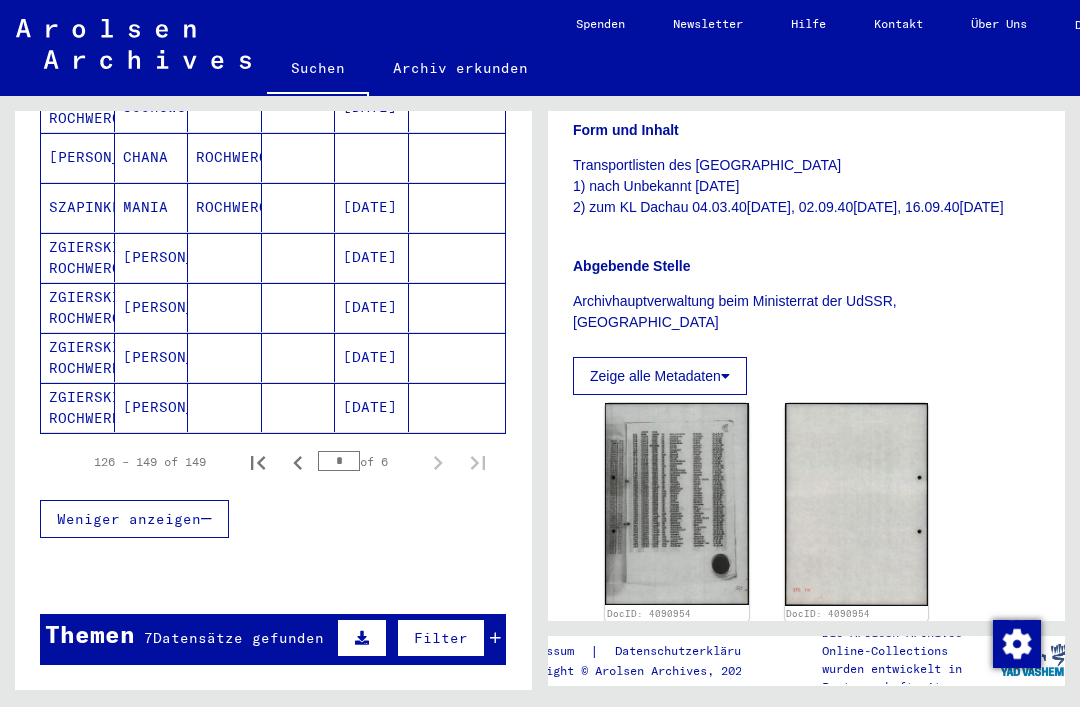 click on "ZGIERSKI ROCHWERK" 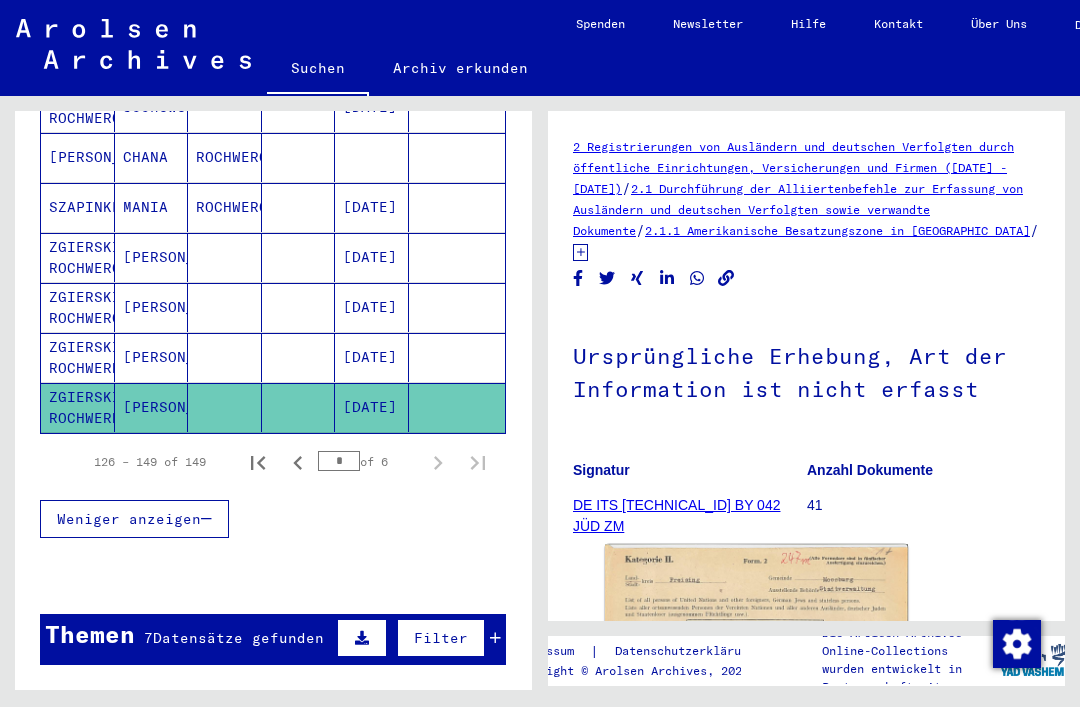 scroll, scrollTop: 0, scrollLeft: 0, axis: both 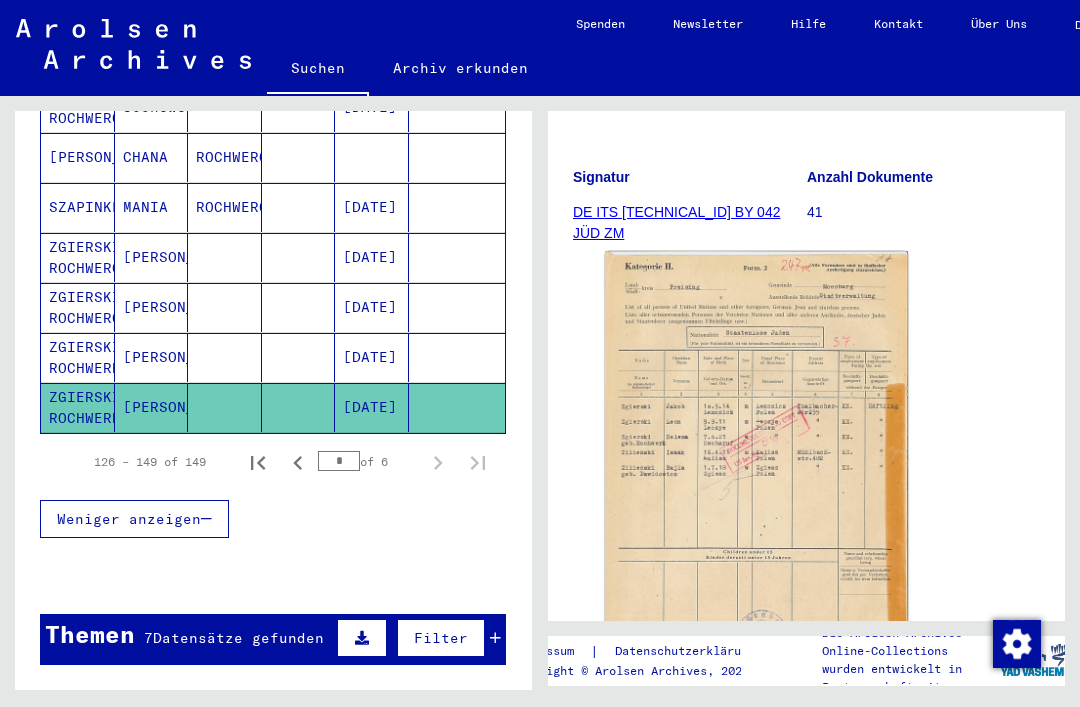 click on "[PERSON_NAME]" at bounding box center [152, 407] 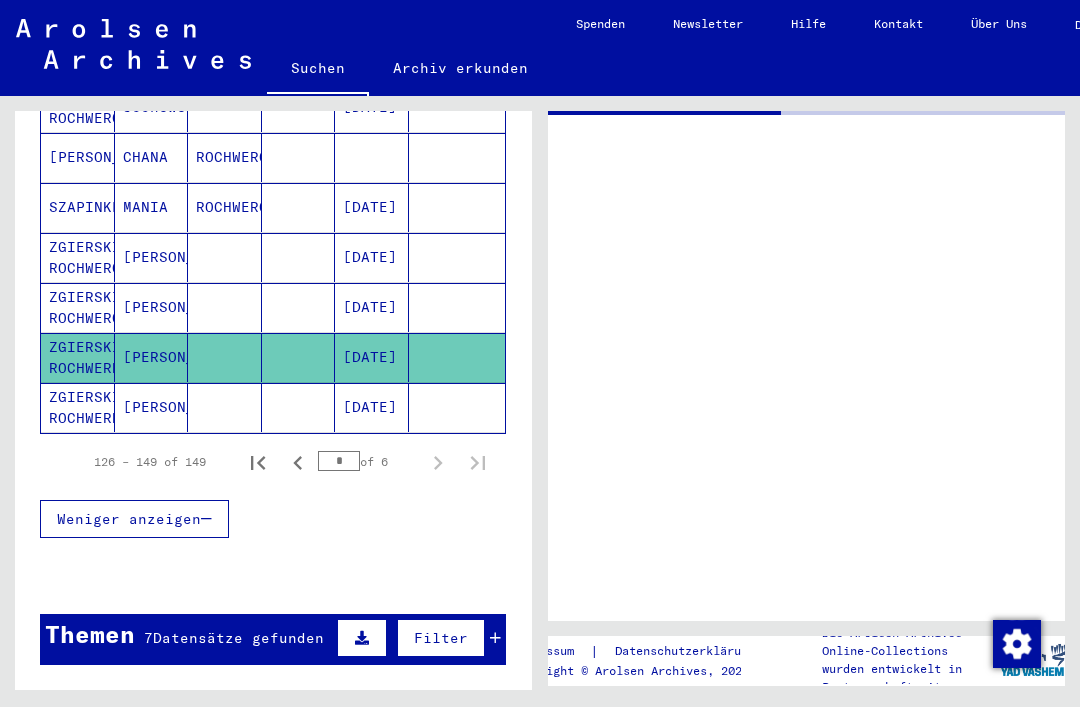 scroll, scrollTop: 0, scrollLeft: 0, axis: both 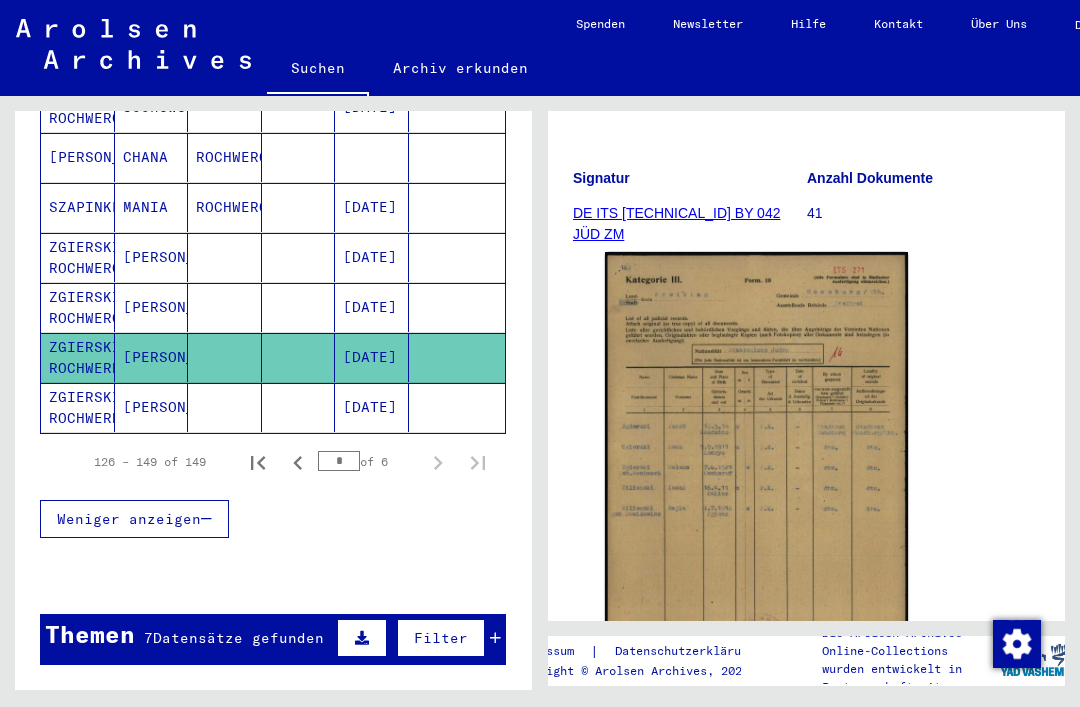 click 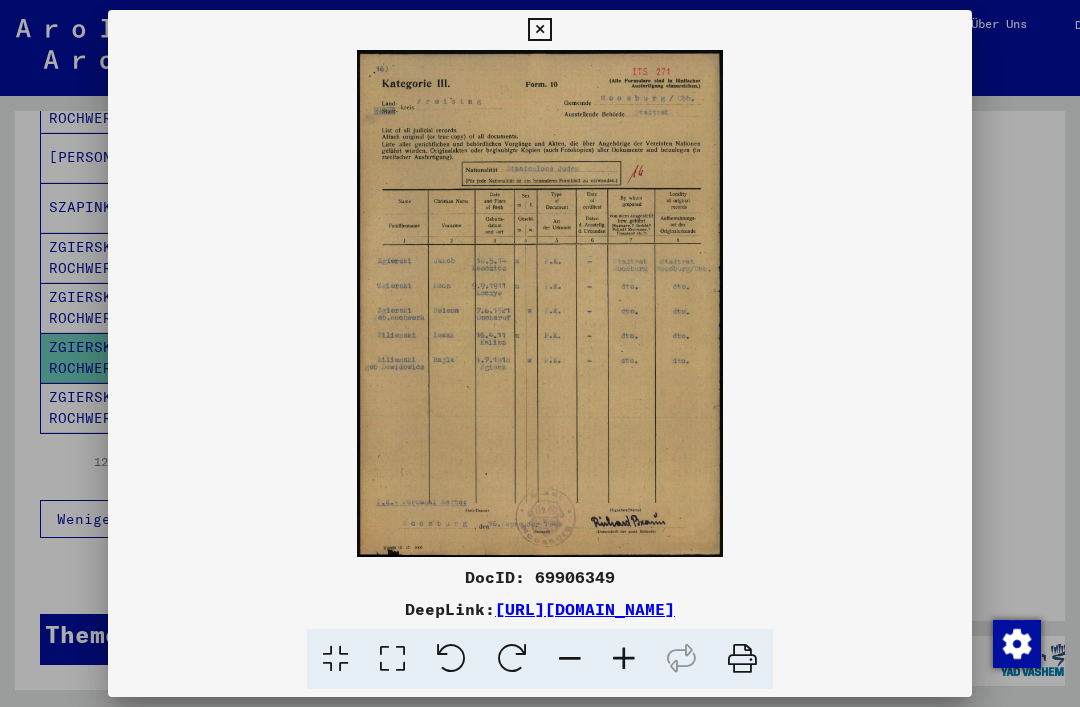 click at bounding box center [539, 30] 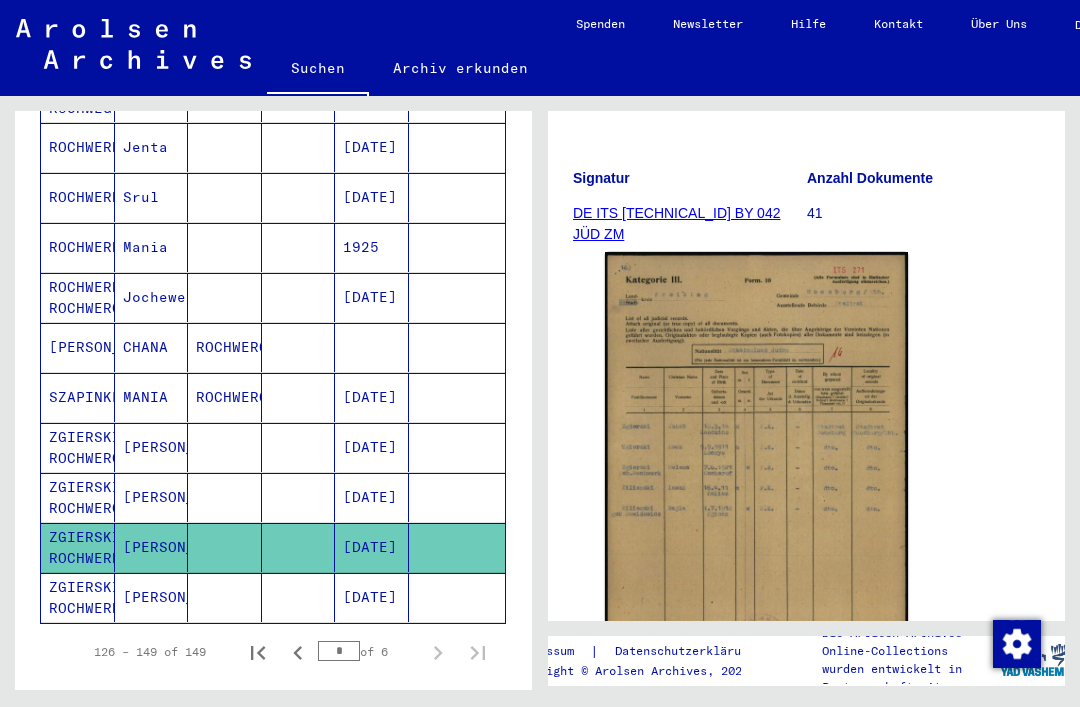 scroll, scrollTop: 980, scrollLeft: 0, axis: vertical 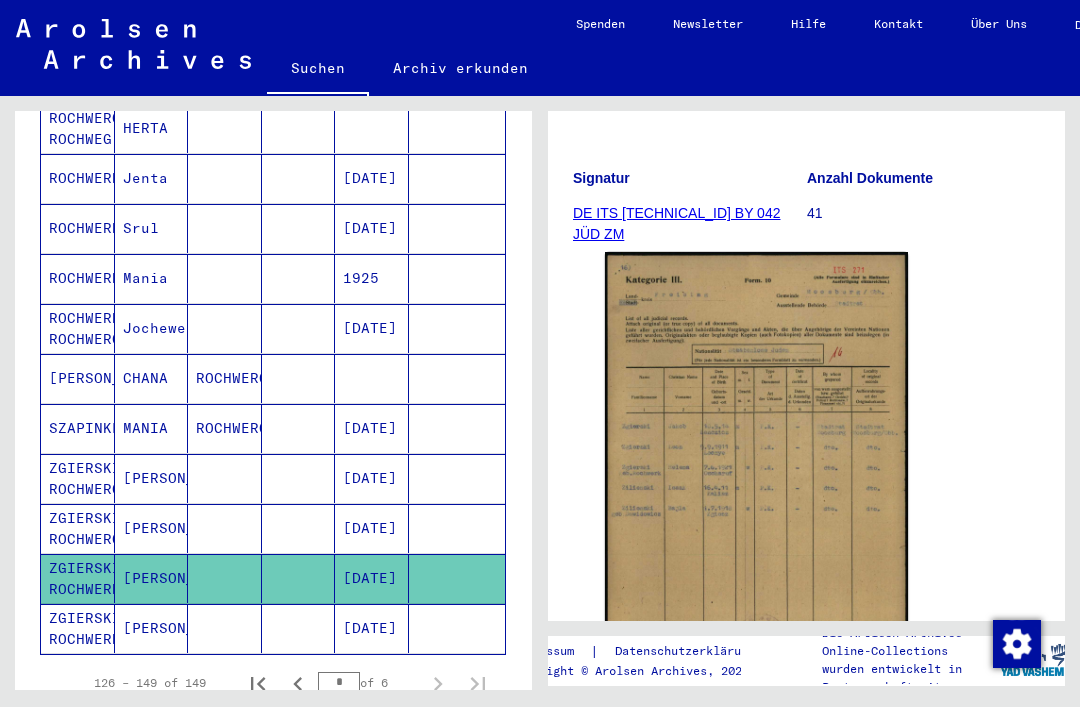 click on "ROCHWERG" at bounding box center (225, 478) 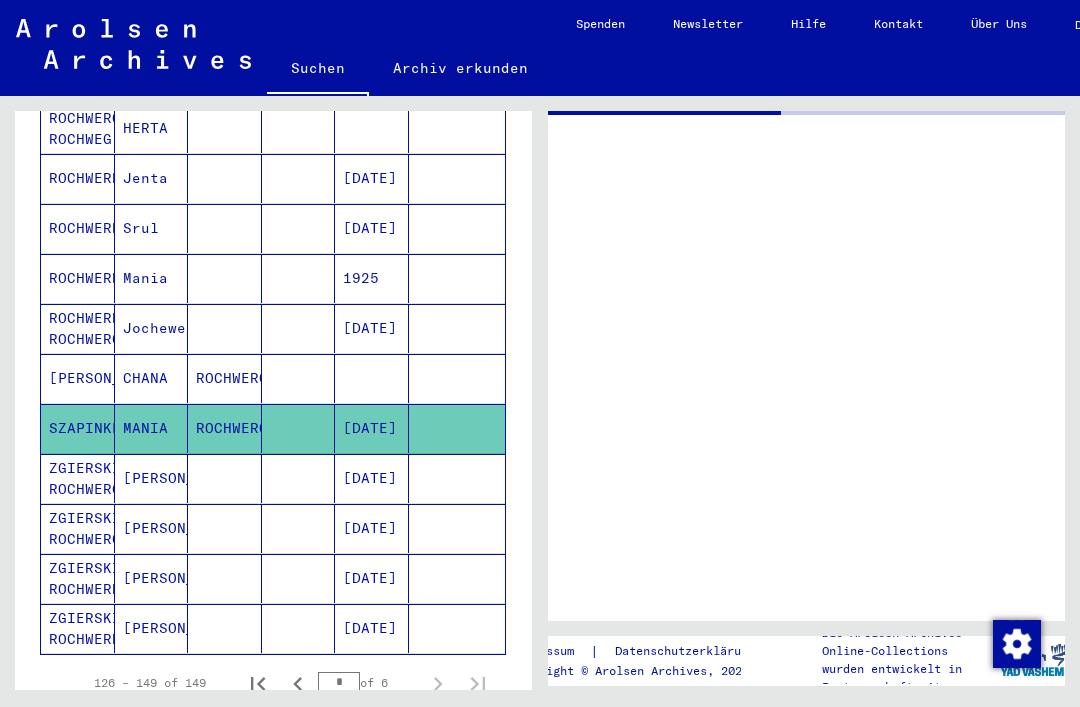 scroll, scrollTop: 0, scrollLeft: 0, axis: both 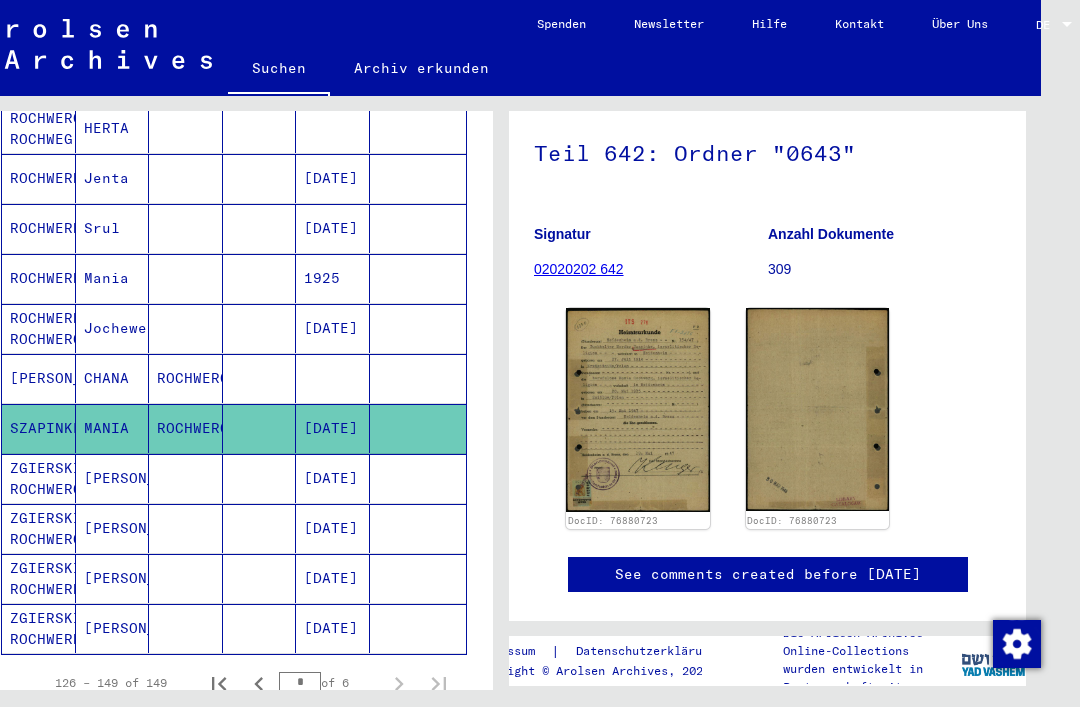 click on "ROCHWERG" at bounding box center (186, 428) 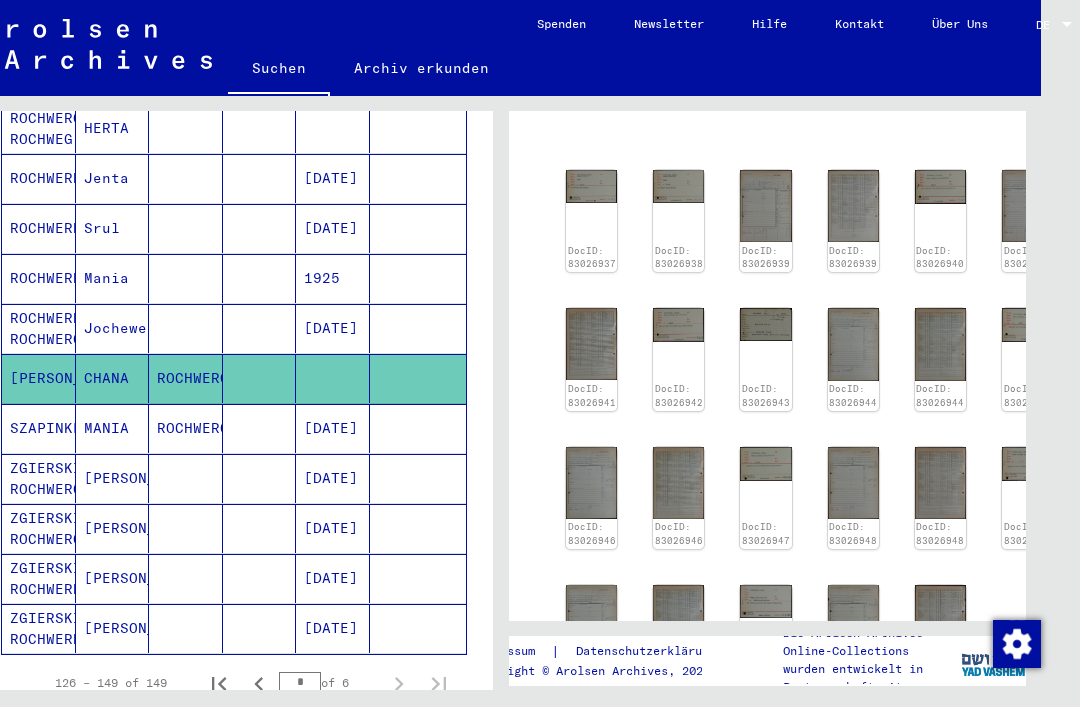 click 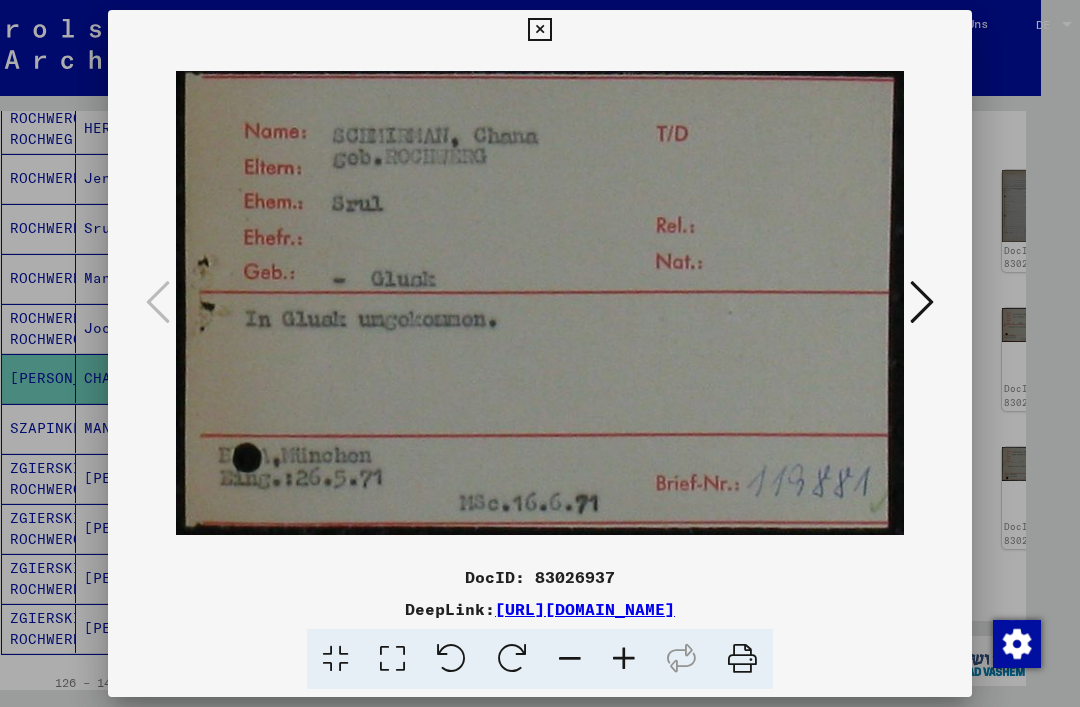 click at bounding box center [922, 303] 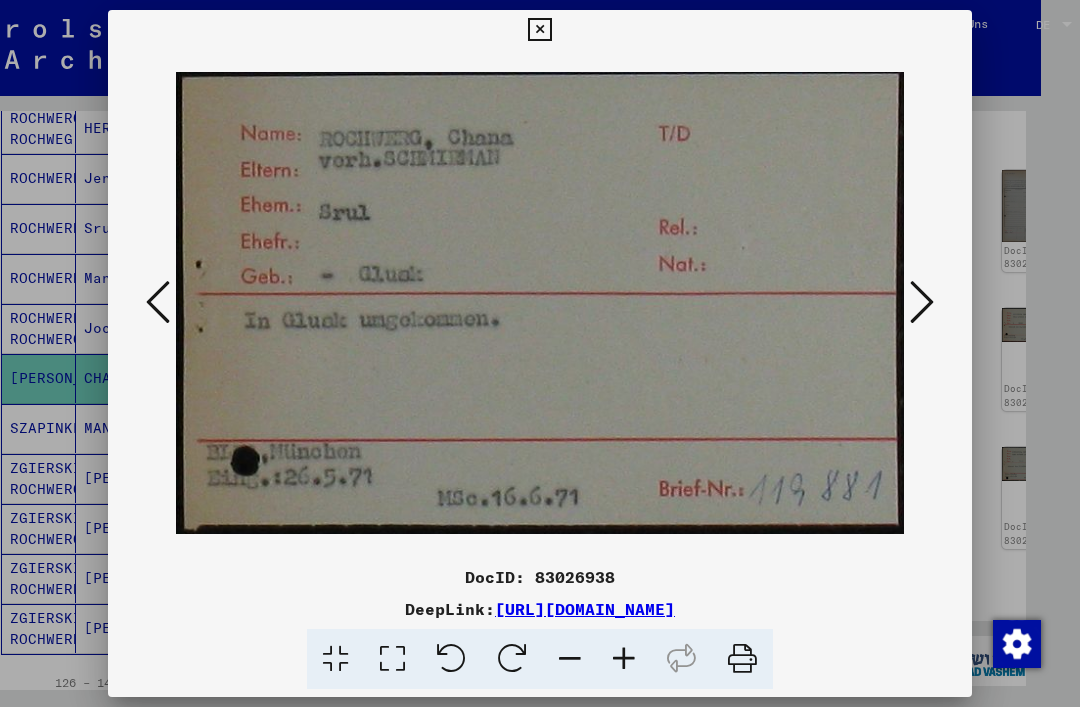 click at bounding box center [922, 302] 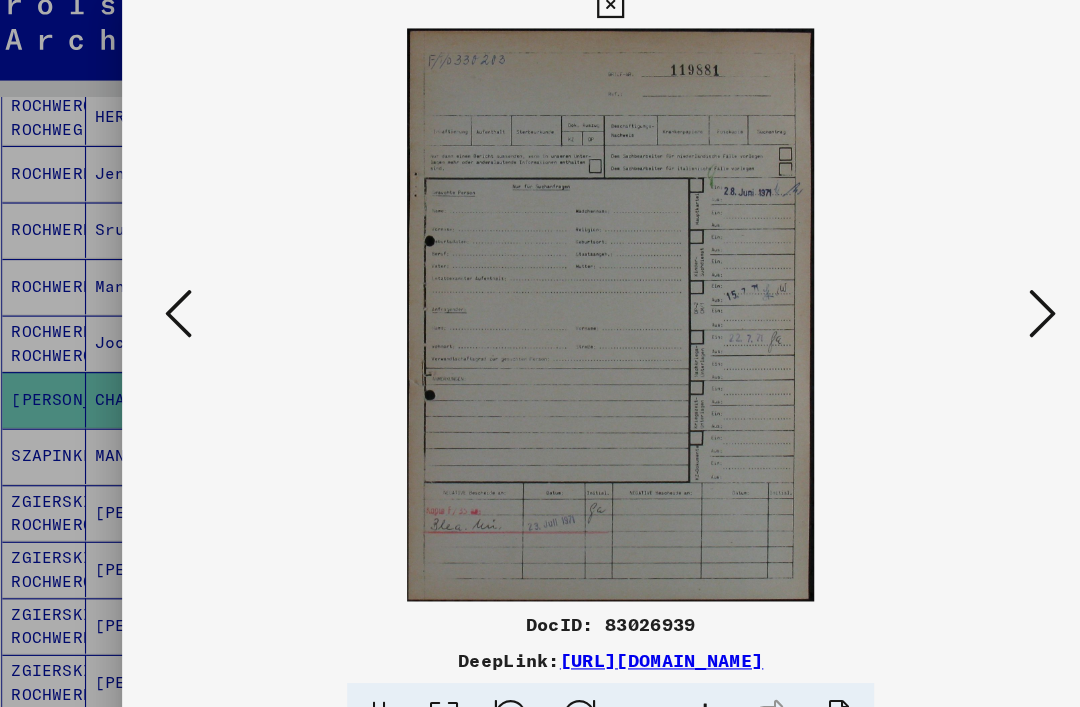 click at bounding box center [922, 302] 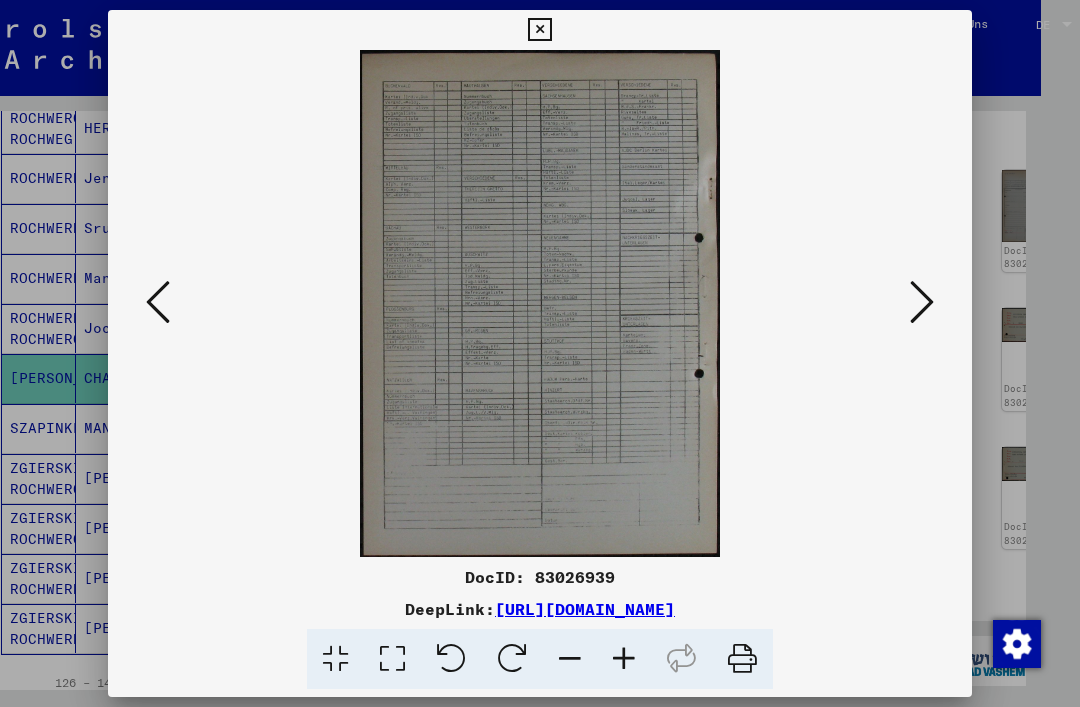 click at bounding box center [922, 302] 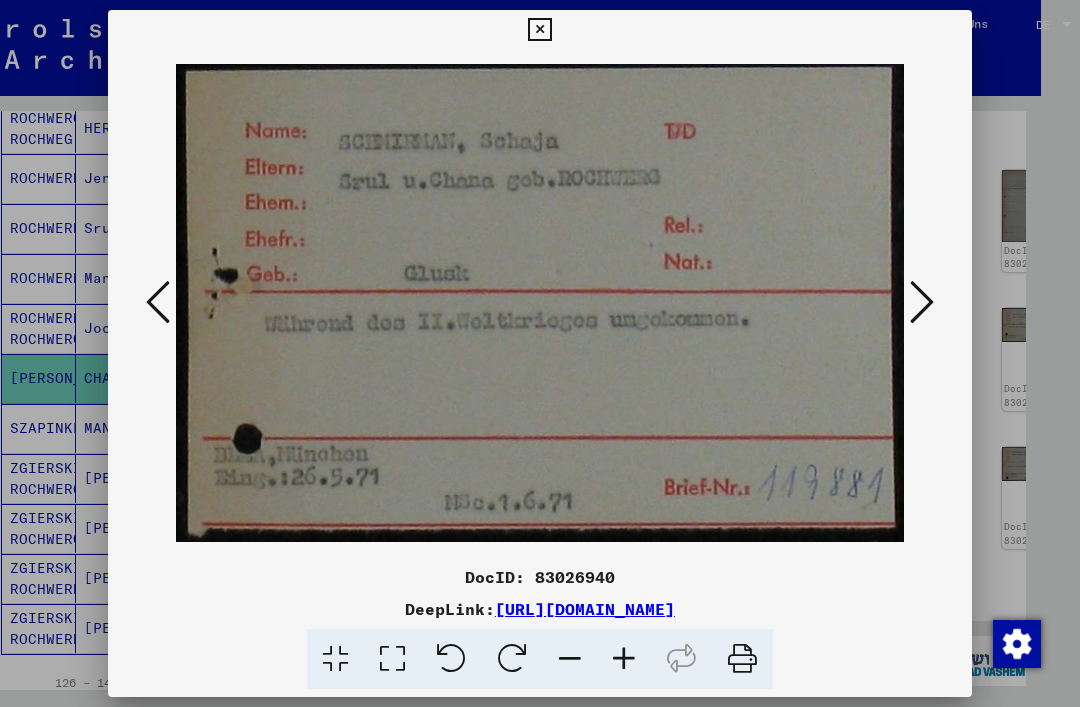 click at bounding box center [922, 302] 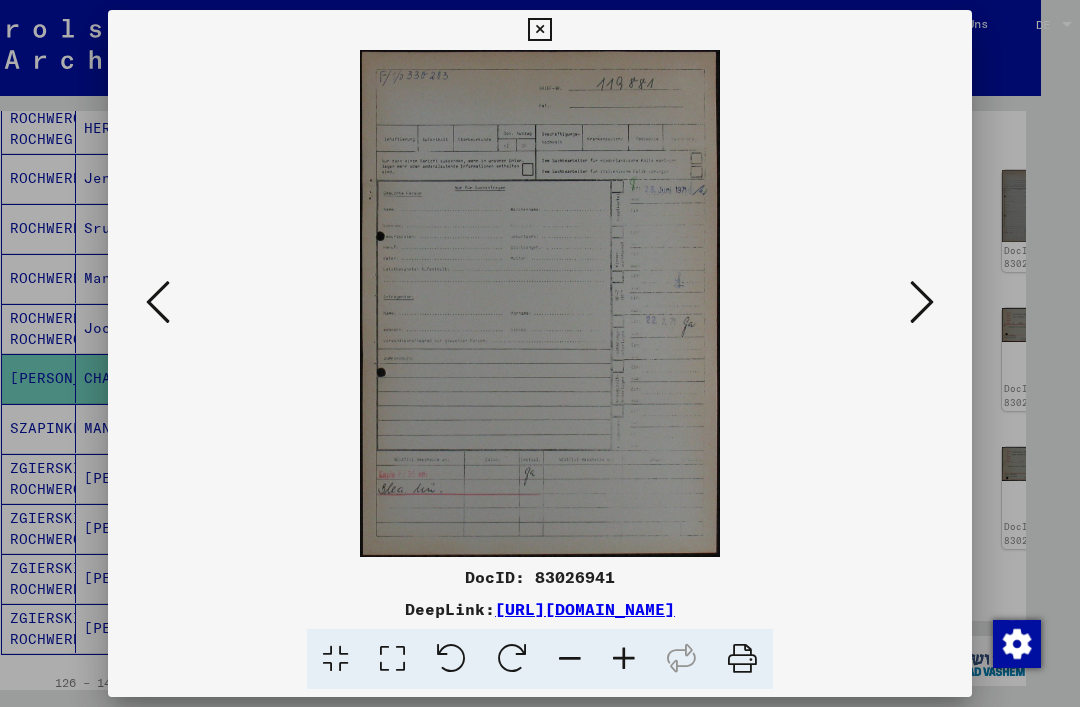 click at bounding box center [922, 302] 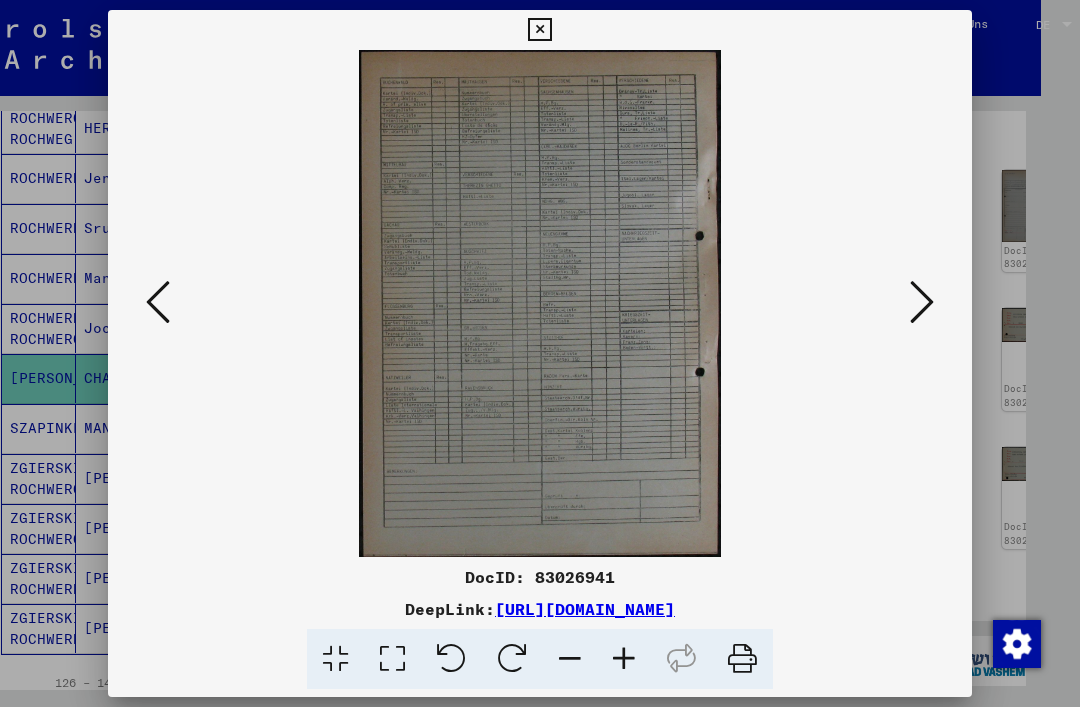 click at bounding box center (922, 302) 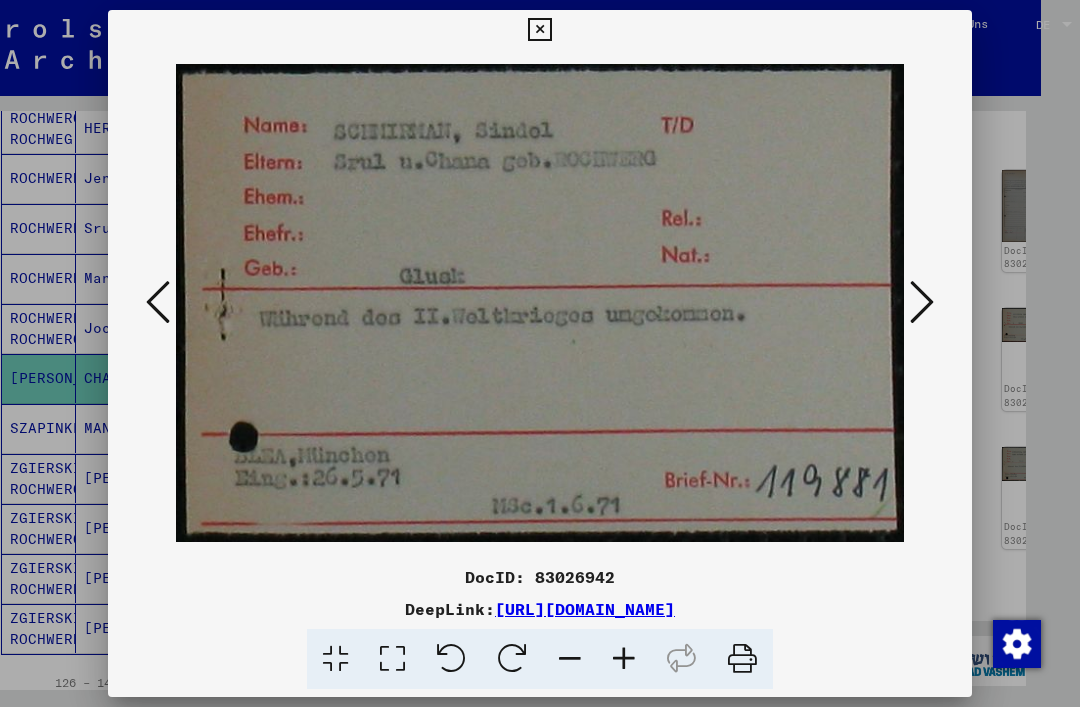 click at bounding box center [922, 302] 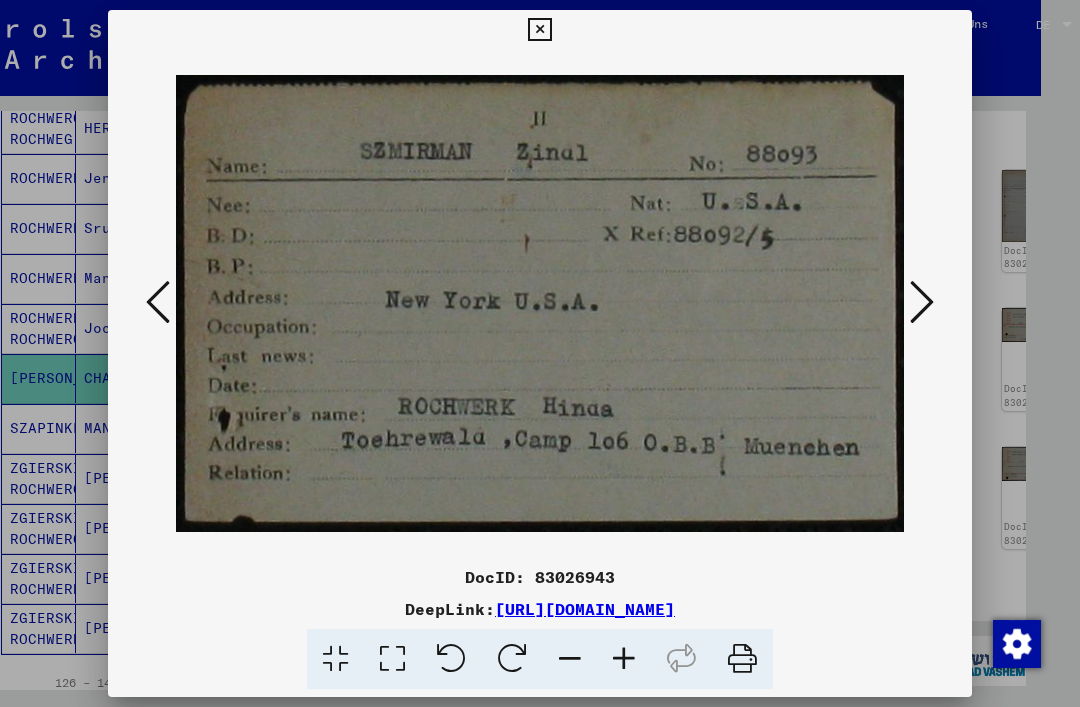 click at bounding box center (922, 302) 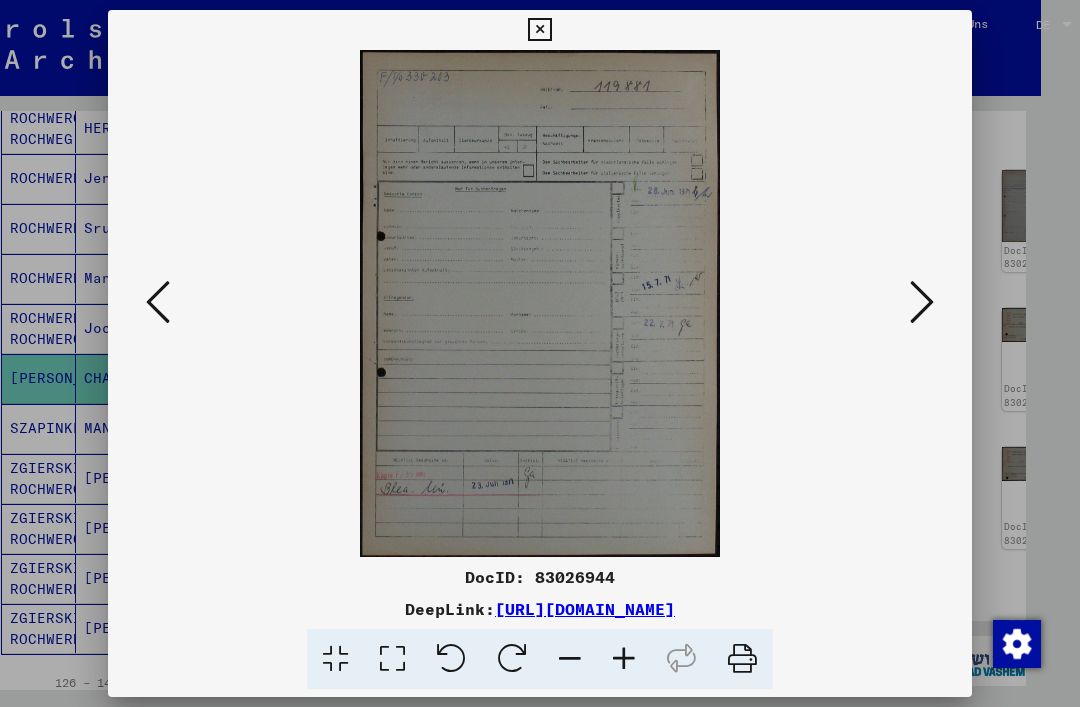 click at bounding box center [922, 302] 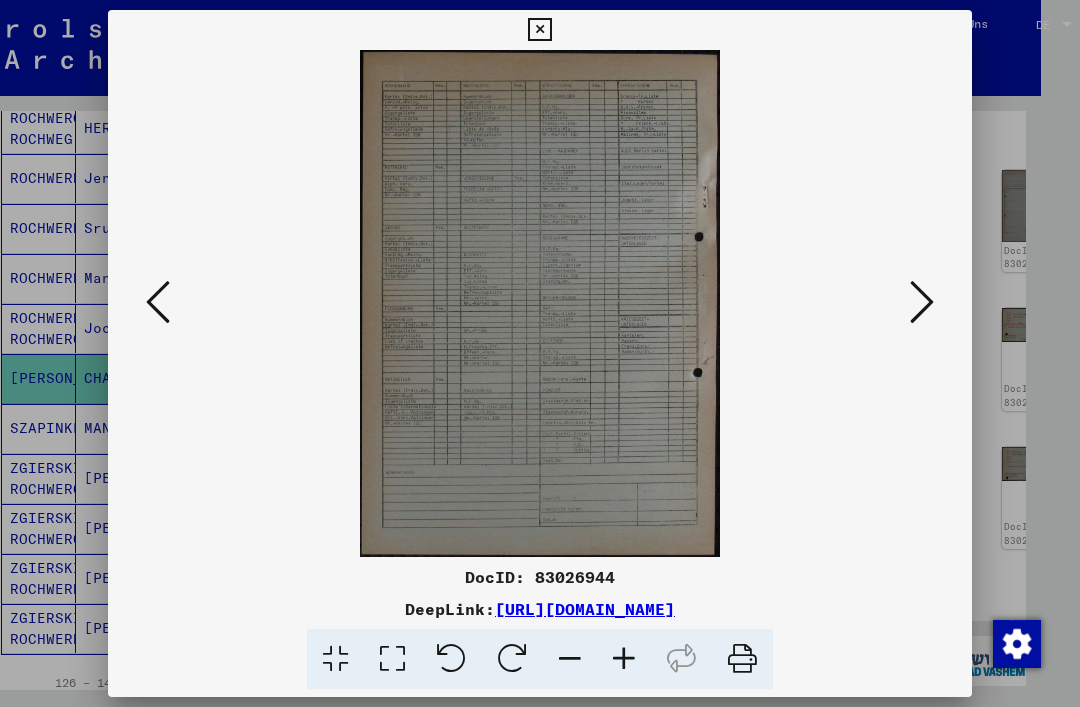 click at bounding box center [922, 302] 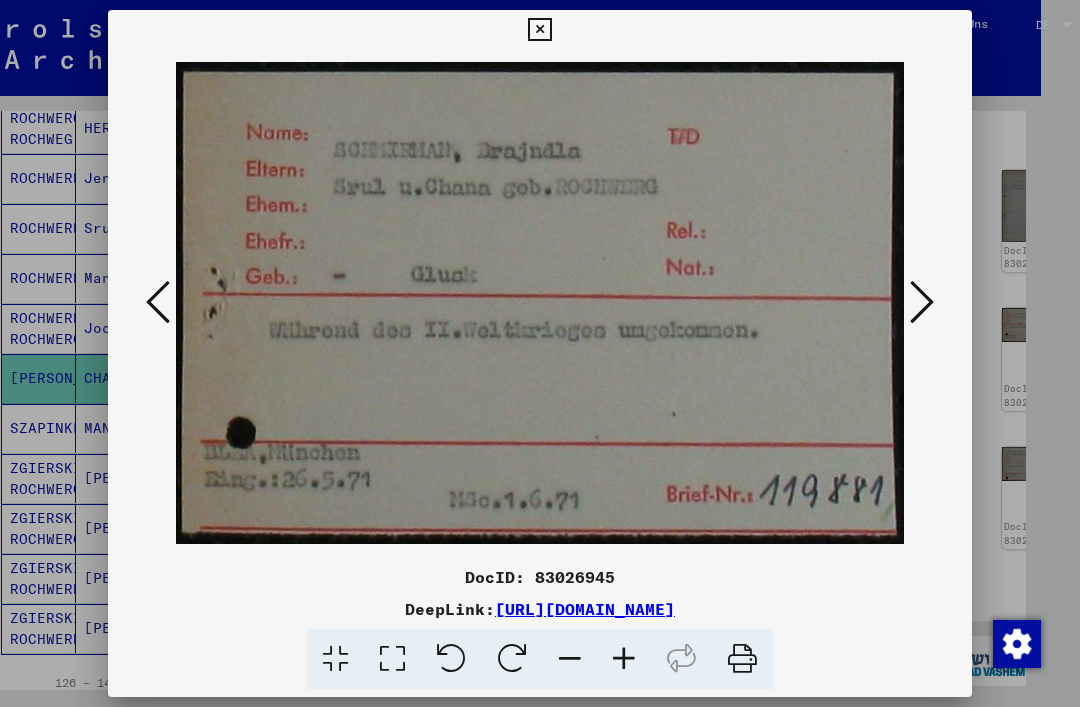 click at bounding box center (922, 302) 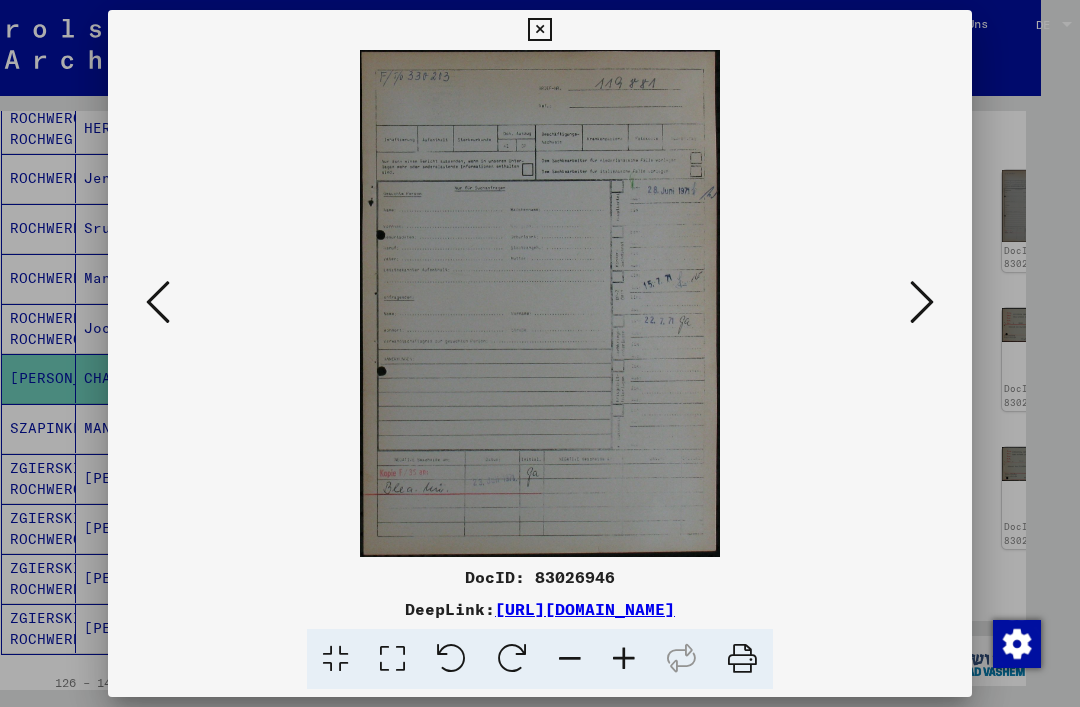 click at bounding box center (922, 302) 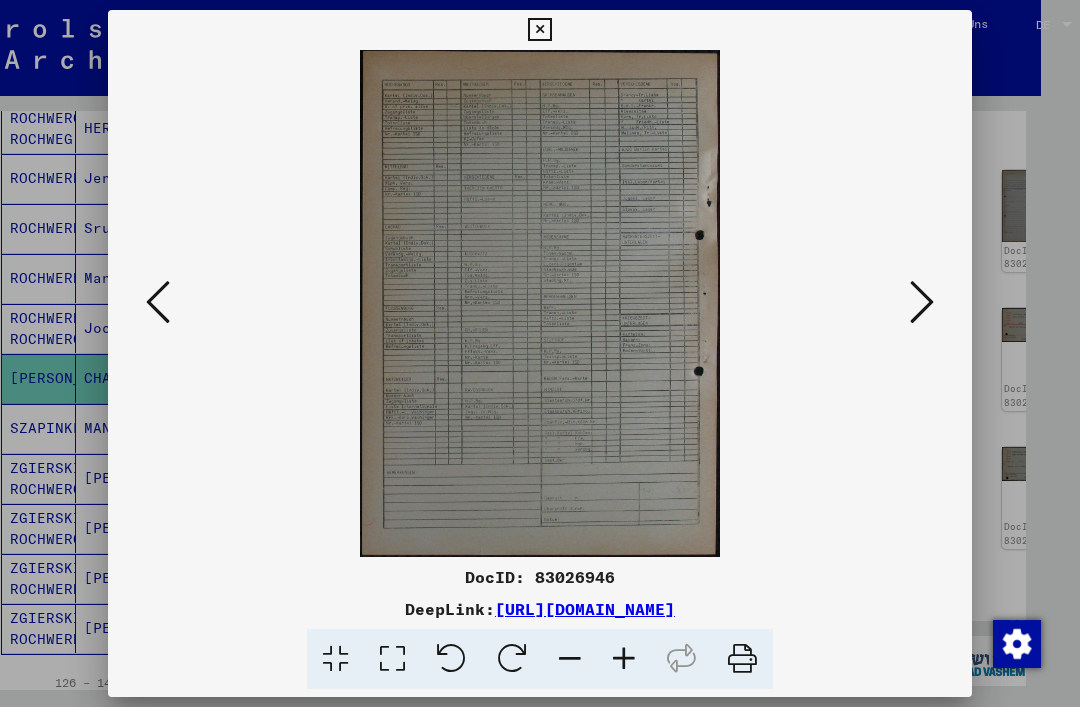 click at bounding box center (922, 302) 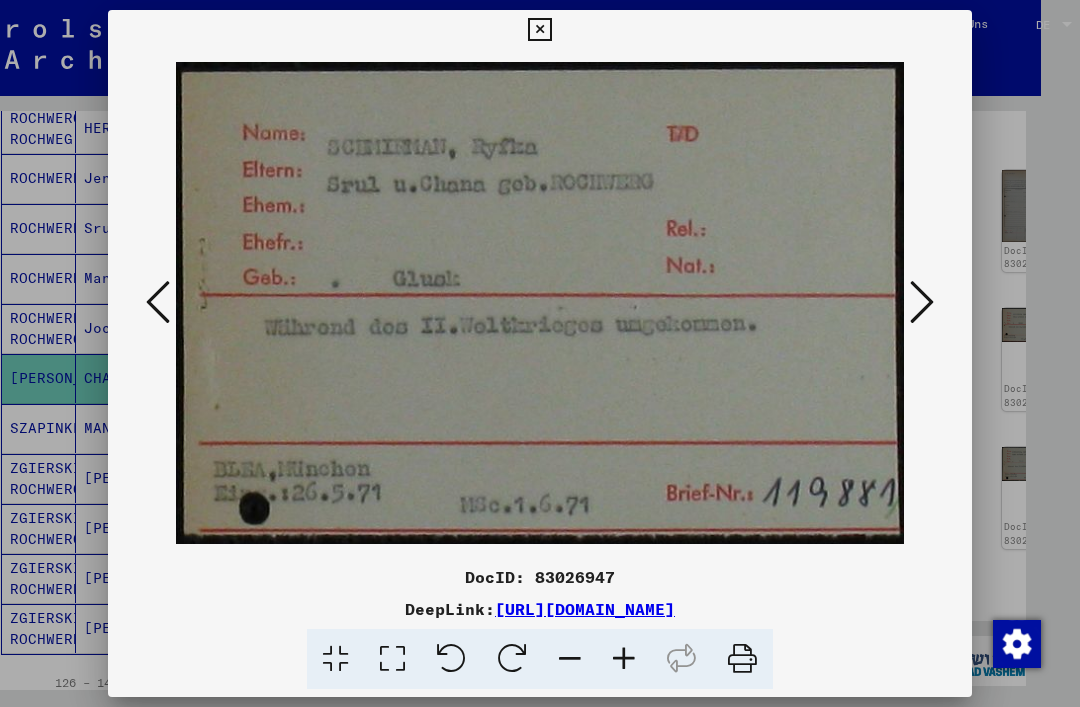 click at bounding box center [922, 302] 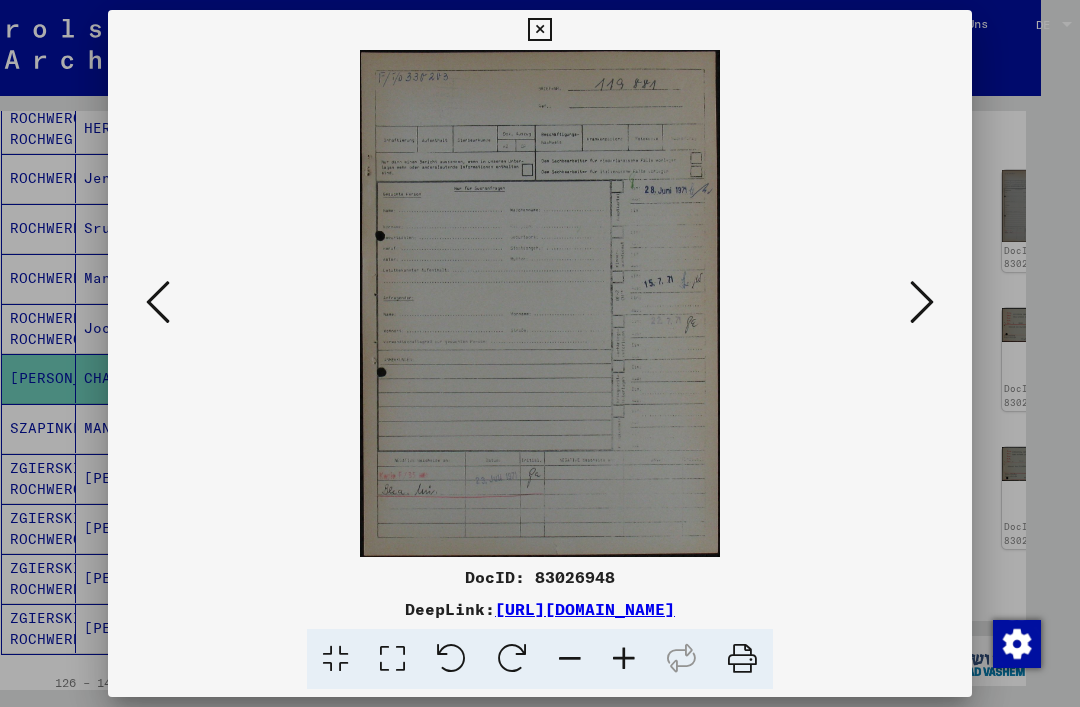 click at bounding box center (922, 302) 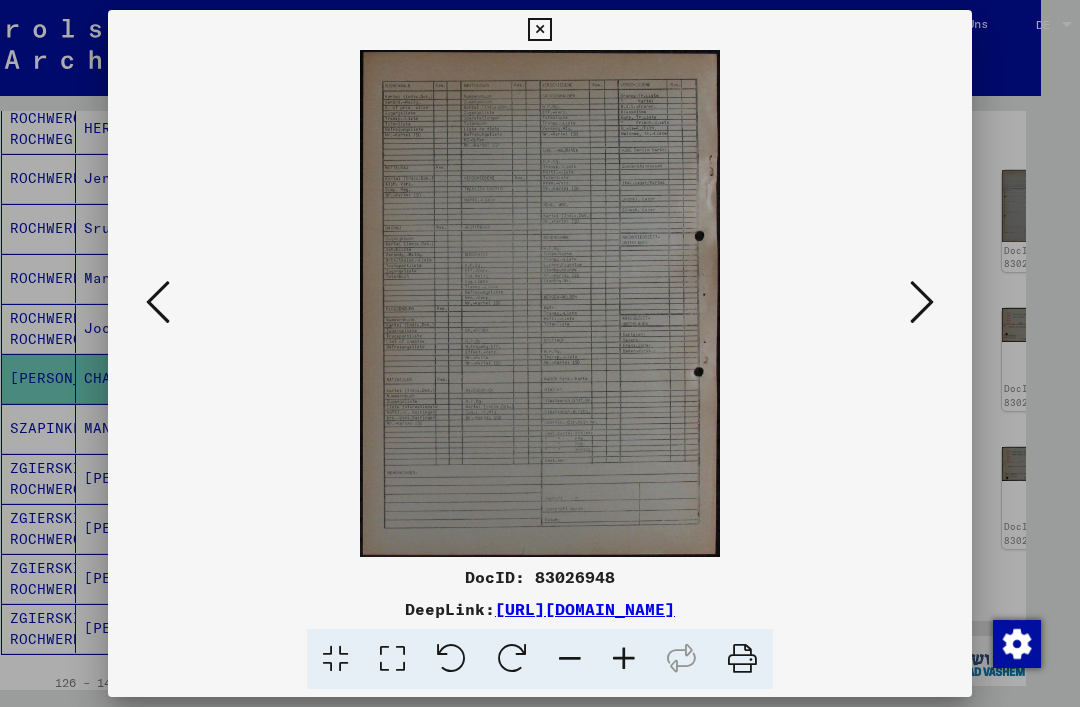click at bounding box center (922, 302) 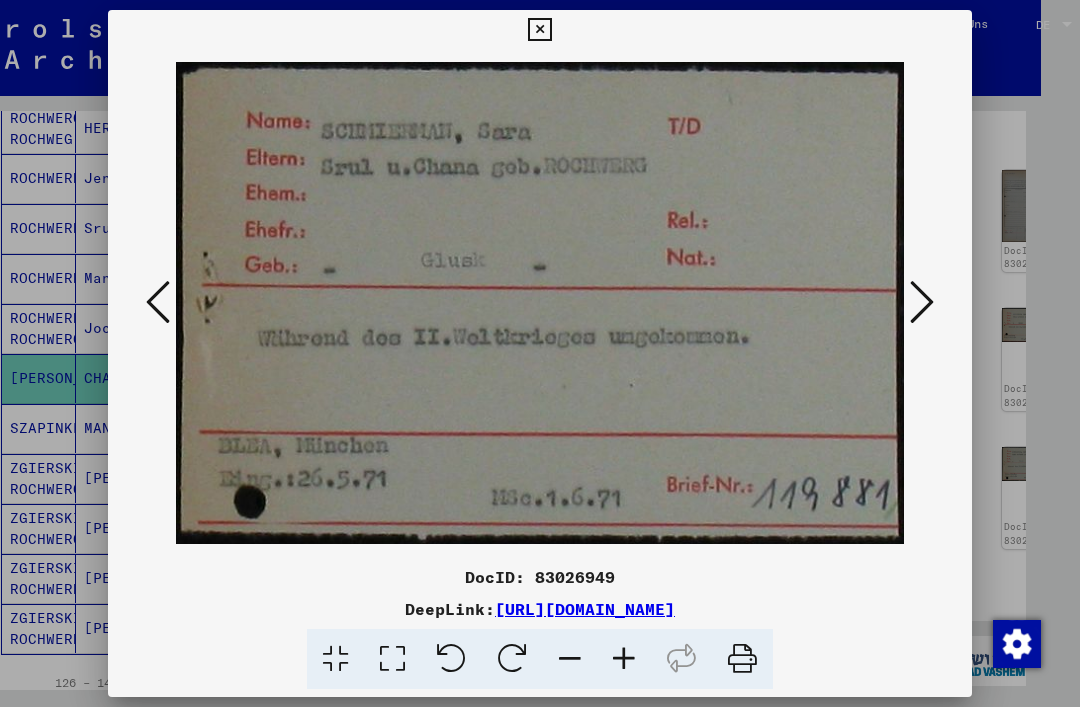 click at bounding box center [922, 302] 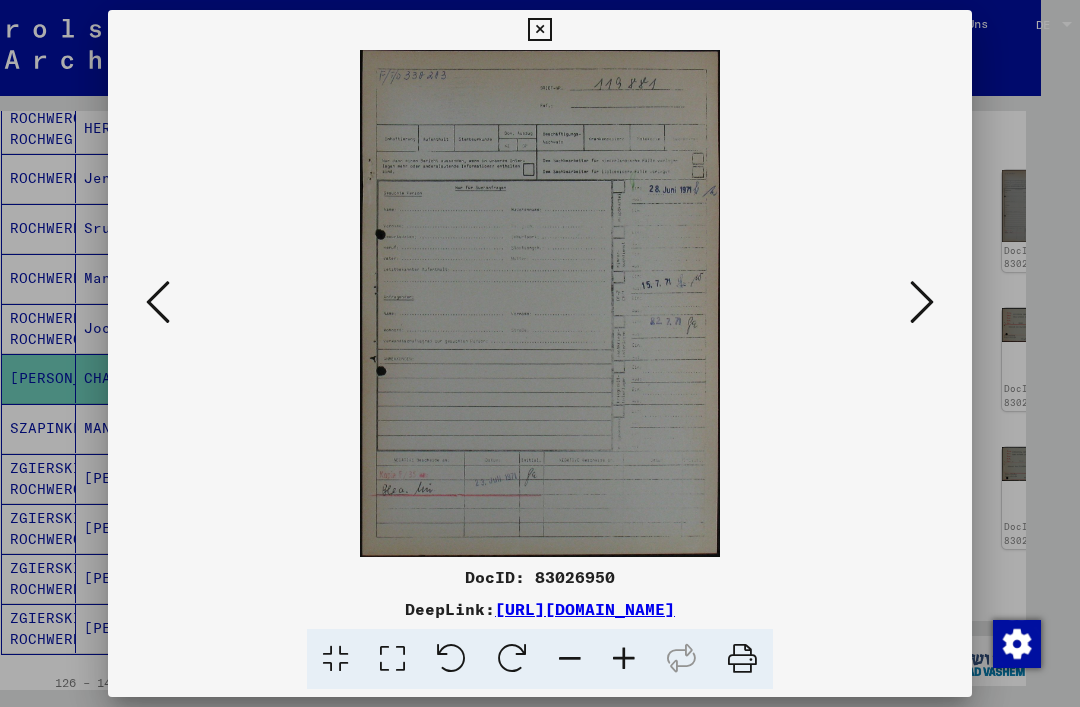 click at bounding box center [922, 302] 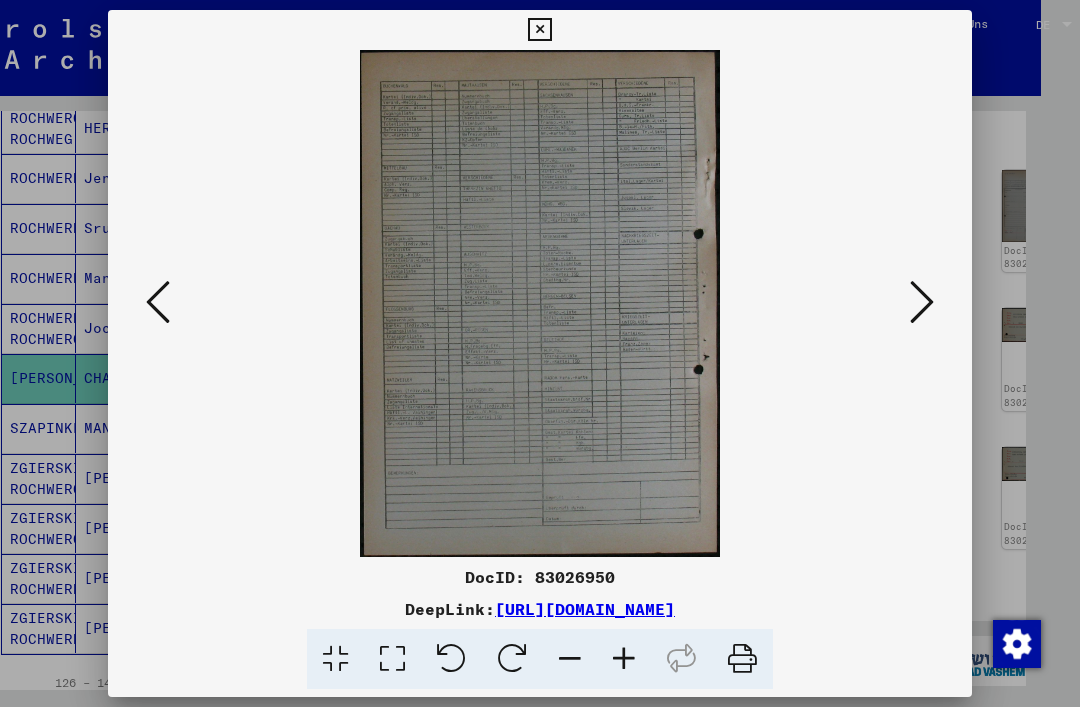 click at bounding box center (922, 302) 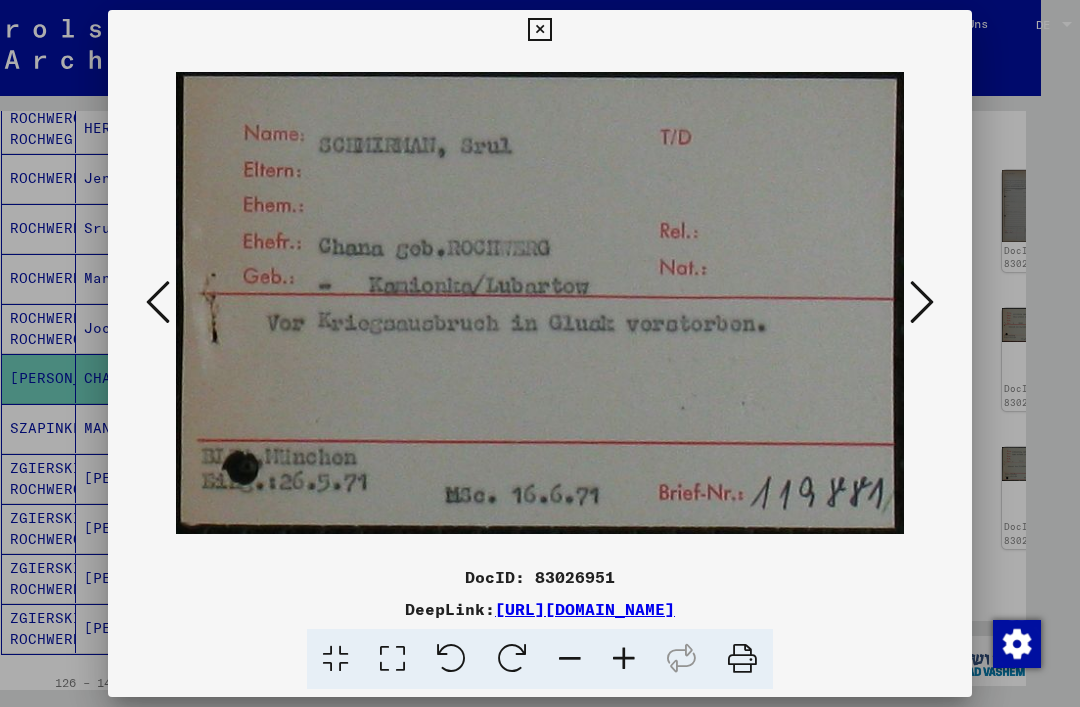 click at bounding box center (922, 302) 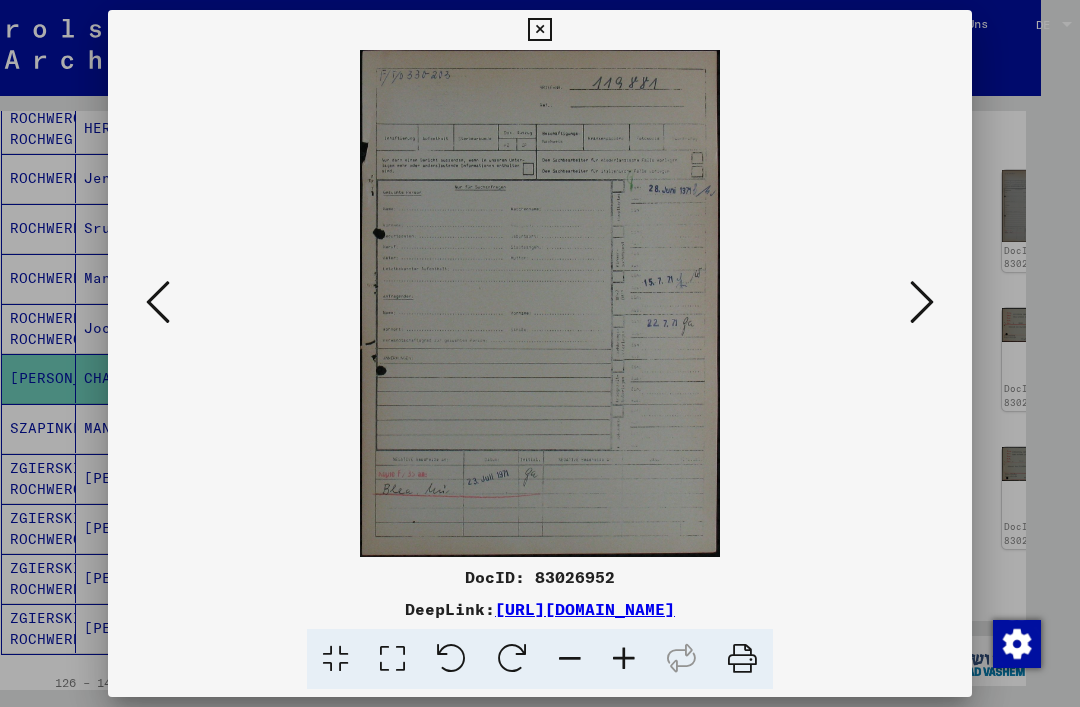 click at bounding box center (922, 302) 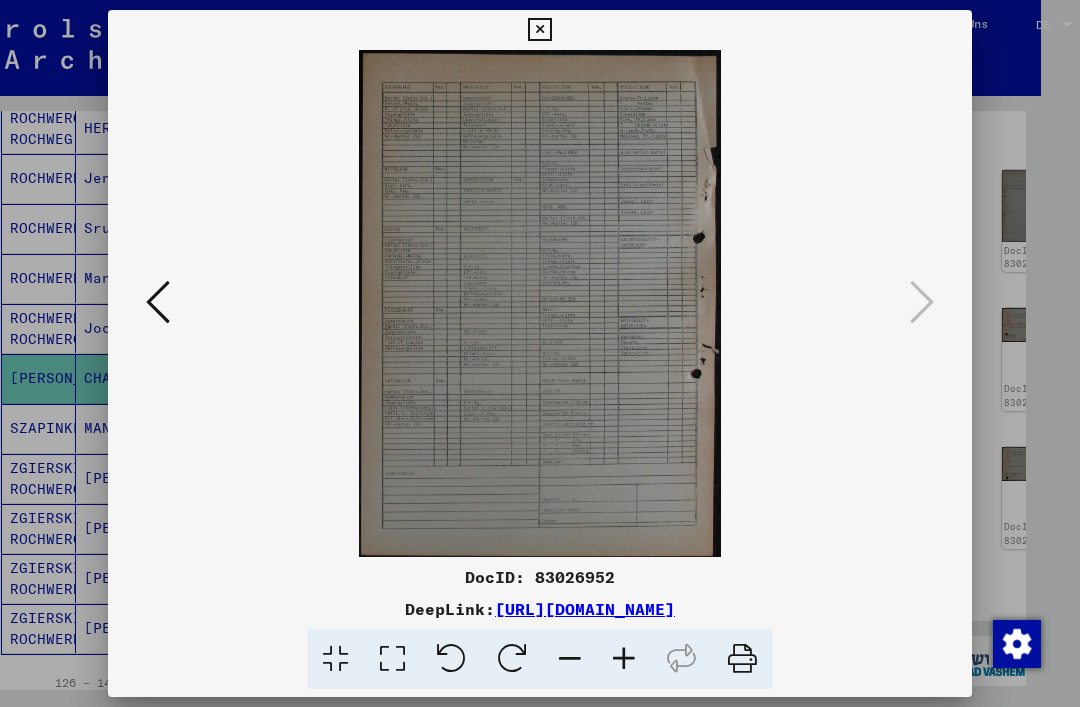 click at bounding box center (539, 30) 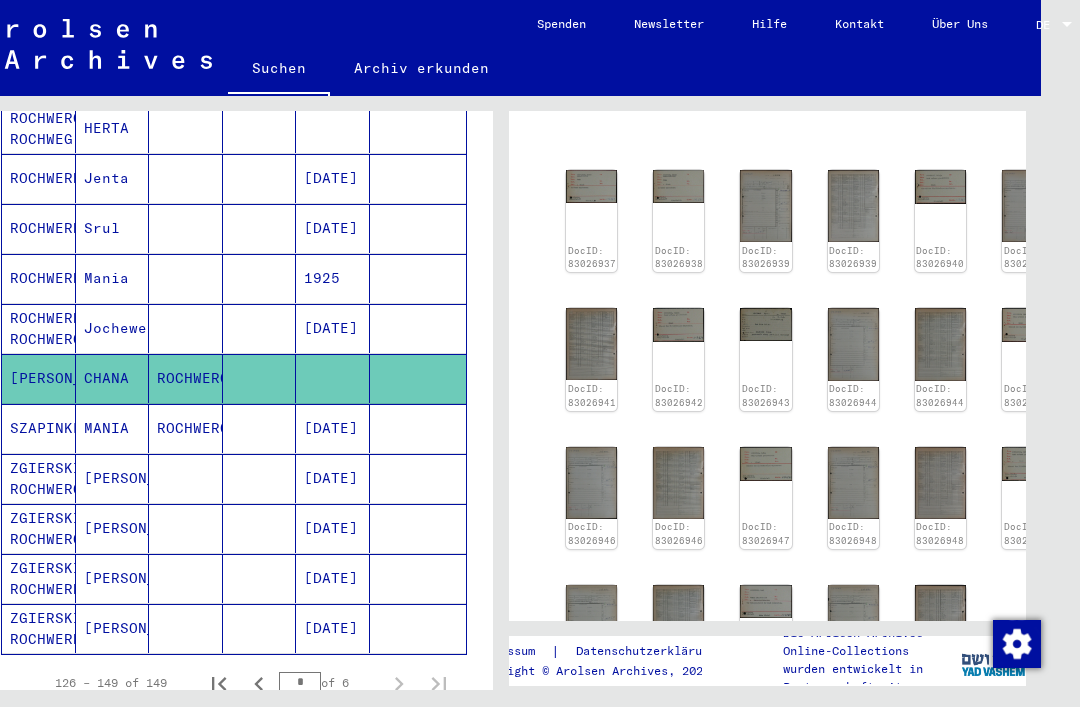 click on "Jochewet" at bounding box center (113, 378) 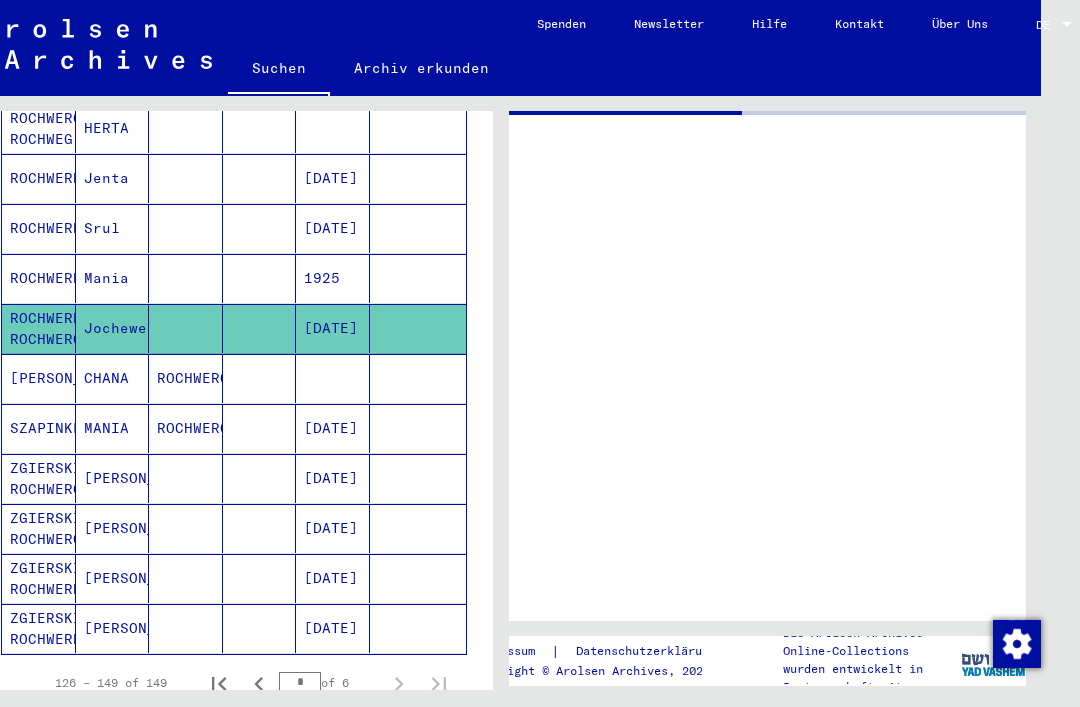 scroll, scrollTop: 0, scrollLeft: 0, axis: both 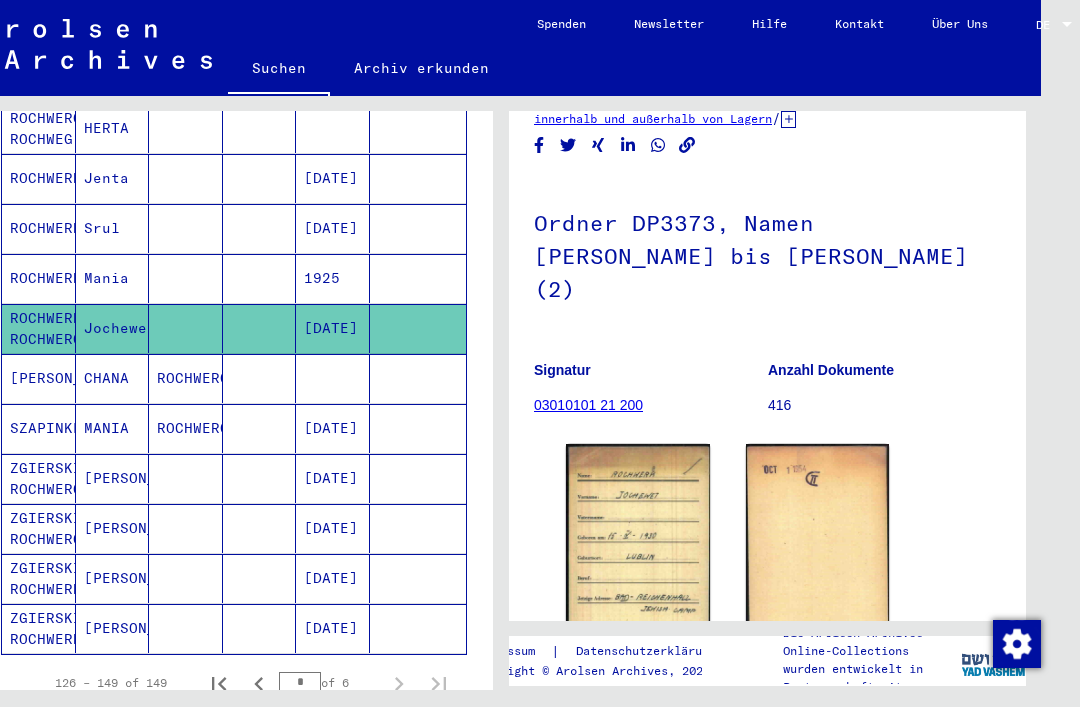 click 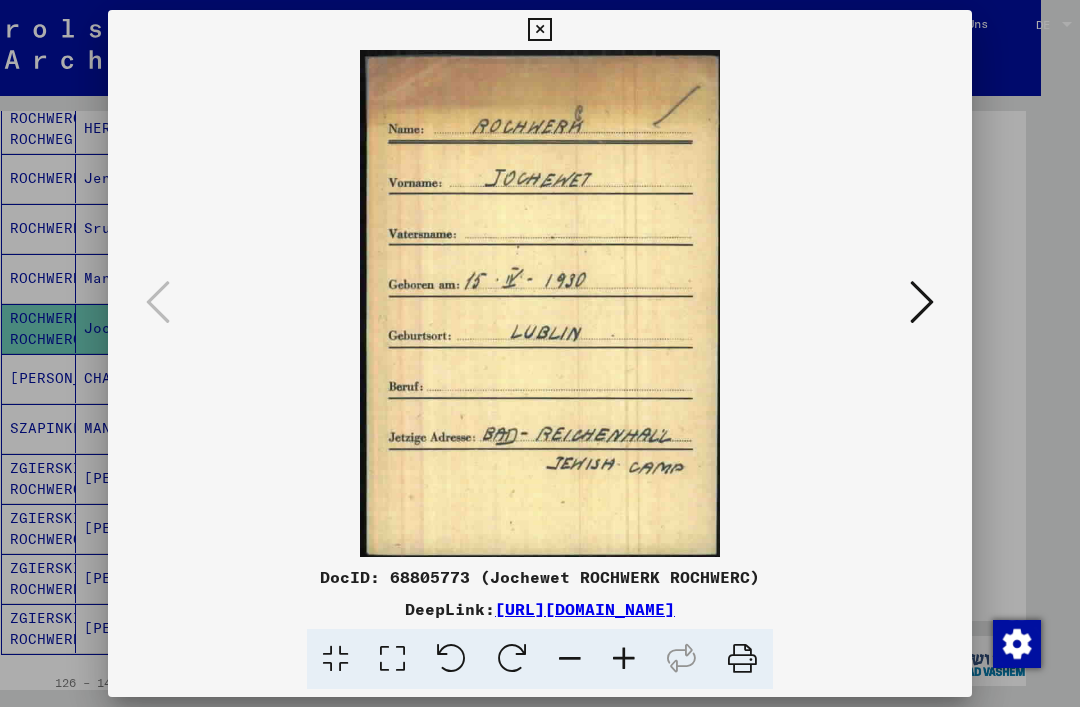 click at bounding box center (922, 302) 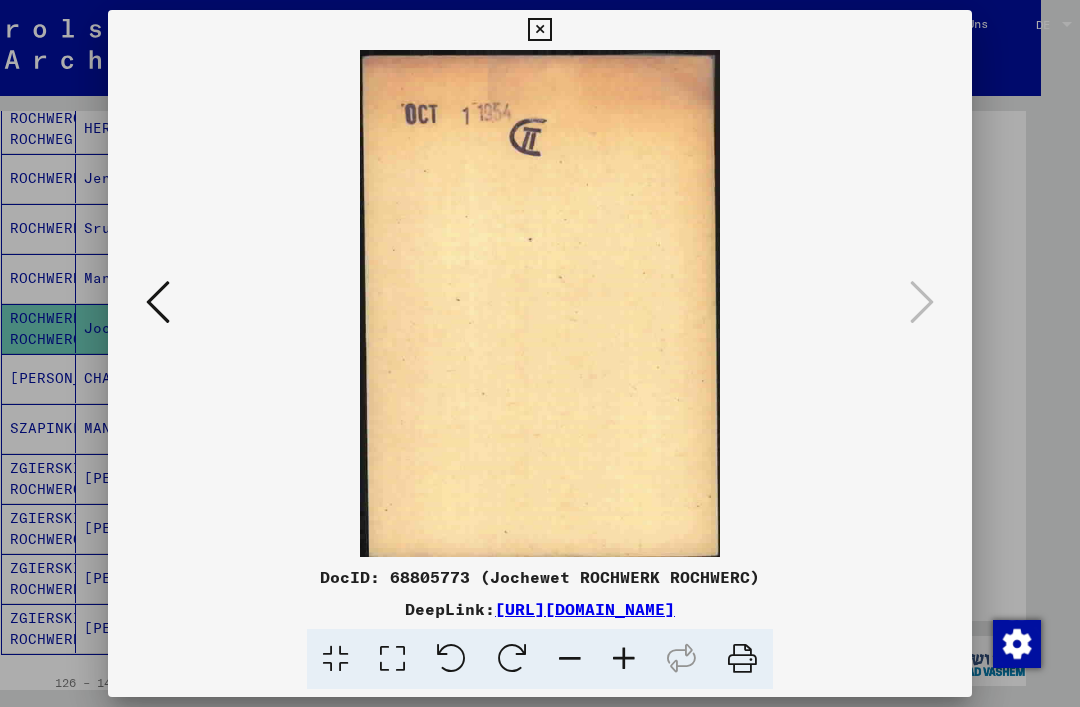 click at bounding box center (539, 30) 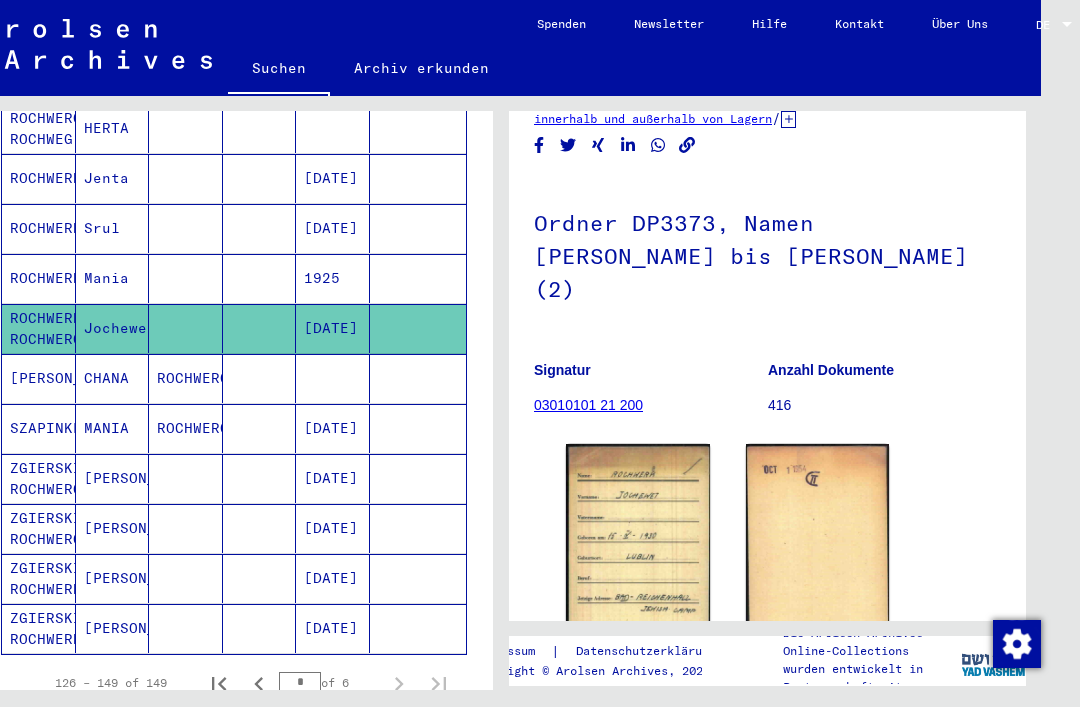 click on "Mania" at bounding box center [113, 328] 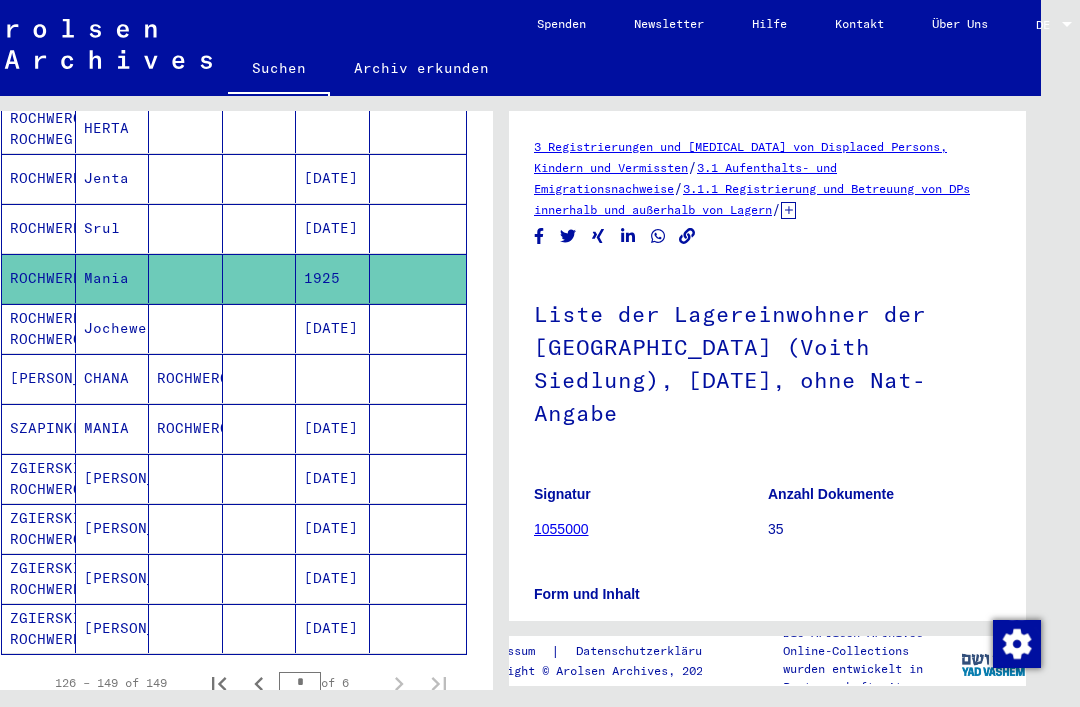 scroll, scrollTop: 0, scrollLeft: 0, axis: both 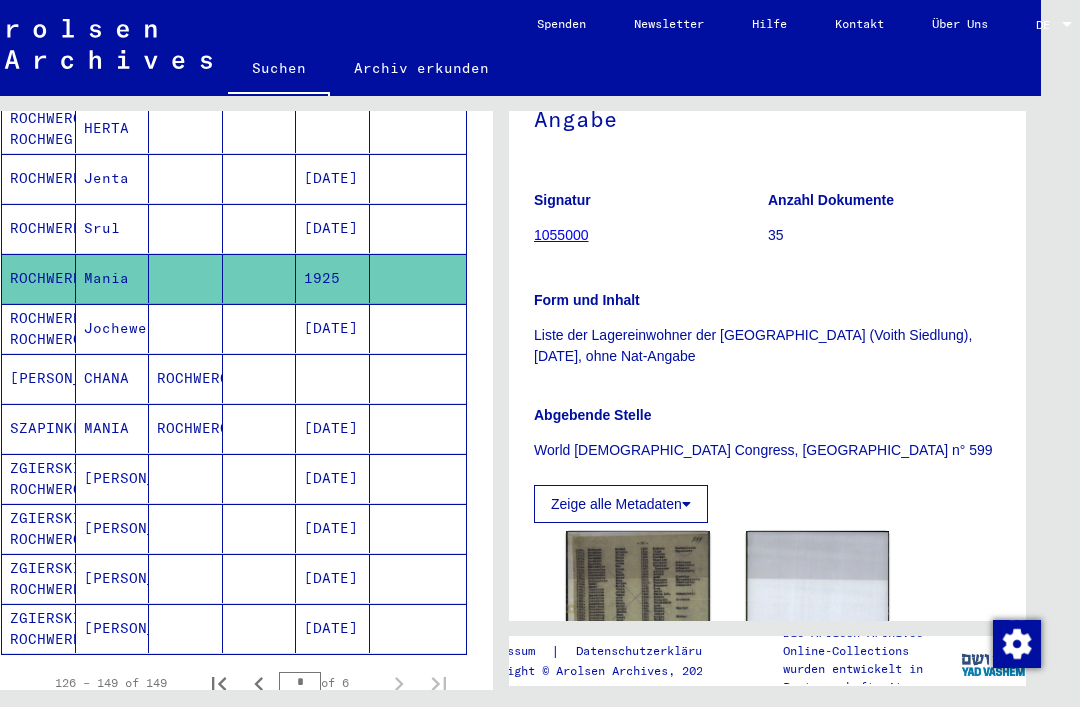 click 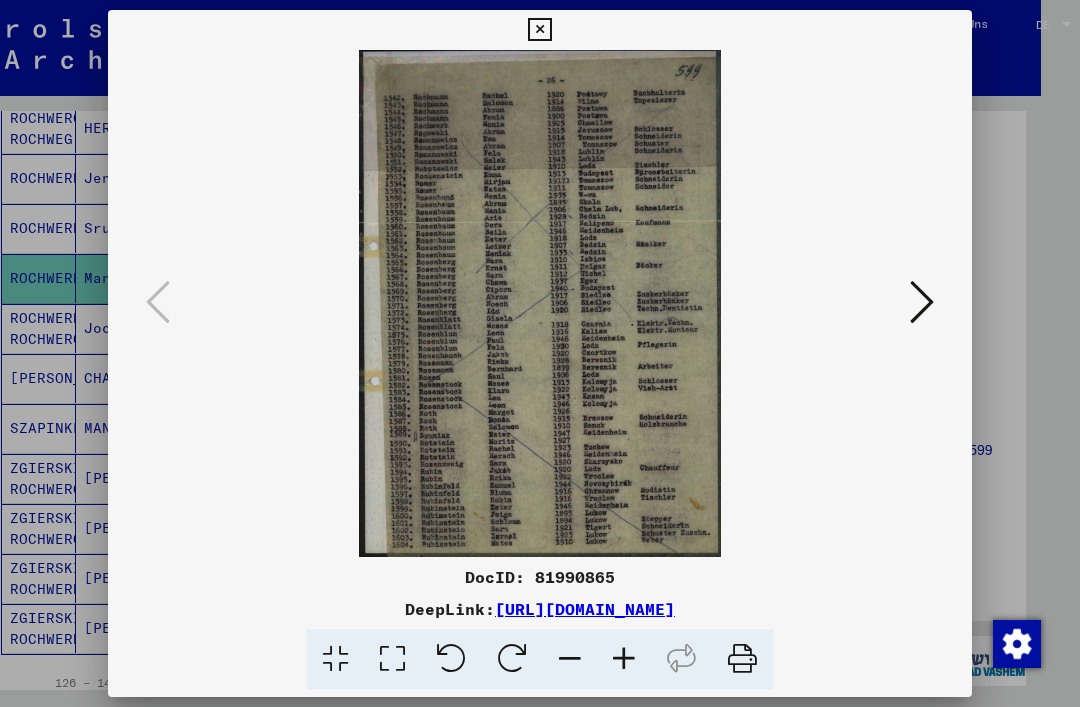 click at bounding box center [922, 302] 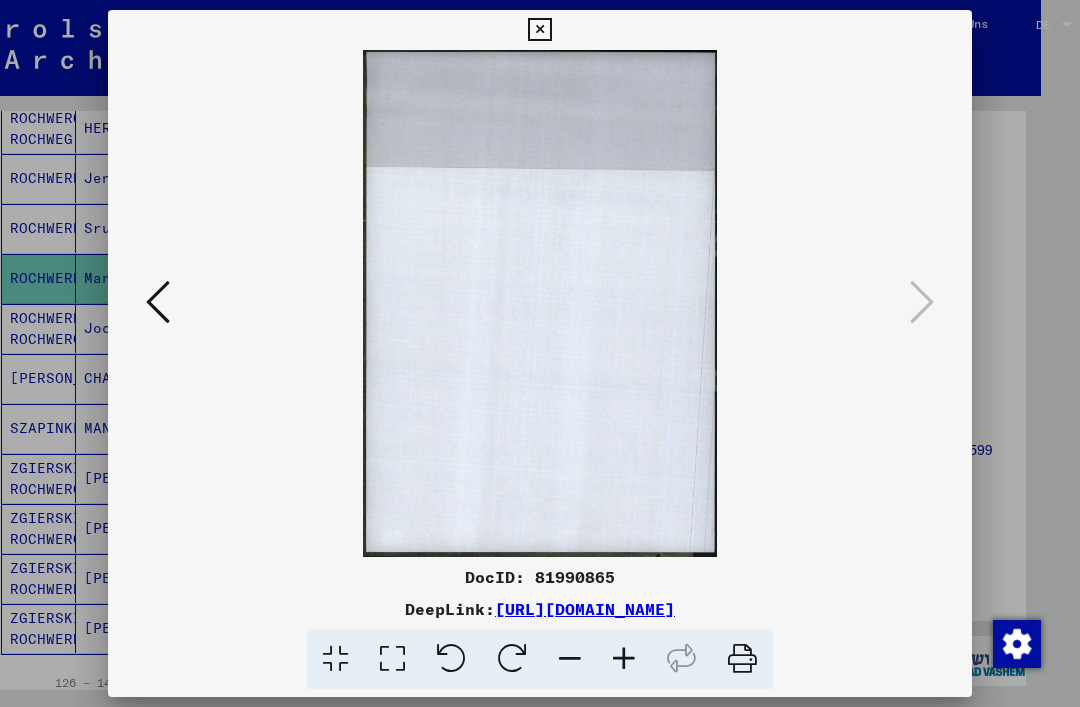 click at bounding box center [539, 30] 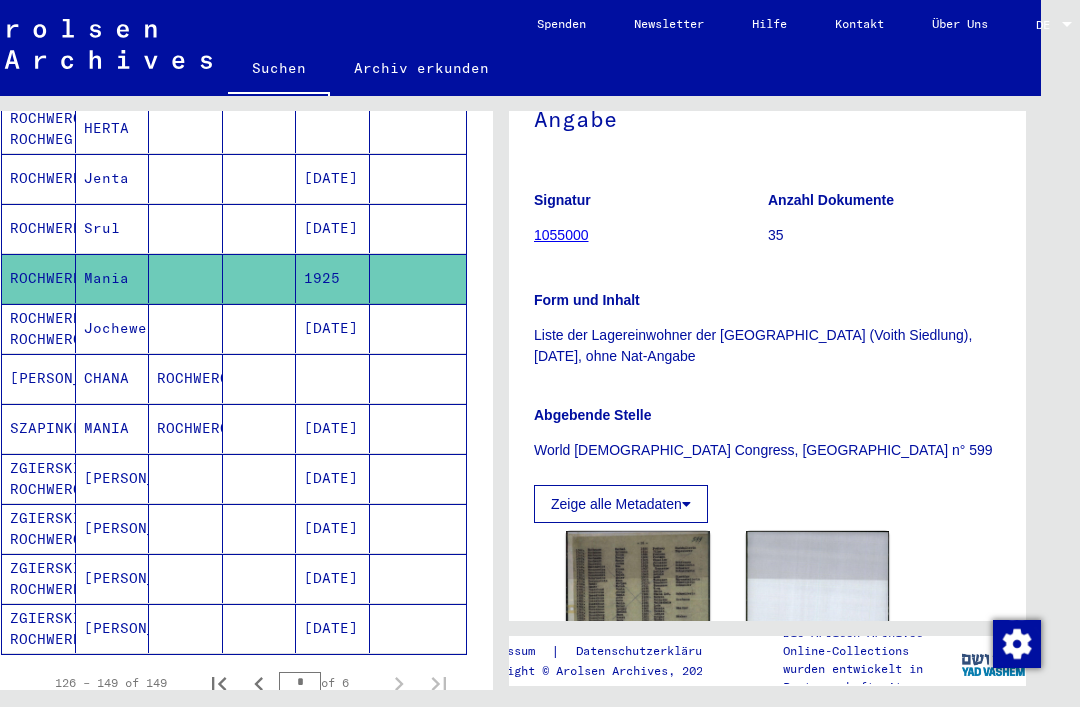 click on "Srul" at bounding box center (113, 278) 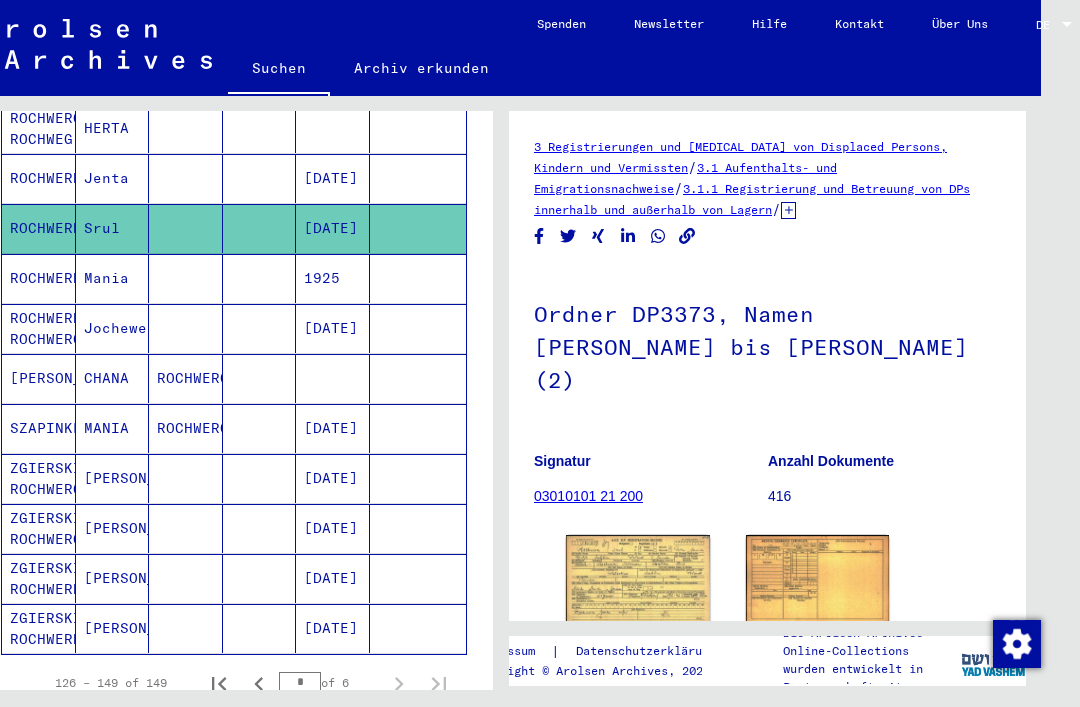 scroll, scrollTop: 0, scrollLeft: 0, axis: both 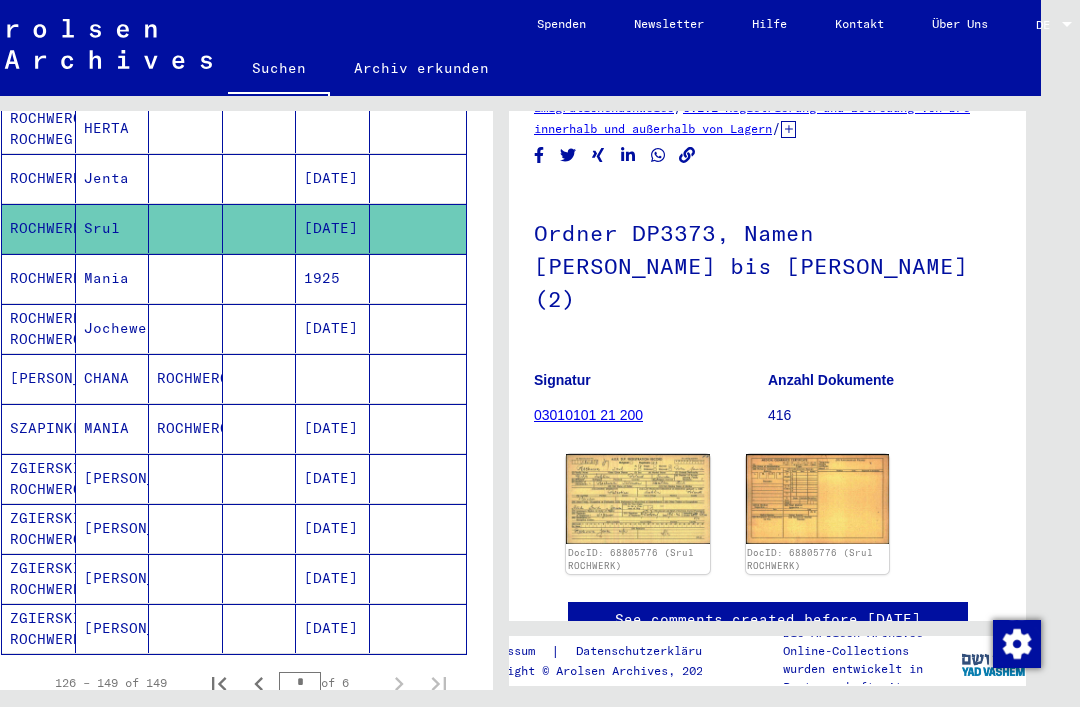 click 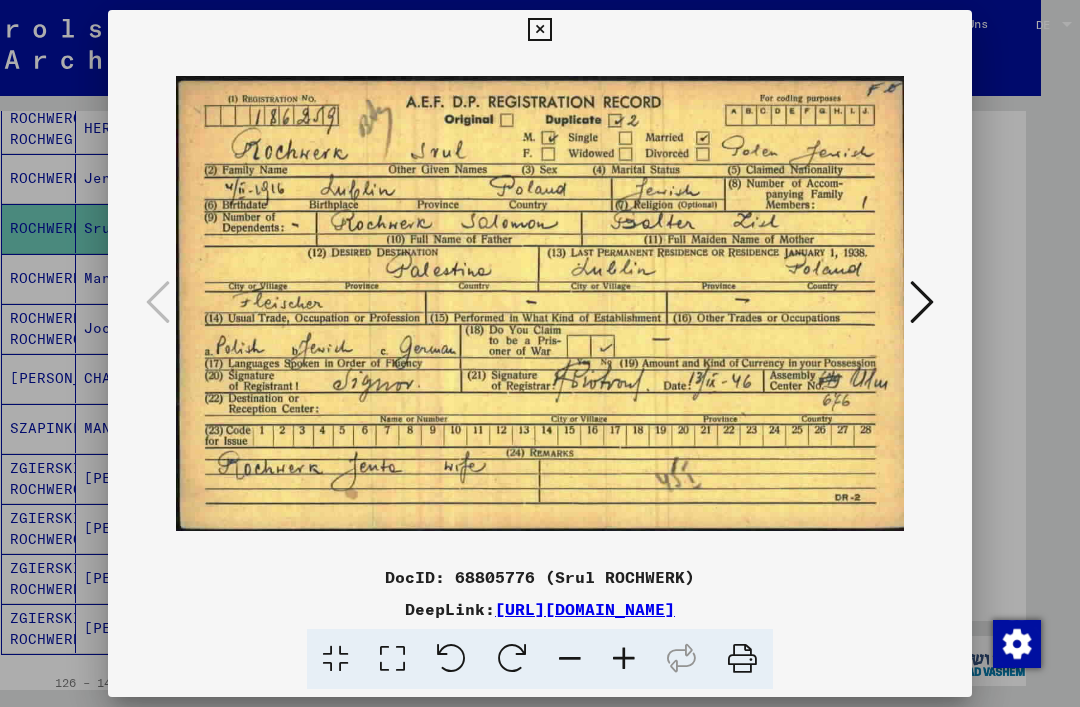 click at bounding box center (922, 302) 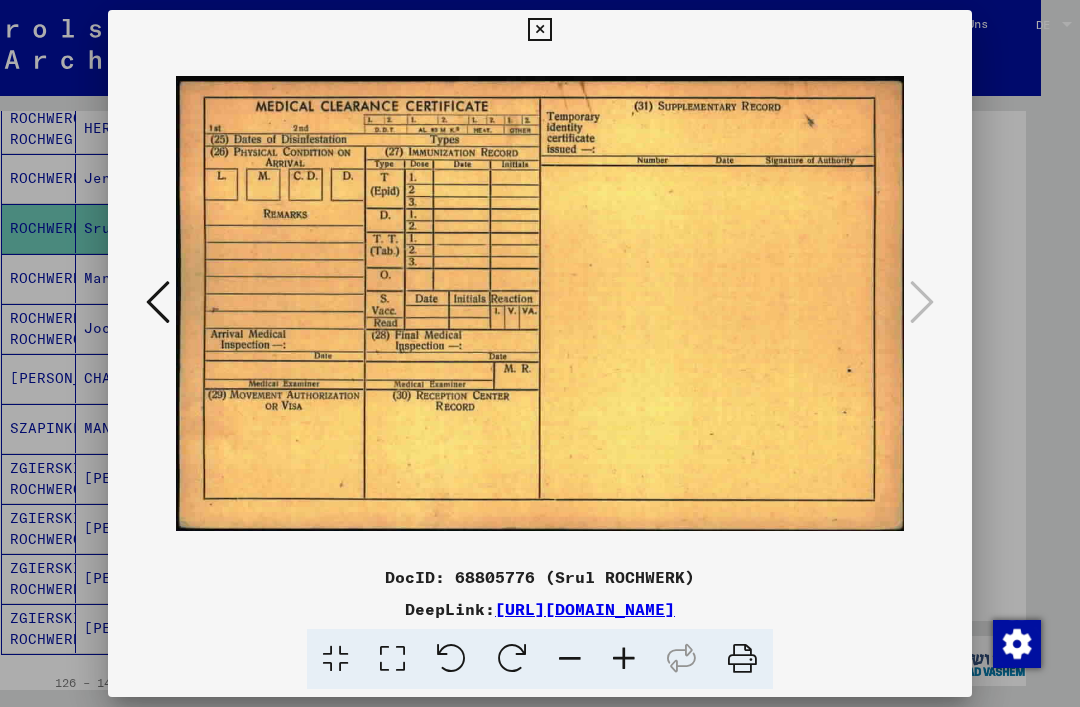 click at bounding box center [539, 30] 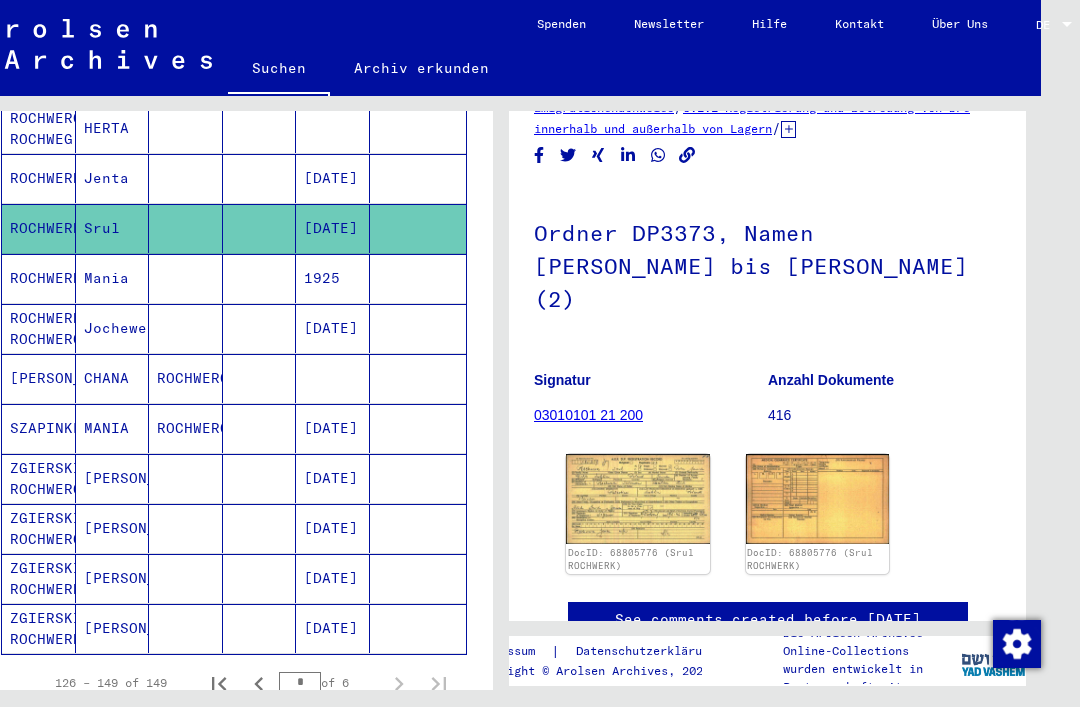 click 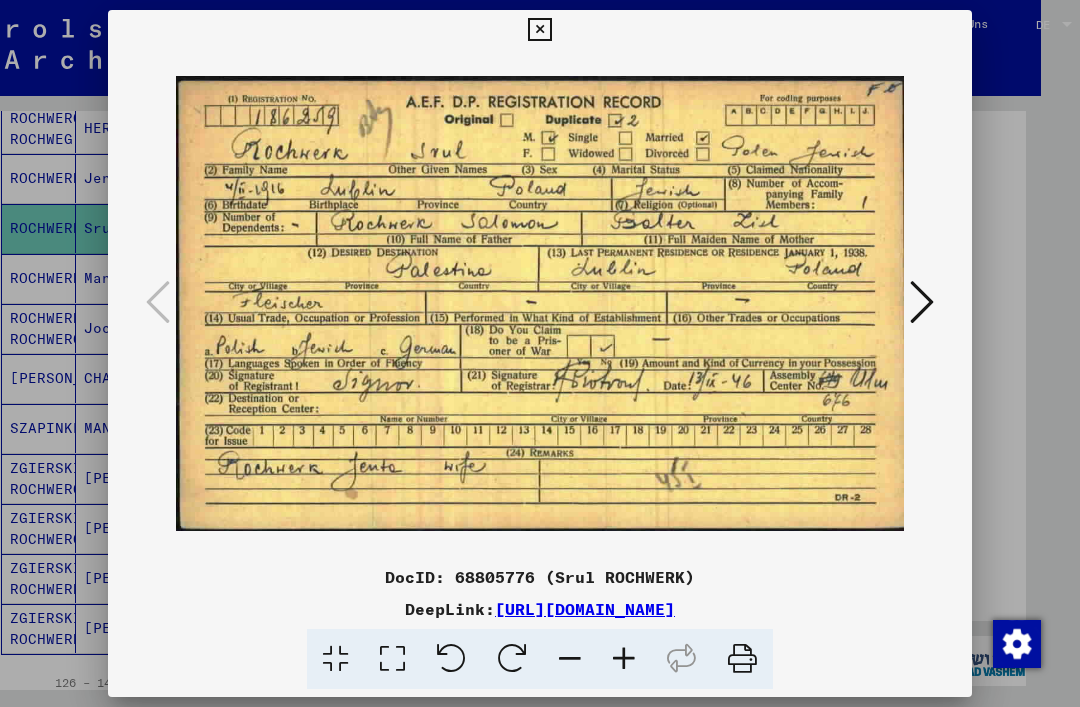 click at bounding box center (539, 30) 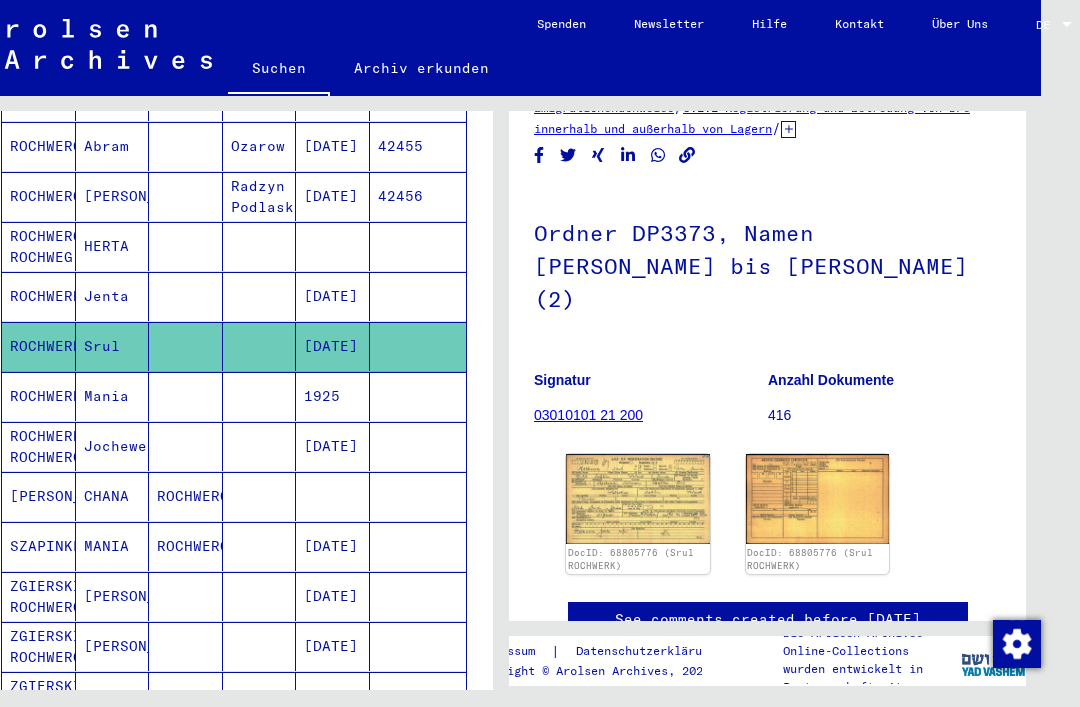scroll, scrollTop: 808, scrollLeft: 0, axis: vertical 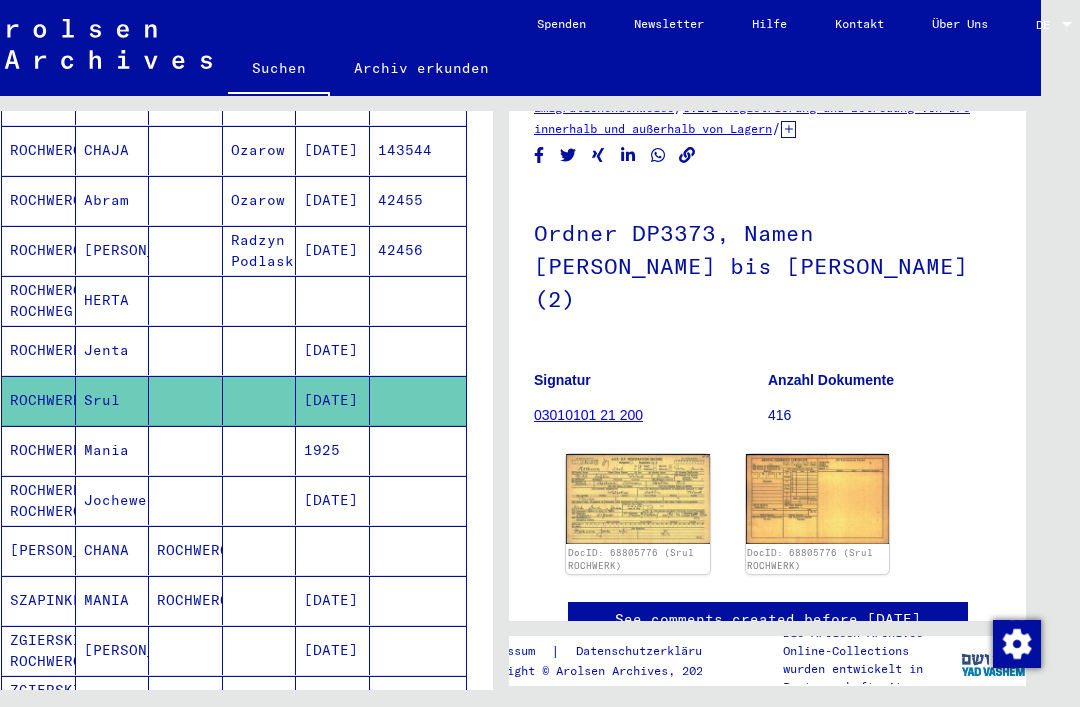 click on "Jenta" at bounding box center (113, 400) 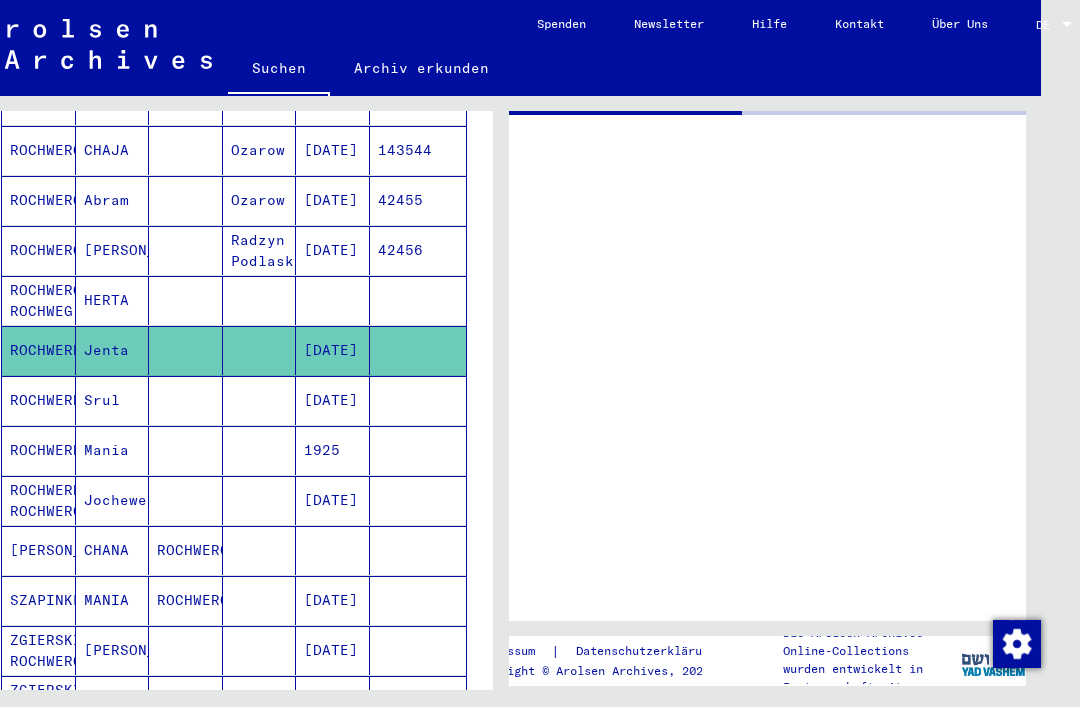 scroll, scrollTop: 0, scrollLeft: 0, axis: both 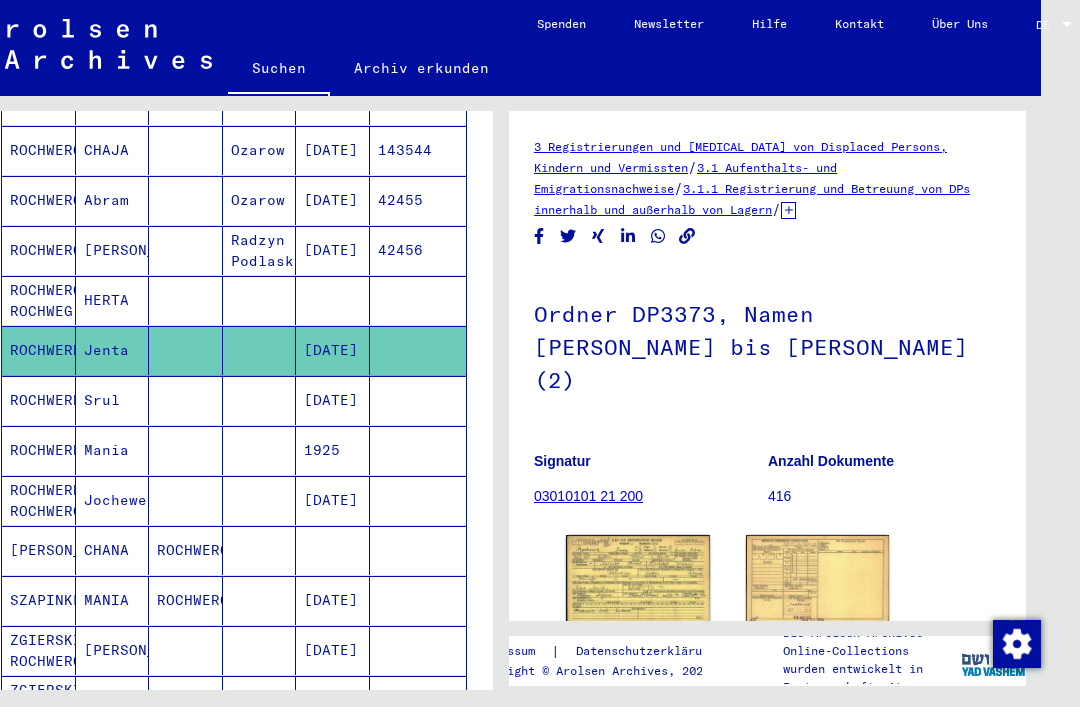 click 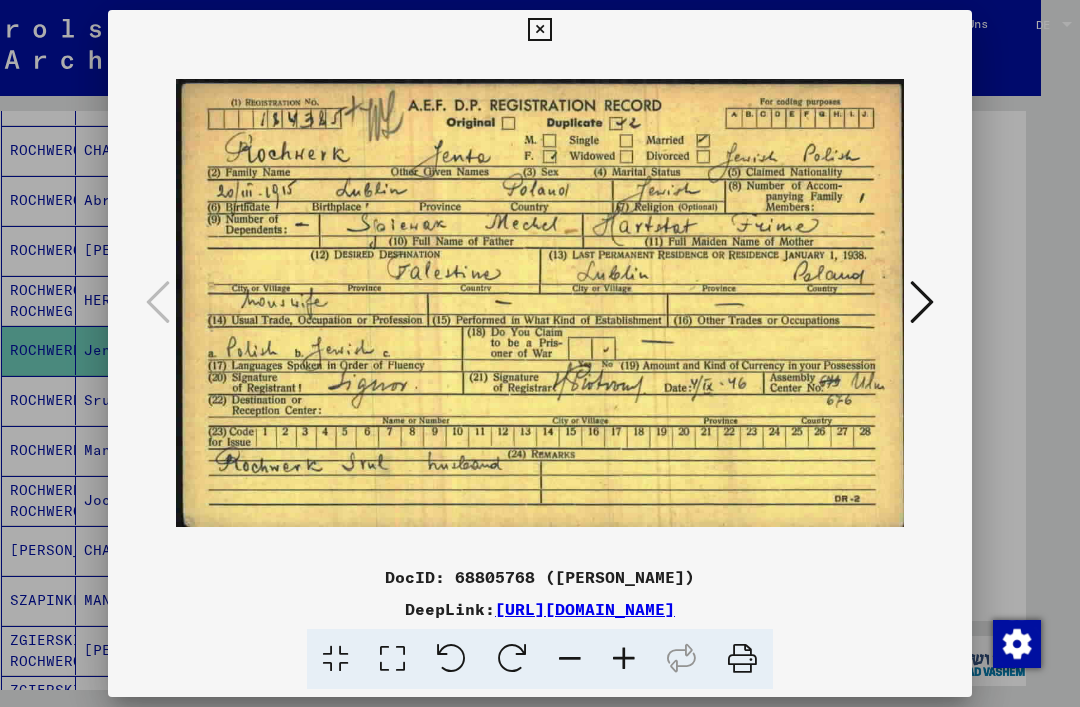 click at bounding box center [922, 302] 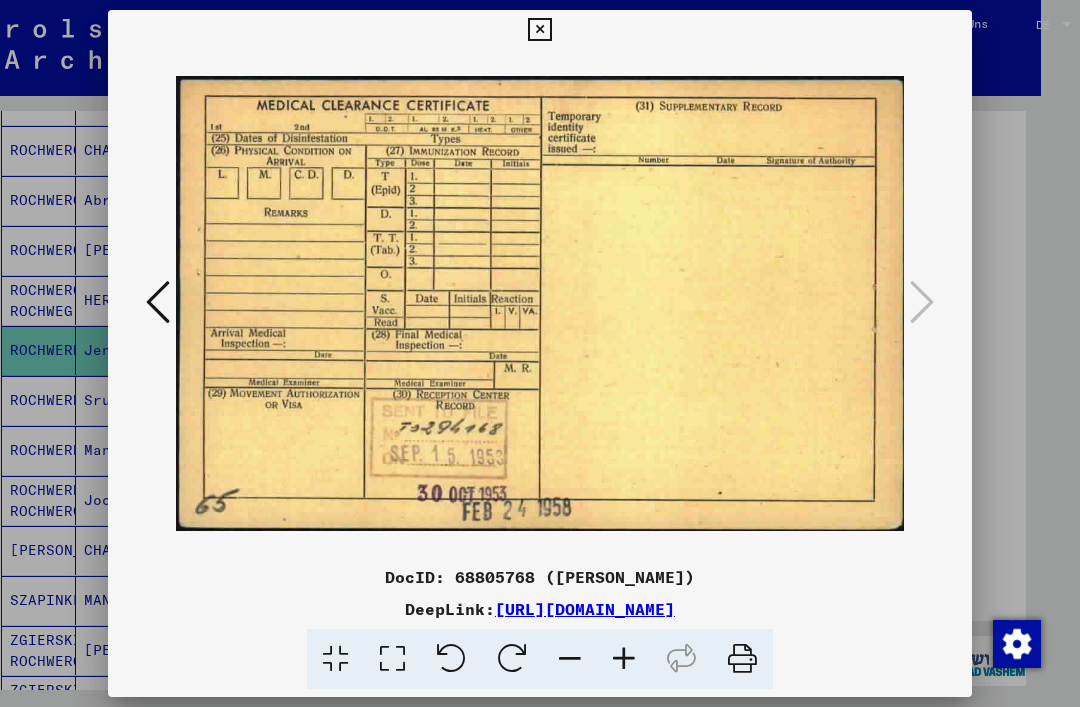 click at bounding box center (539, 30) 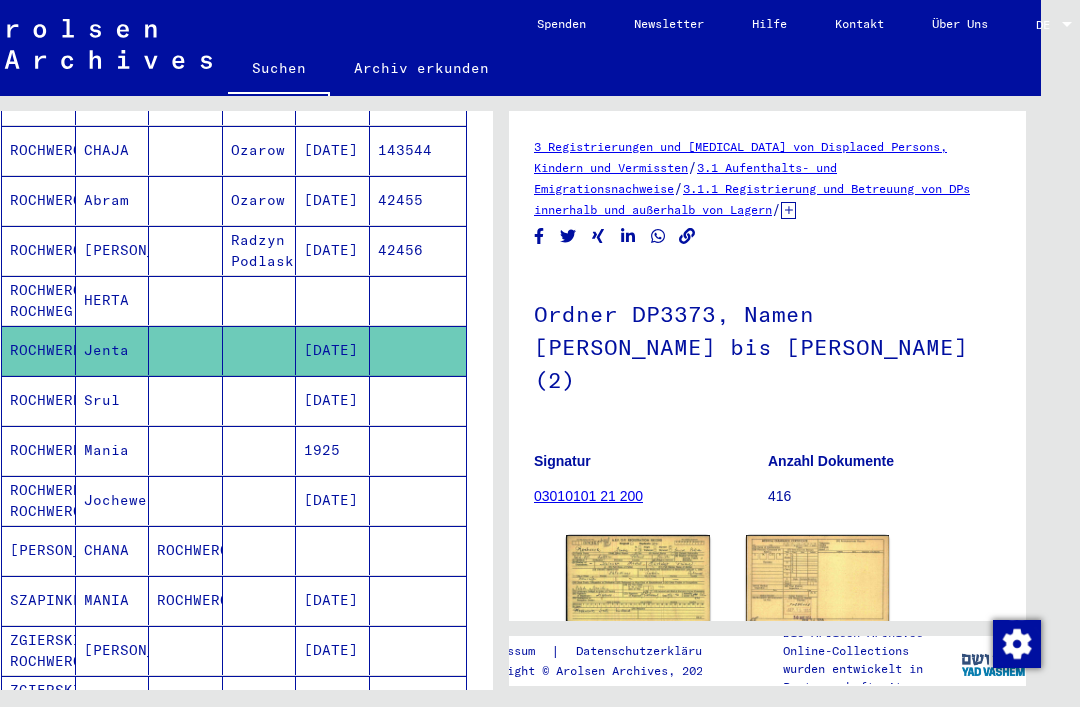 click on "HERTA" at bounding box center (113, 350) 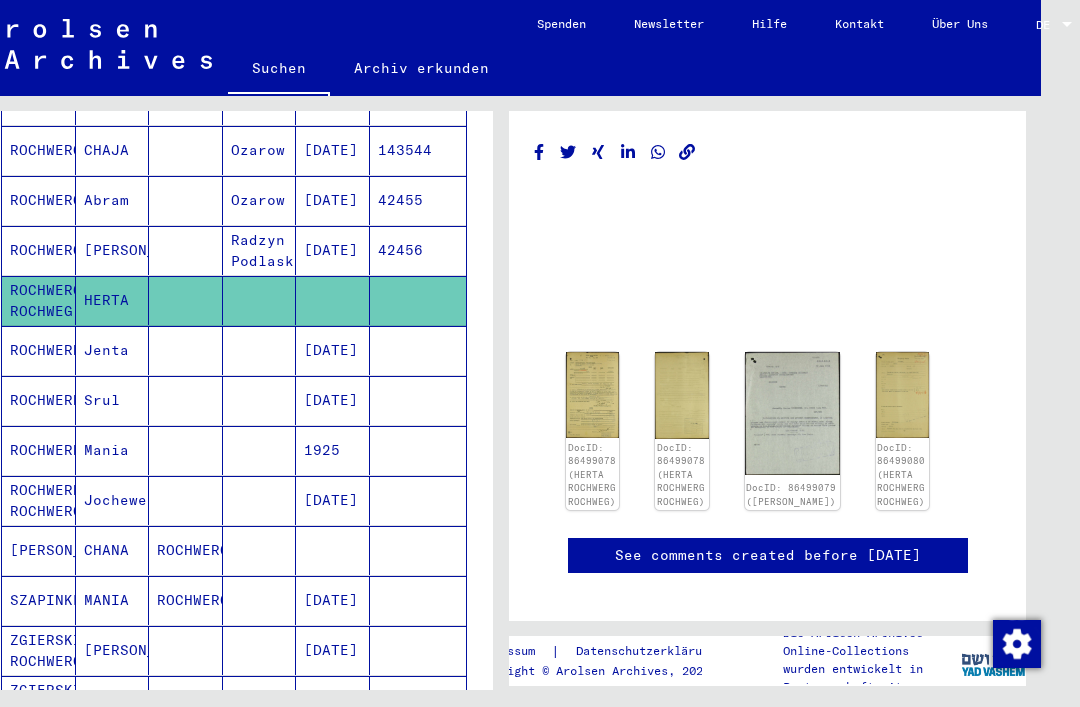 click 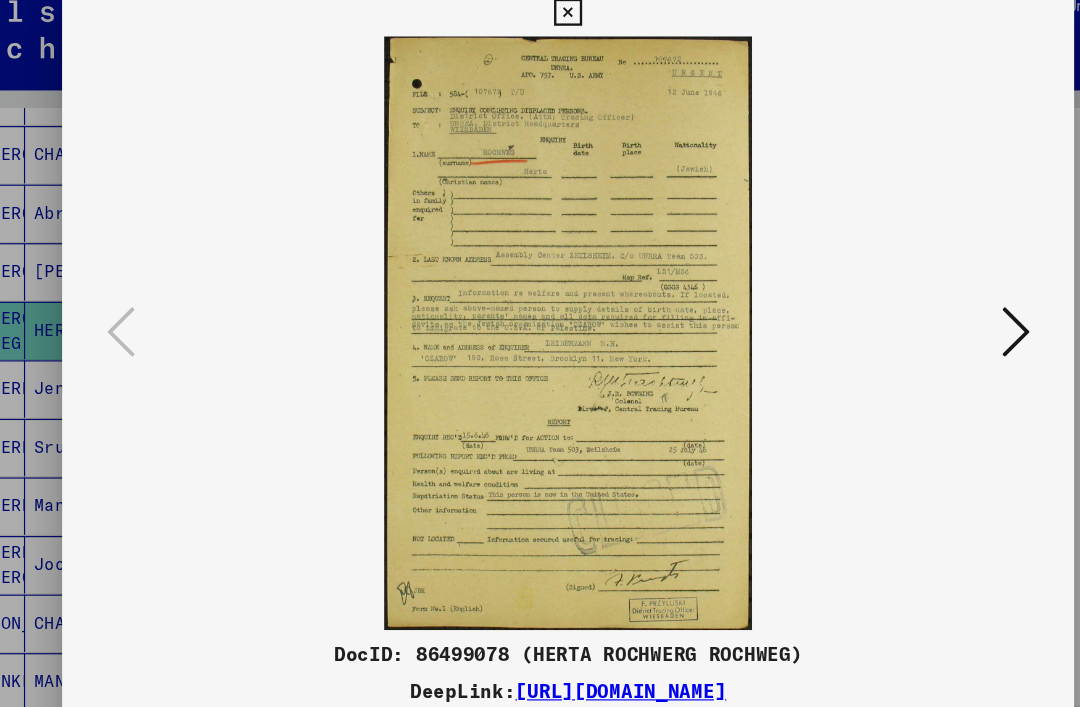 click at bounding box center [922, 302] 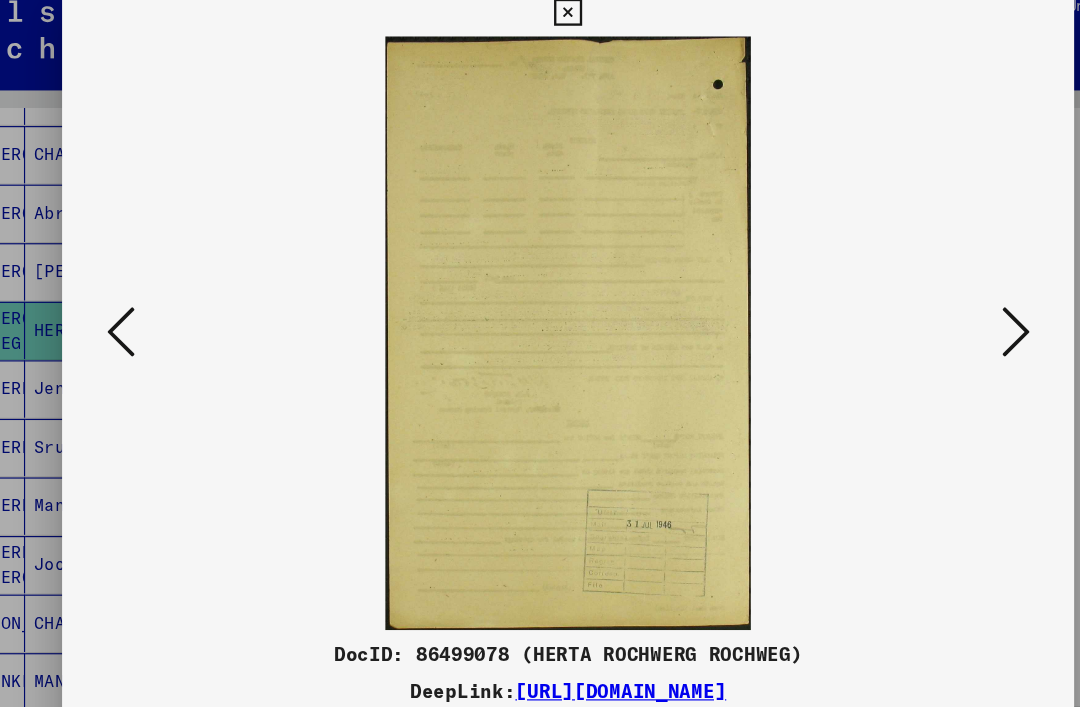 click at bounding box center [922, 302] 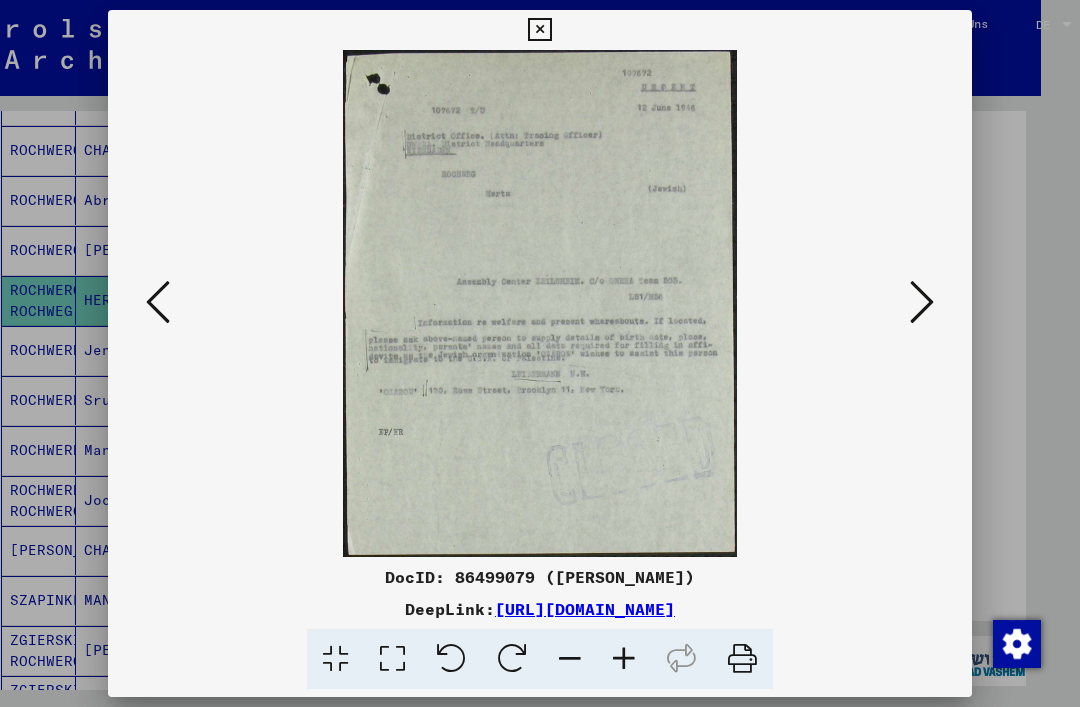 click at bounding box center (922, 302) 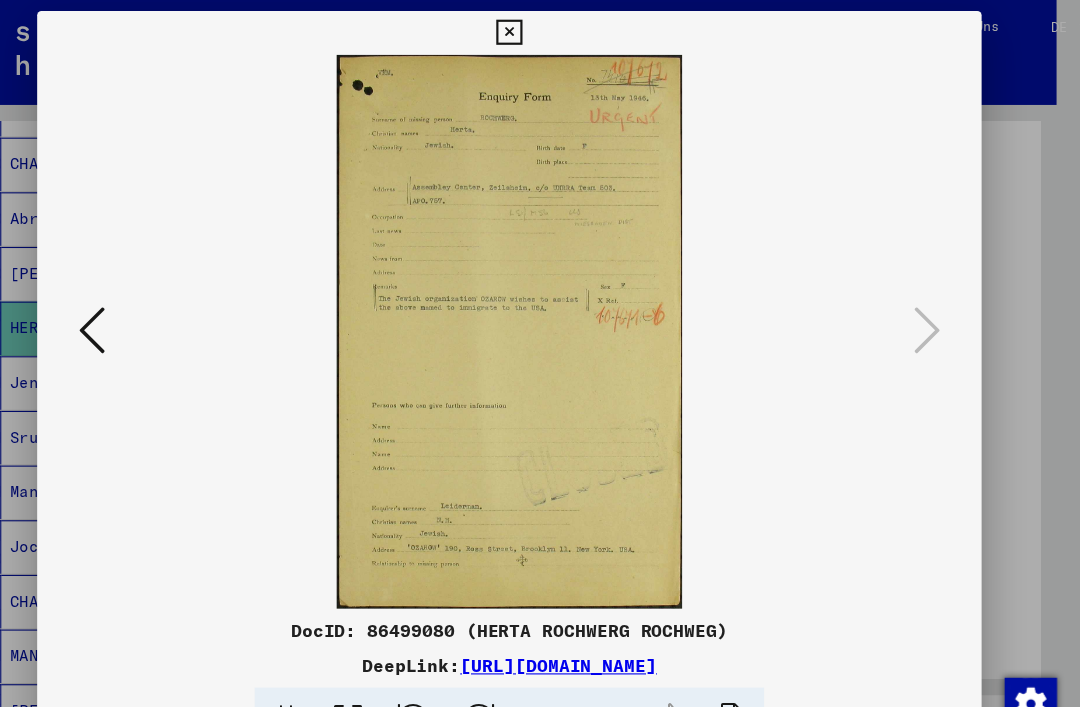 click at bounding box center (539, 30) 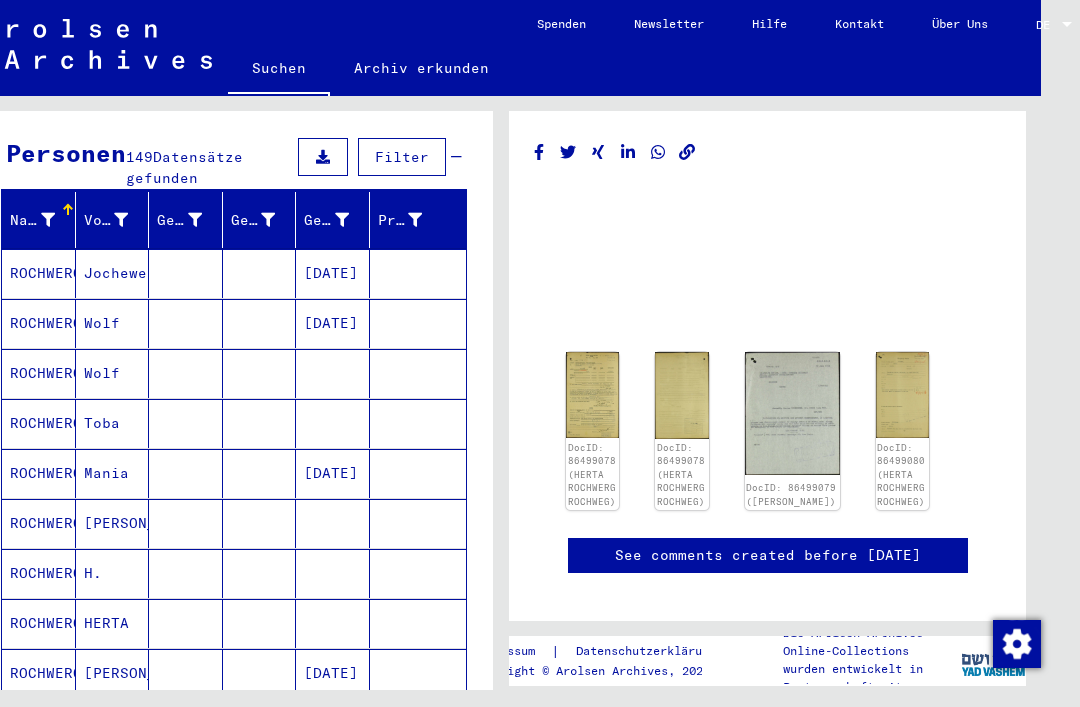 scroll, scrollTop: 184, scrollLeft: 0, axis: vertical 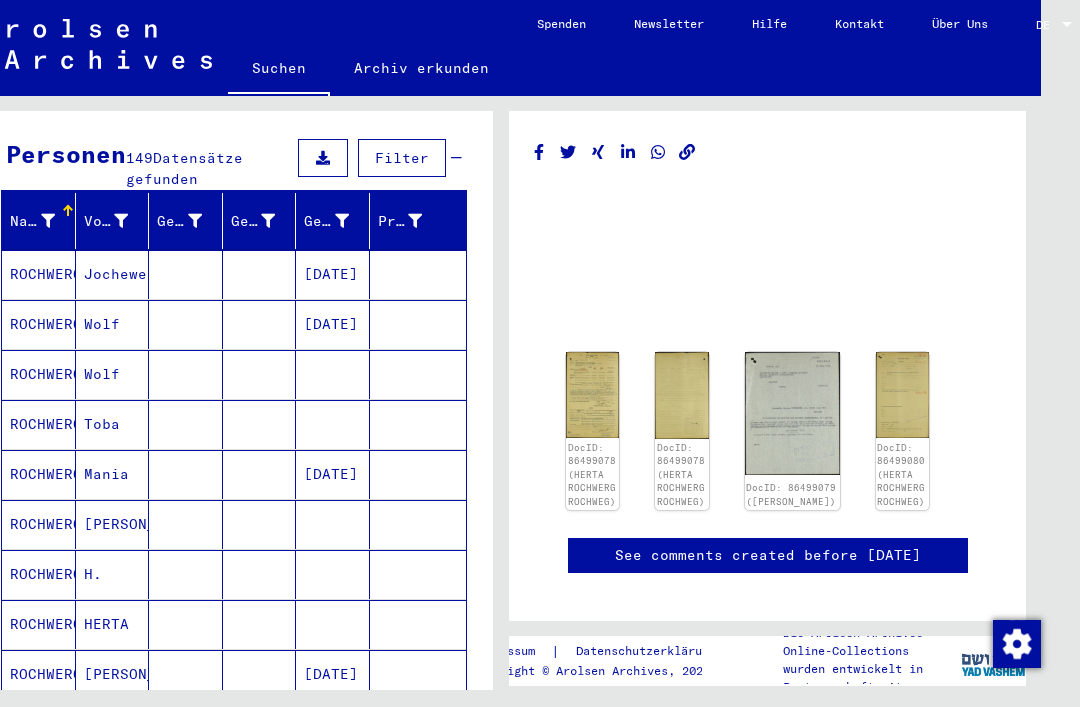click on "Wolf" at bounding box center (113, 374) 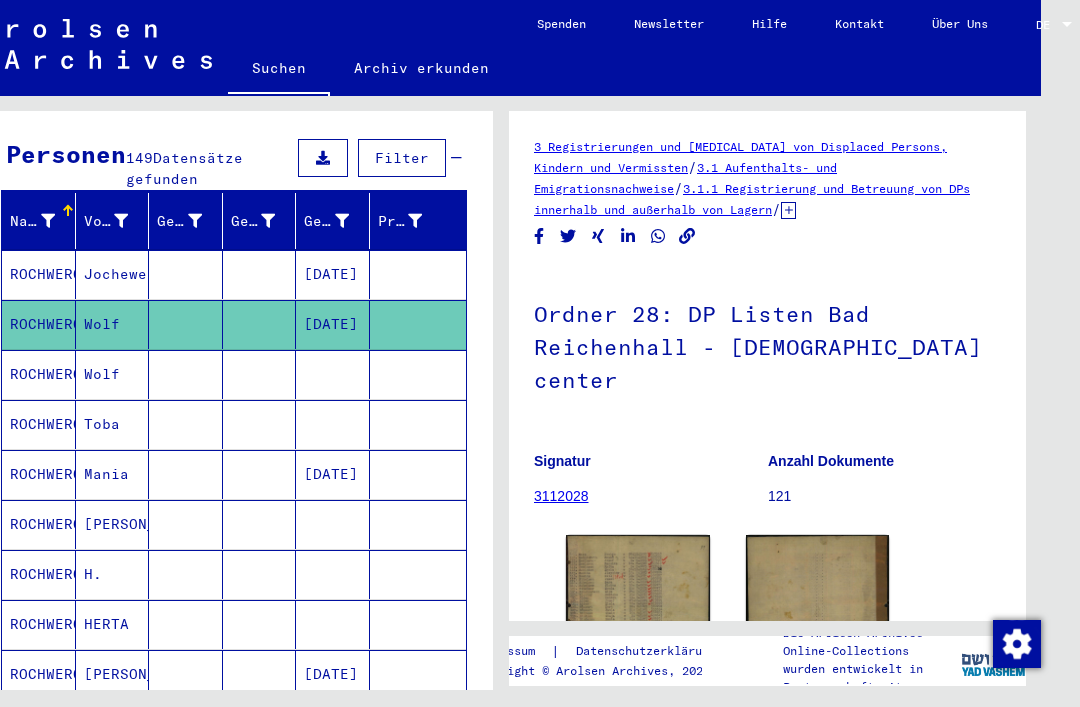 scroll, scrollTop: 0, scrollLeft: 0, axis: both 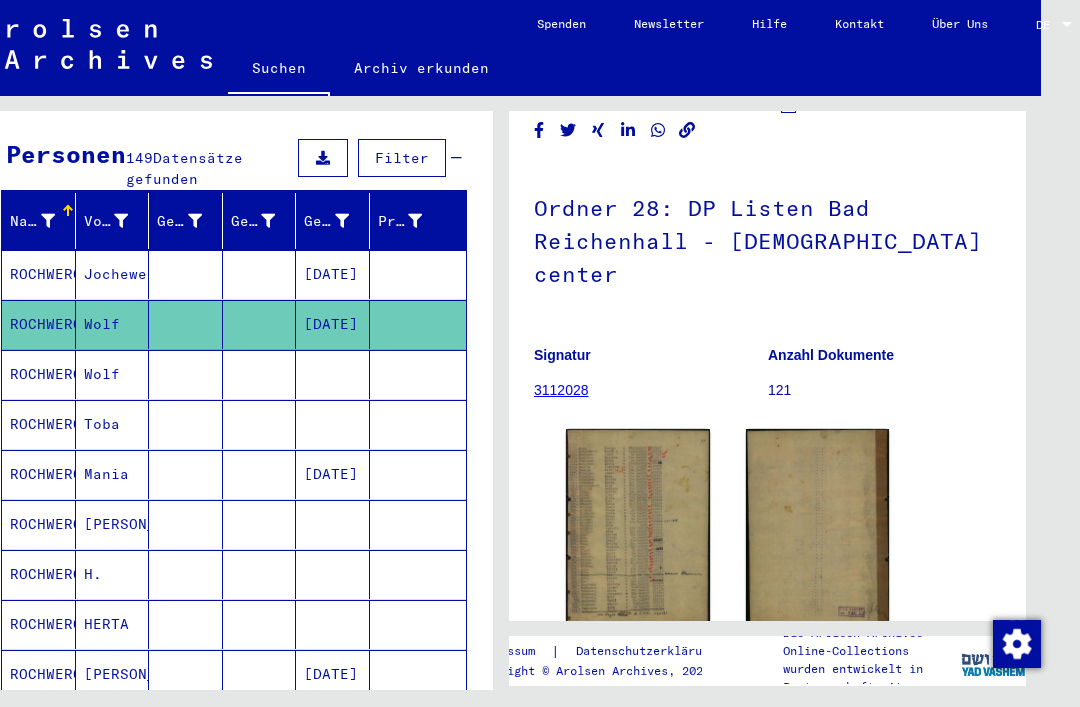 click 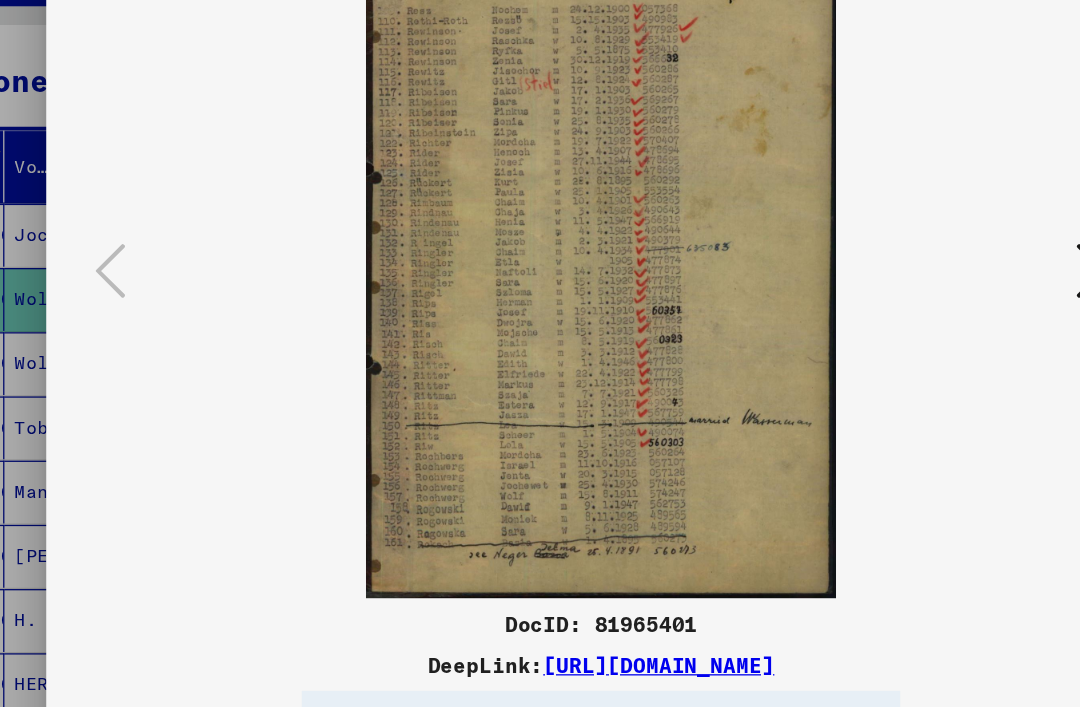 scroll, scrollTop: 15, scrollLeft: 39, axis: both 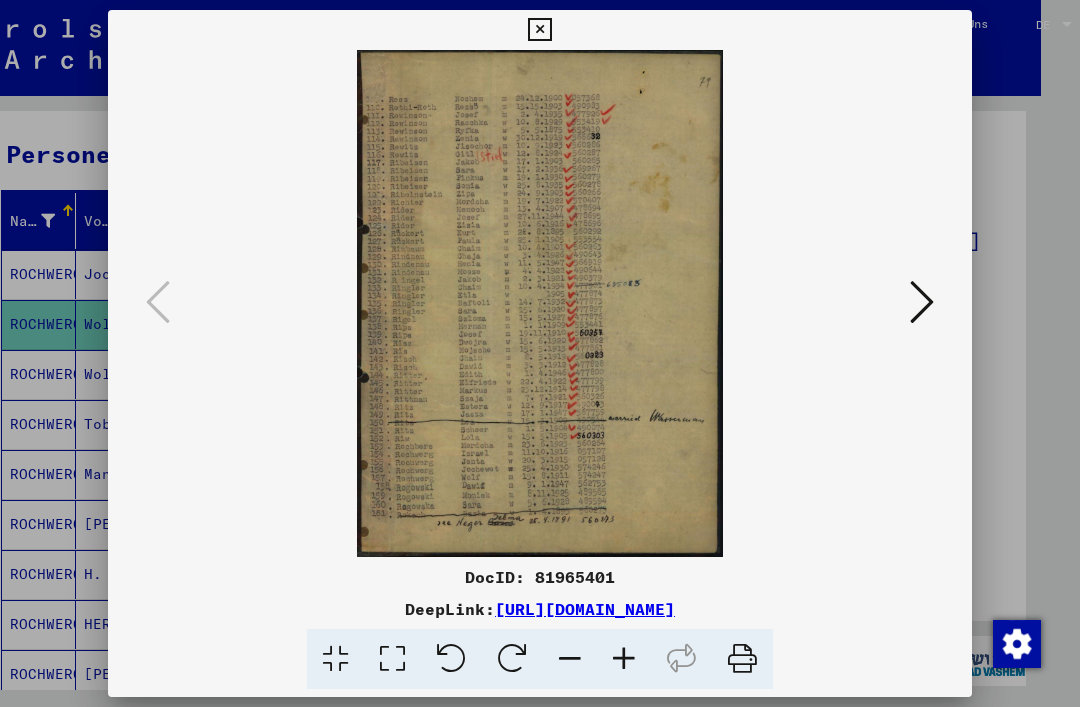 click at bounding box center (539, 30) 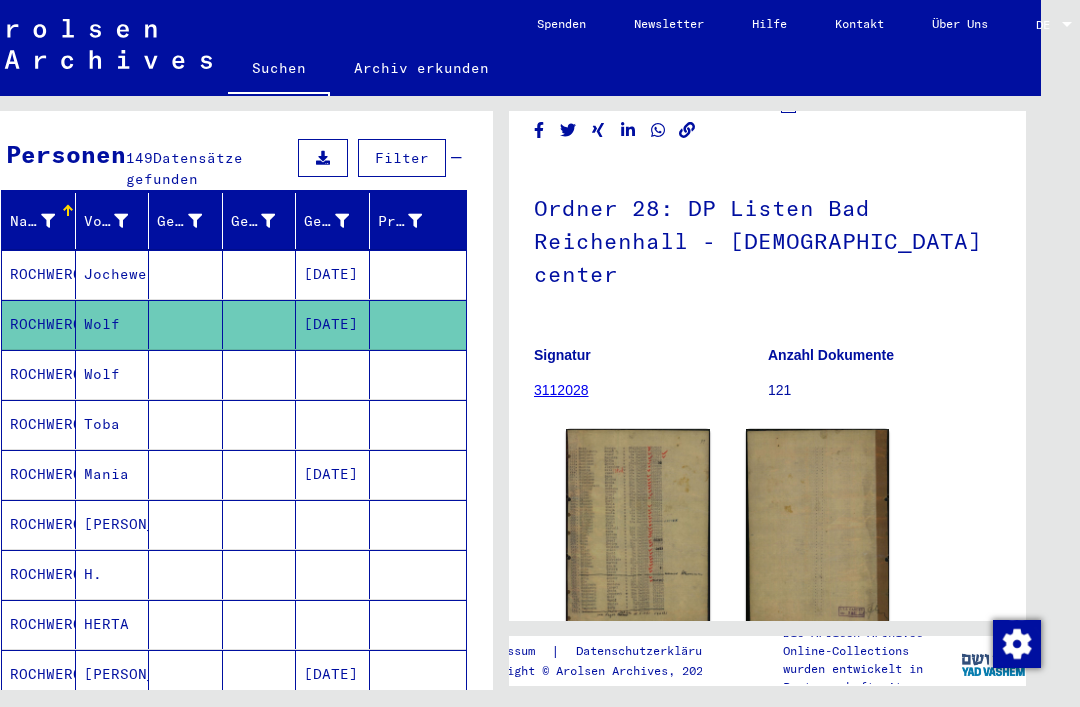 click on "Wolf" at bounding box center [113, 424] 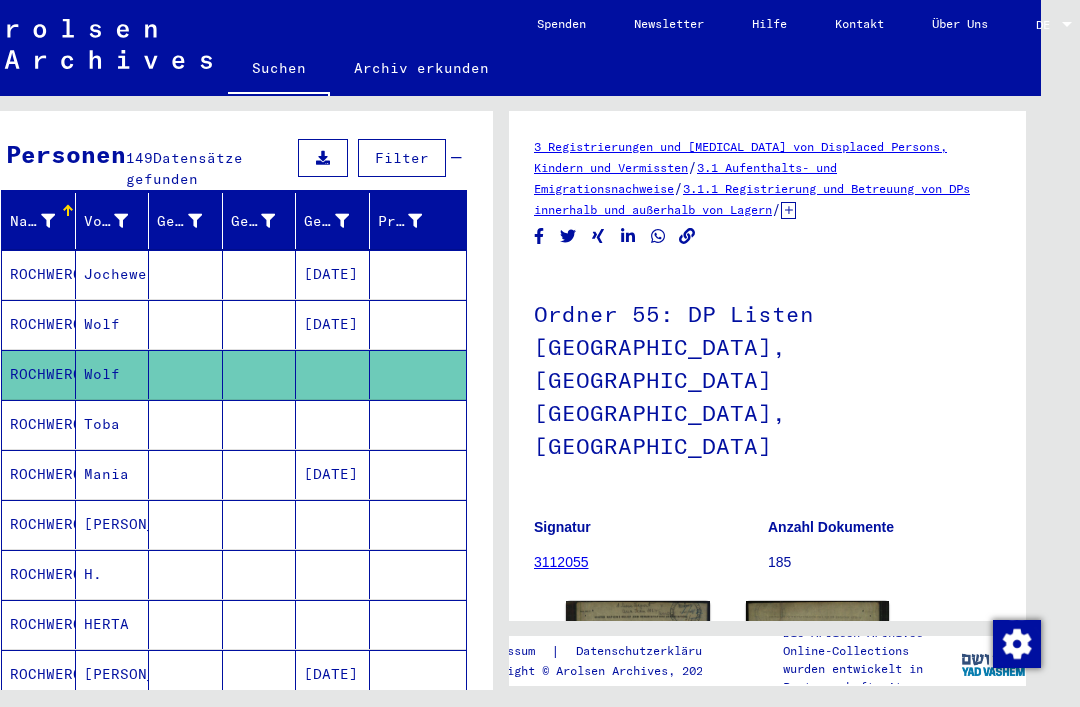 scroll, scrollTop: 0, scrollLeft: 0, axis: both 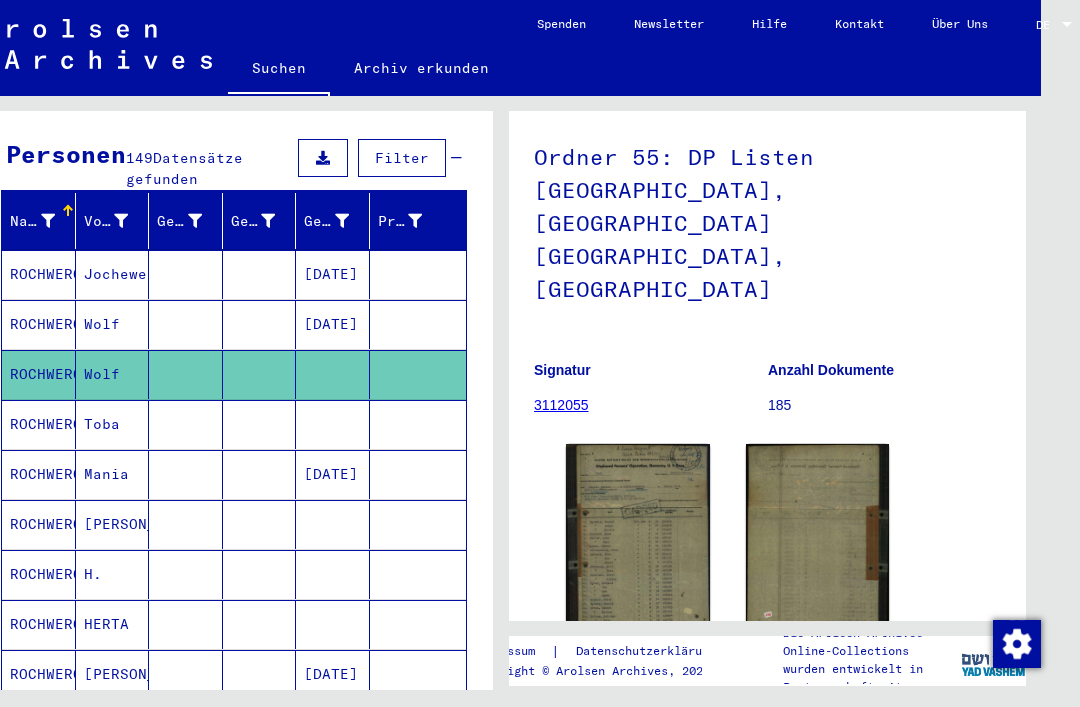 click 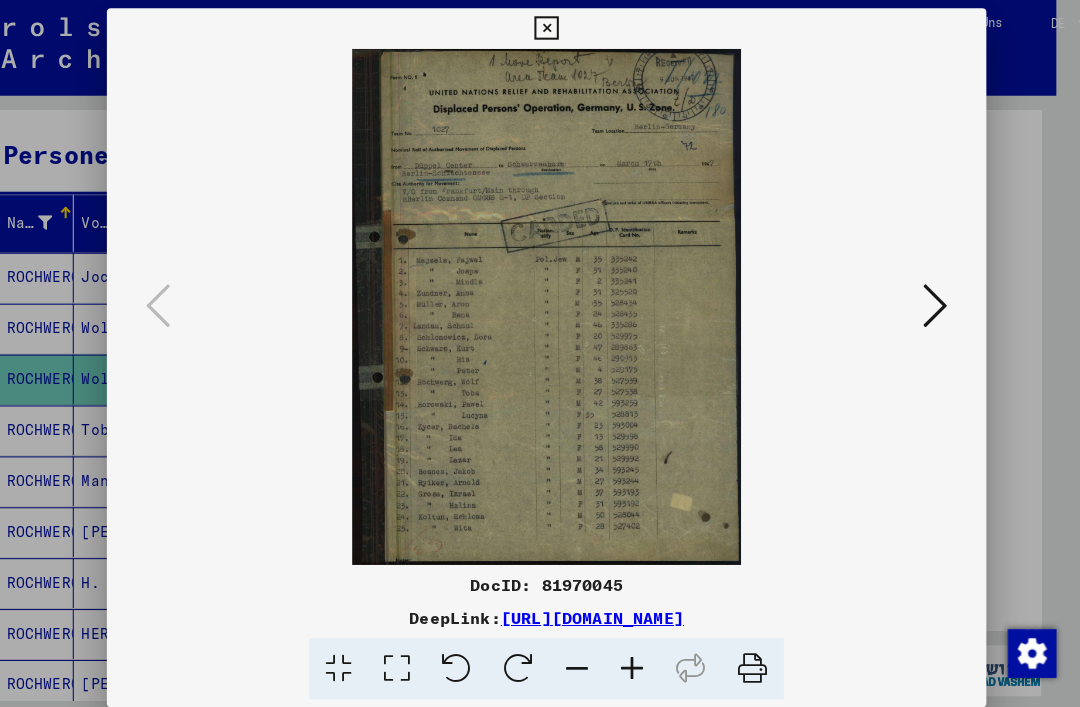 click at bounding box center (922, 302) 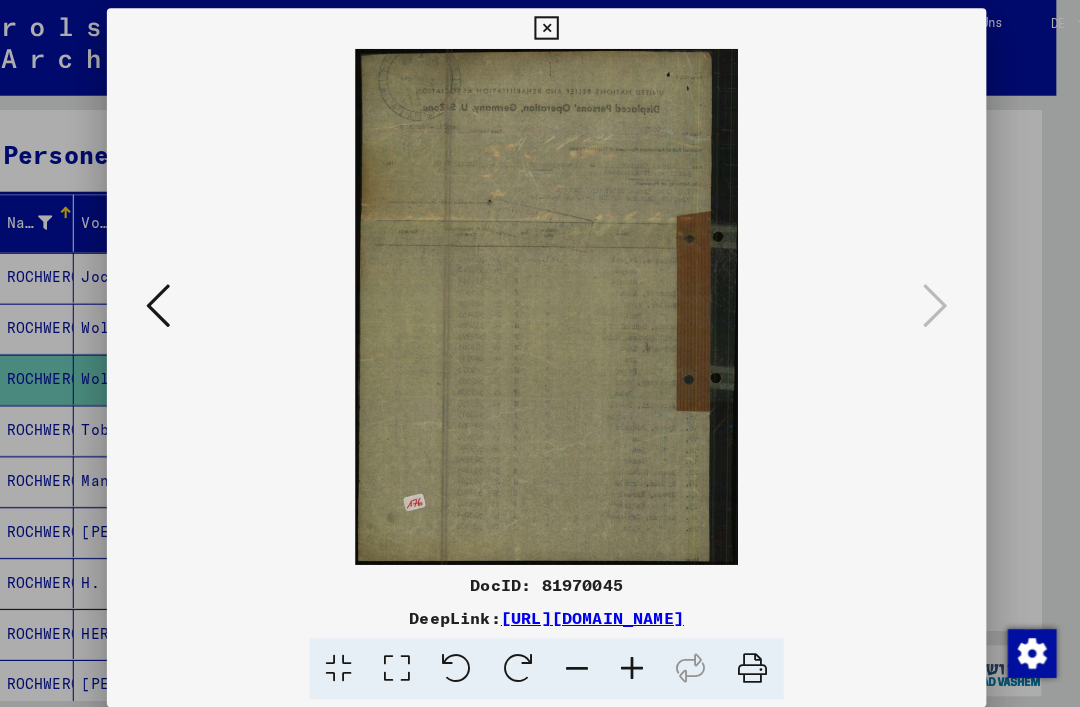click at bounding box center [539, 30] 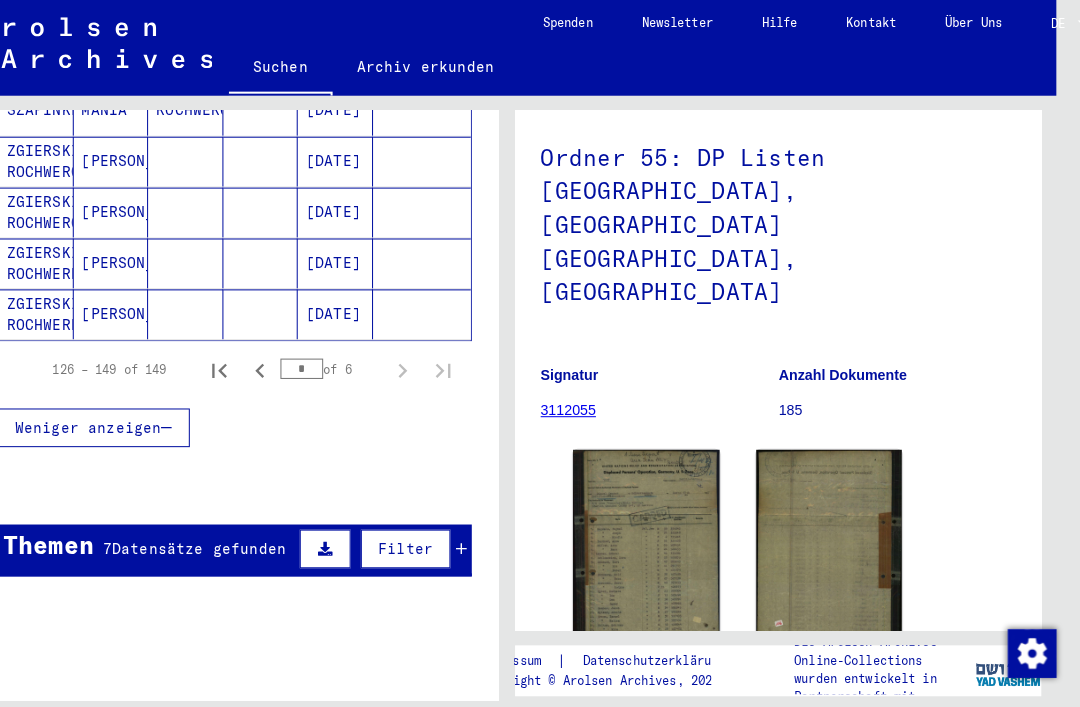 scroll, scrollTop: 1307, scrollLeft: 0, axis: vertical 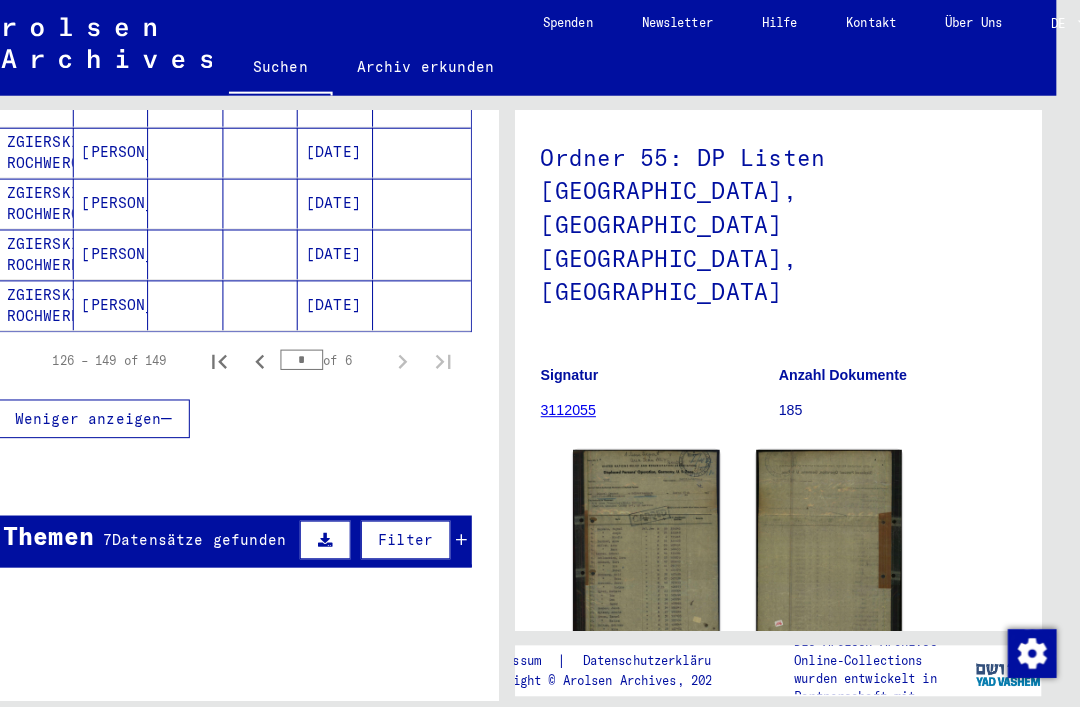 click 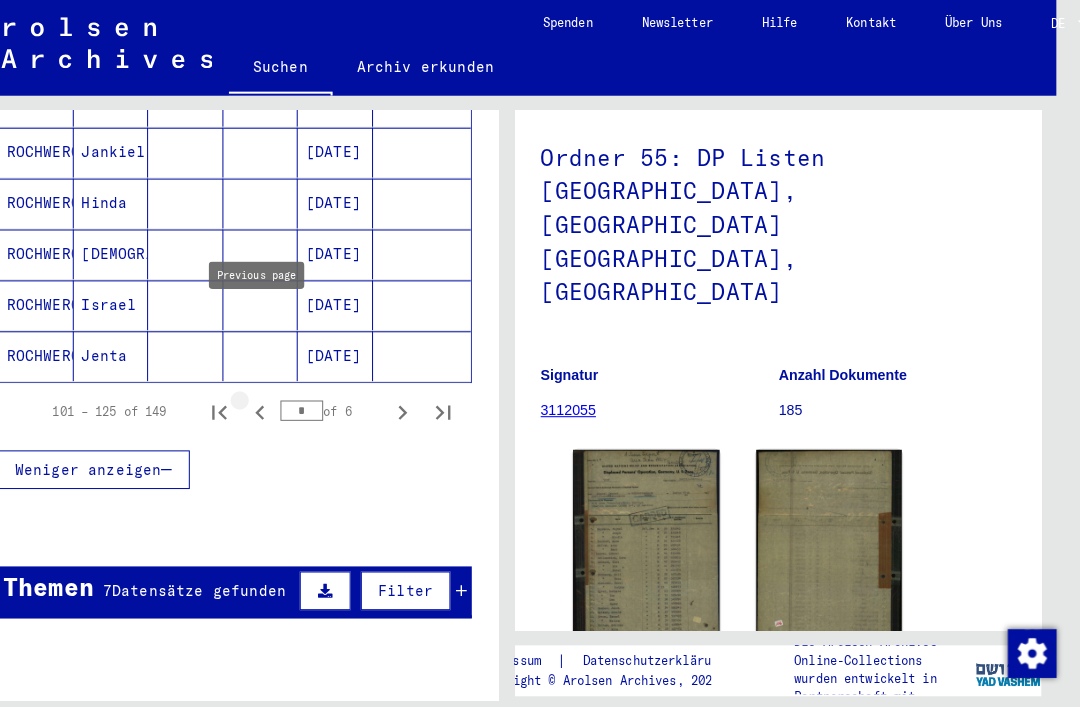 type on "*" 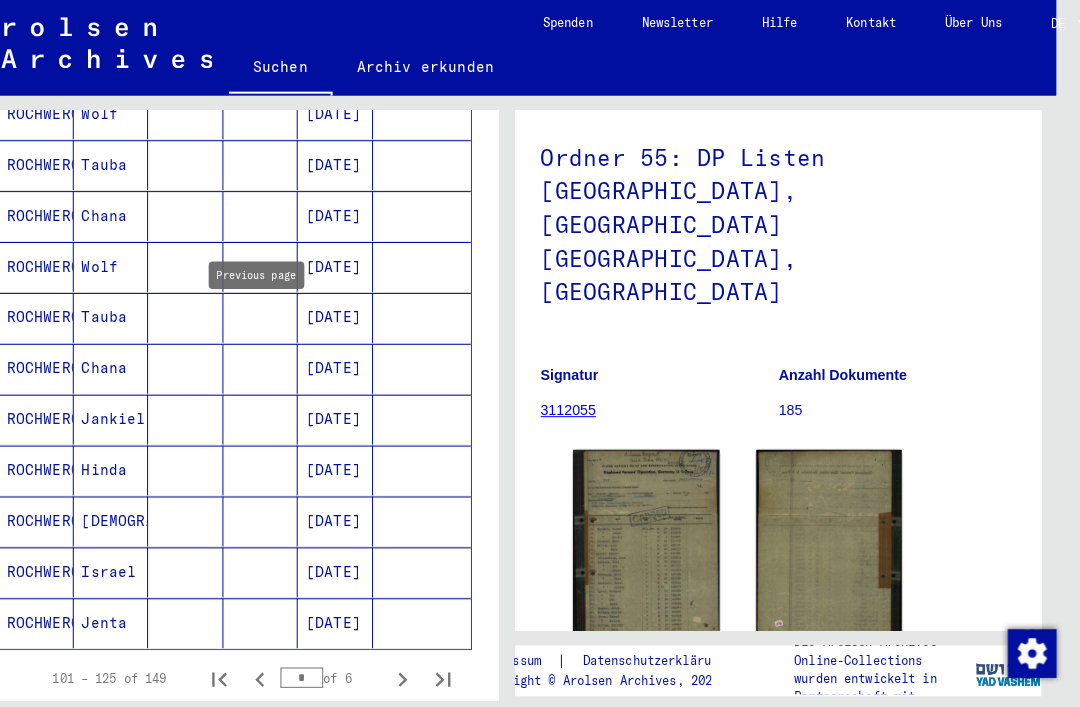scroll, scrollTop: 1027, scrollLeft: 0, axis: vertical 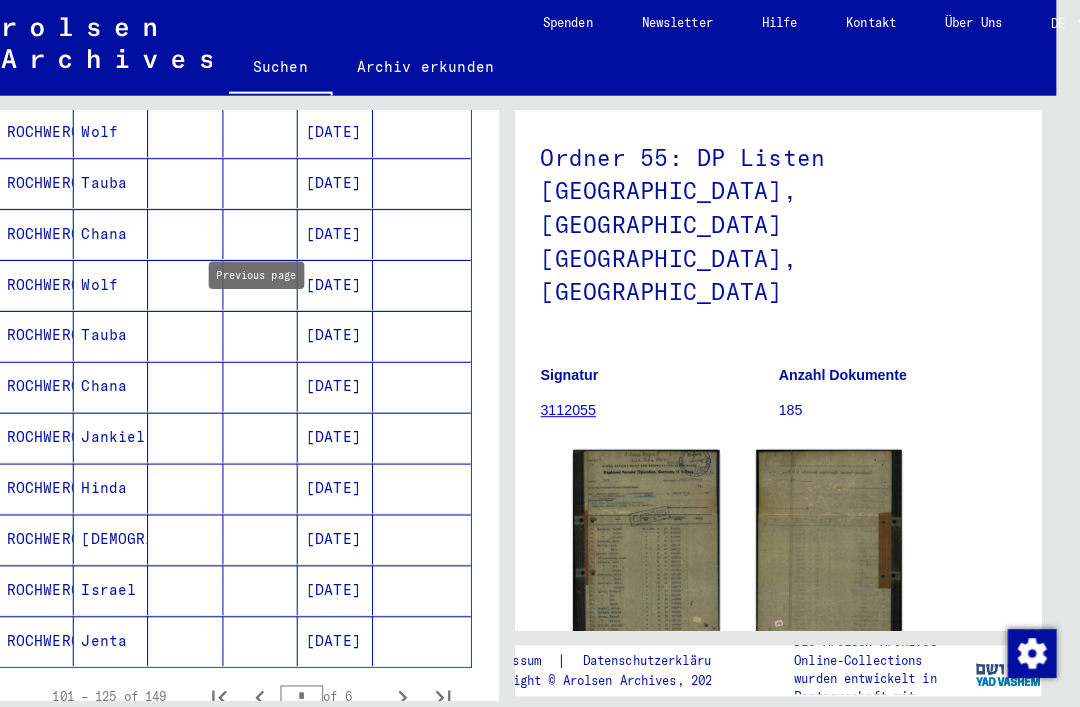 click on "Wolf" at bounding box center [113, 331] 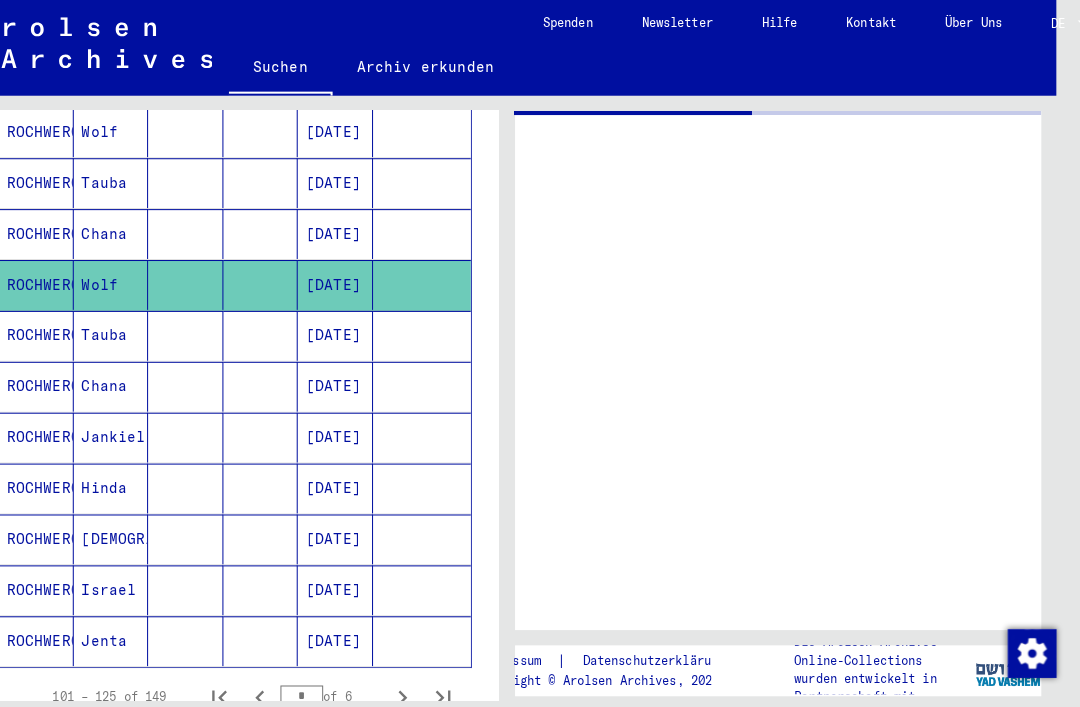 scroll, scrollTop: 0, scrollLeft: 0, axis: both 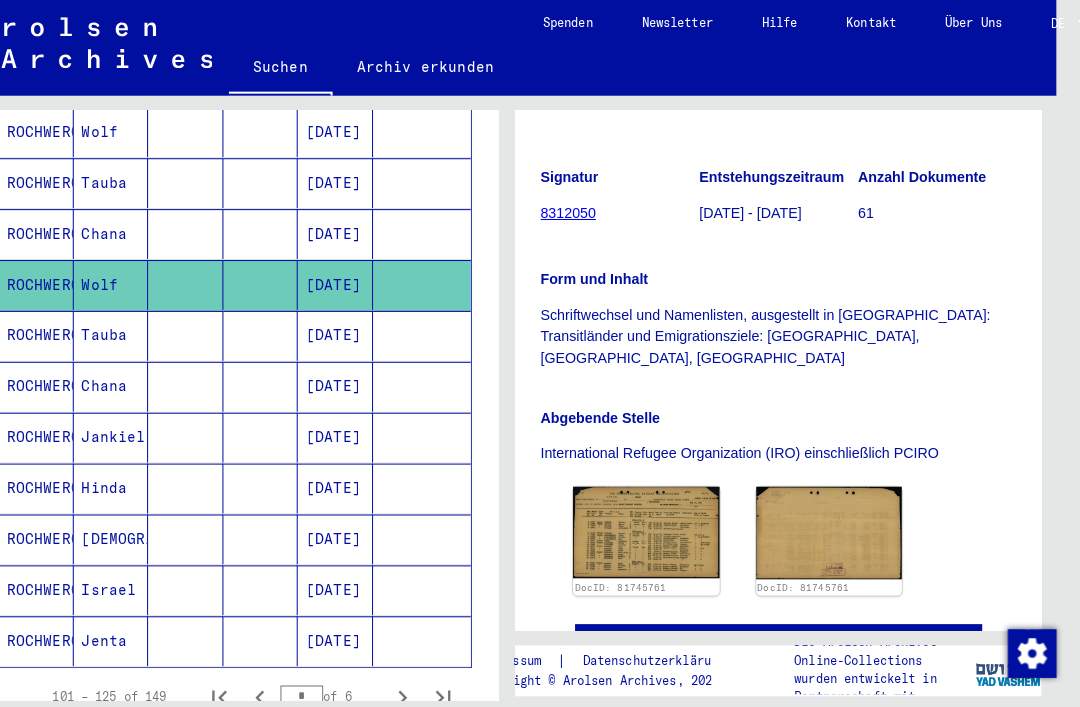 click 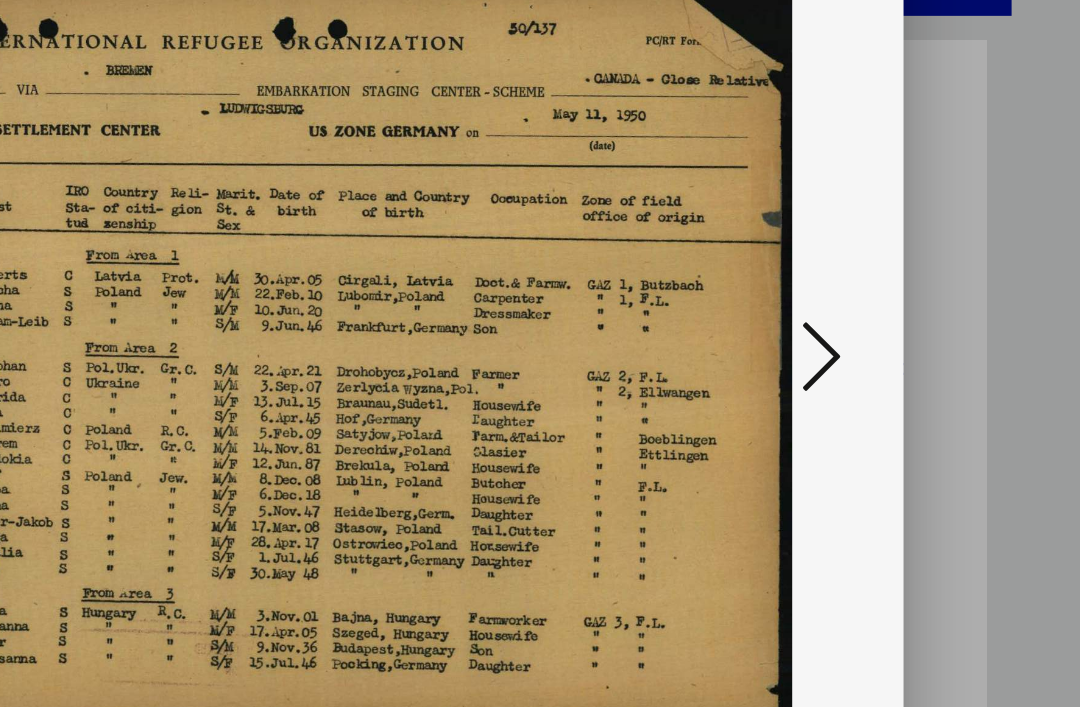 click at bounding box center (922, 302) 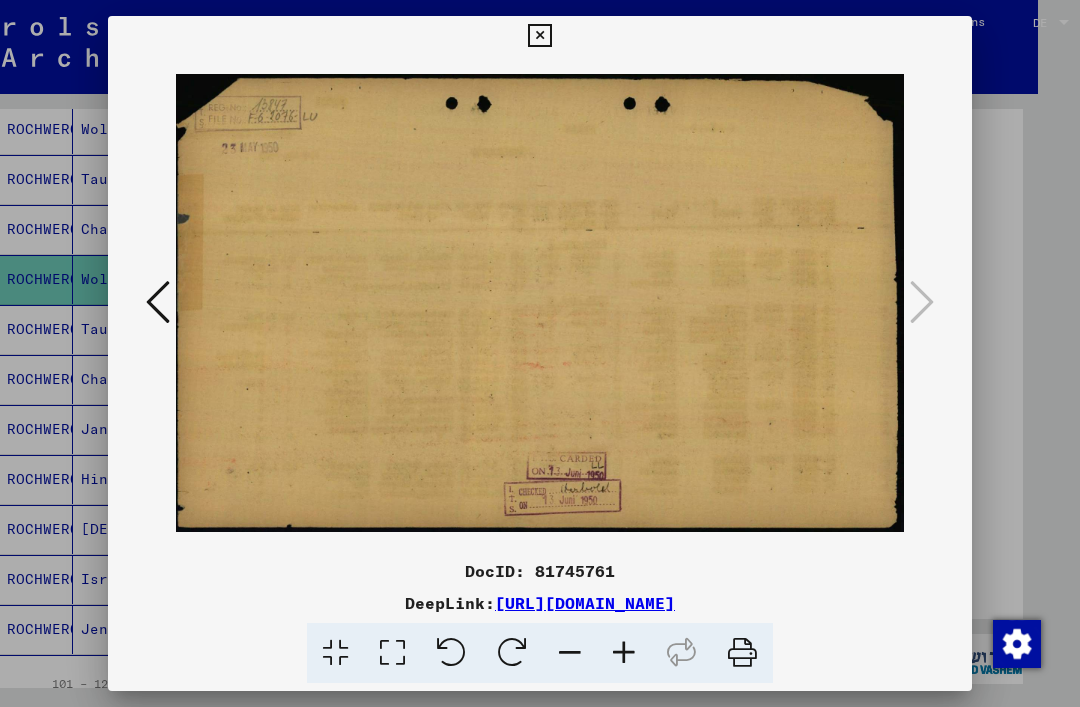 click at bounding box center [539, 36] 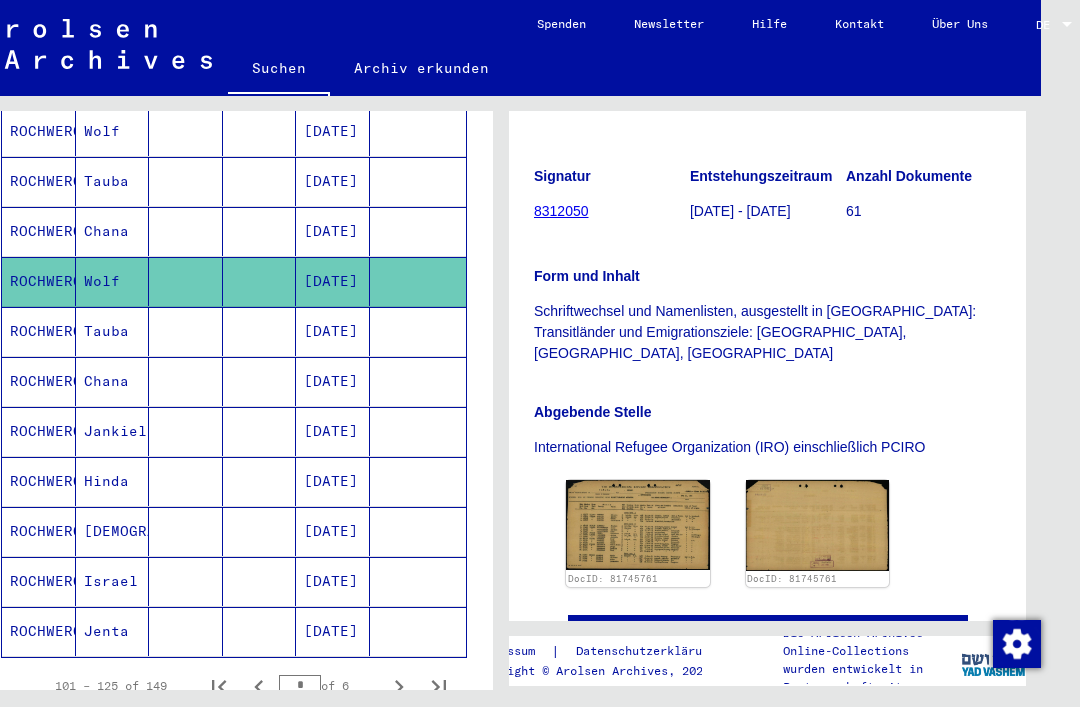 click on "[DATE]" at bounding box center (333, 281) 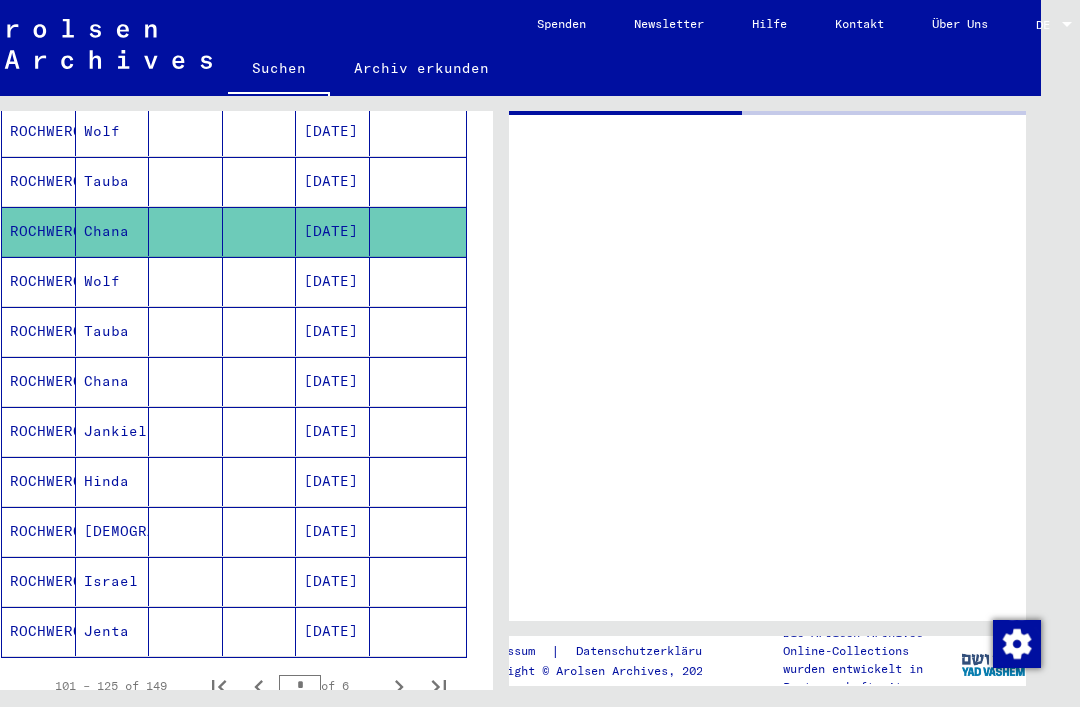 scroll, scrollTop: 0, scrollLeft: 0, axis: both 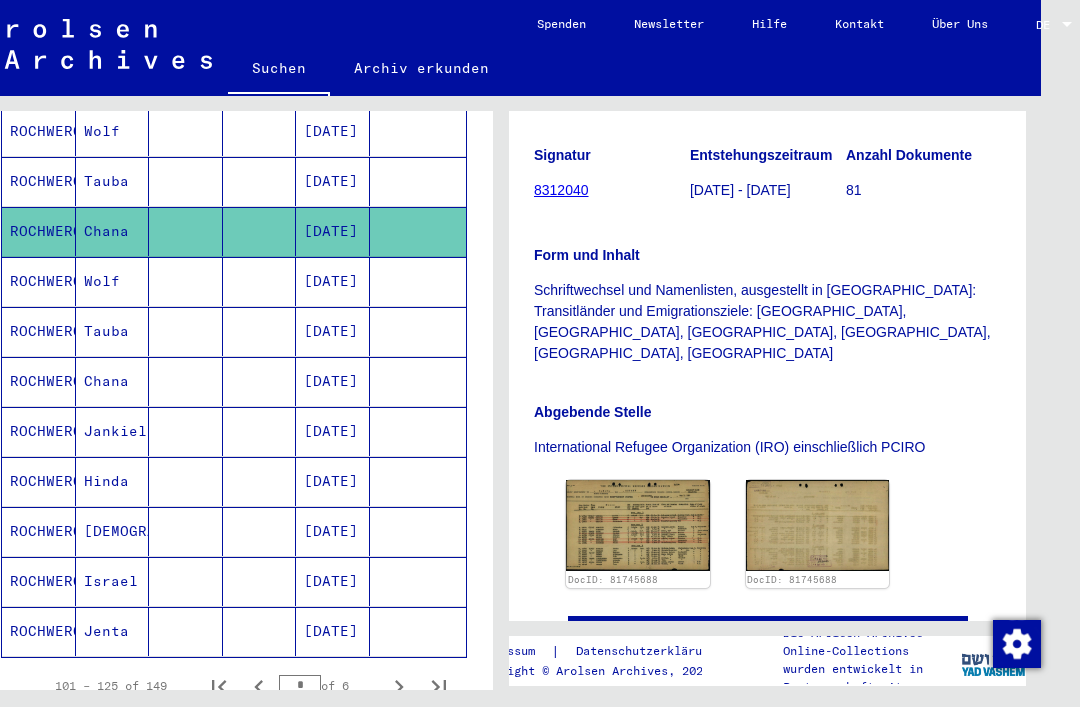 click 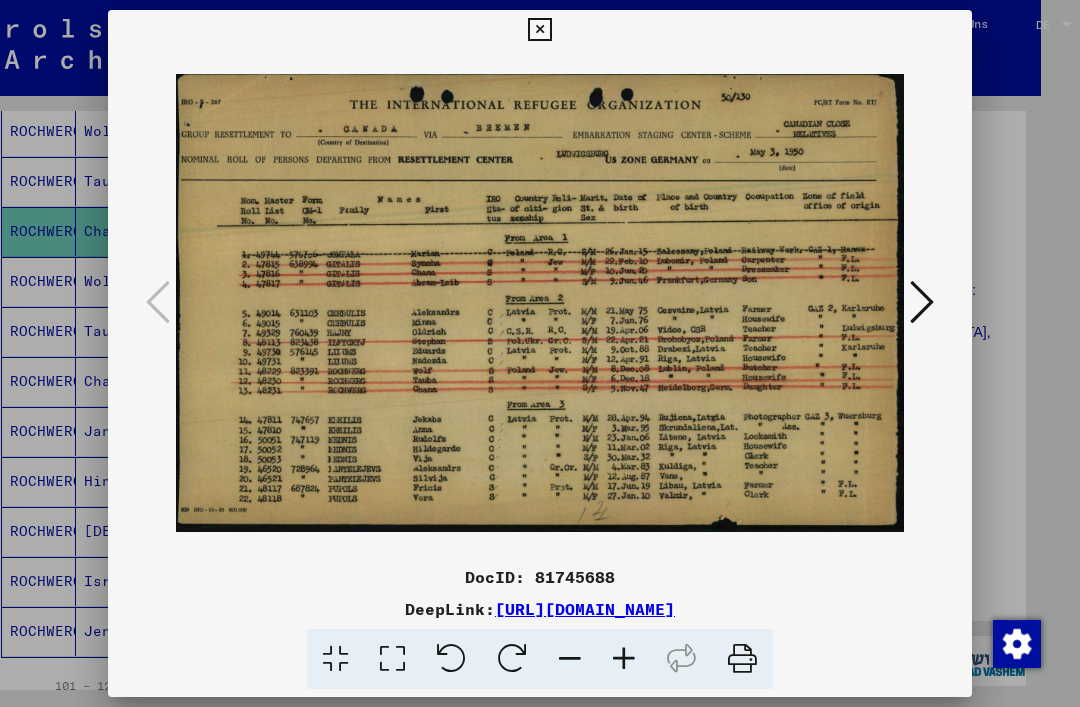 click at bounding box center (922, 302) 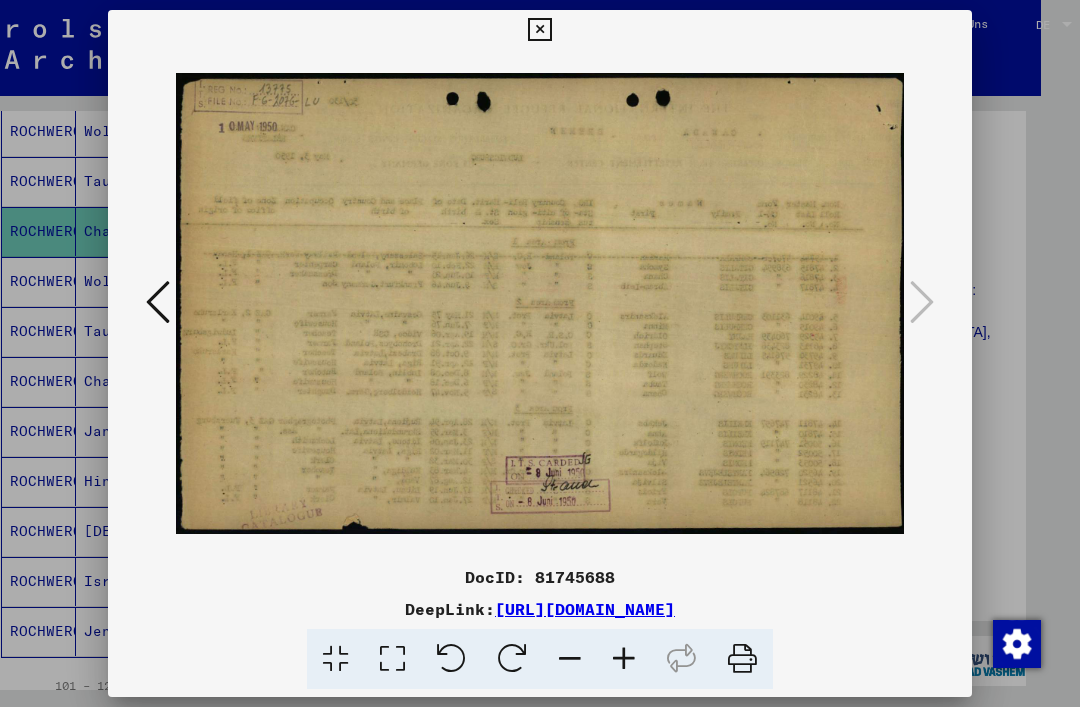 click at bounding box center [539, 30] 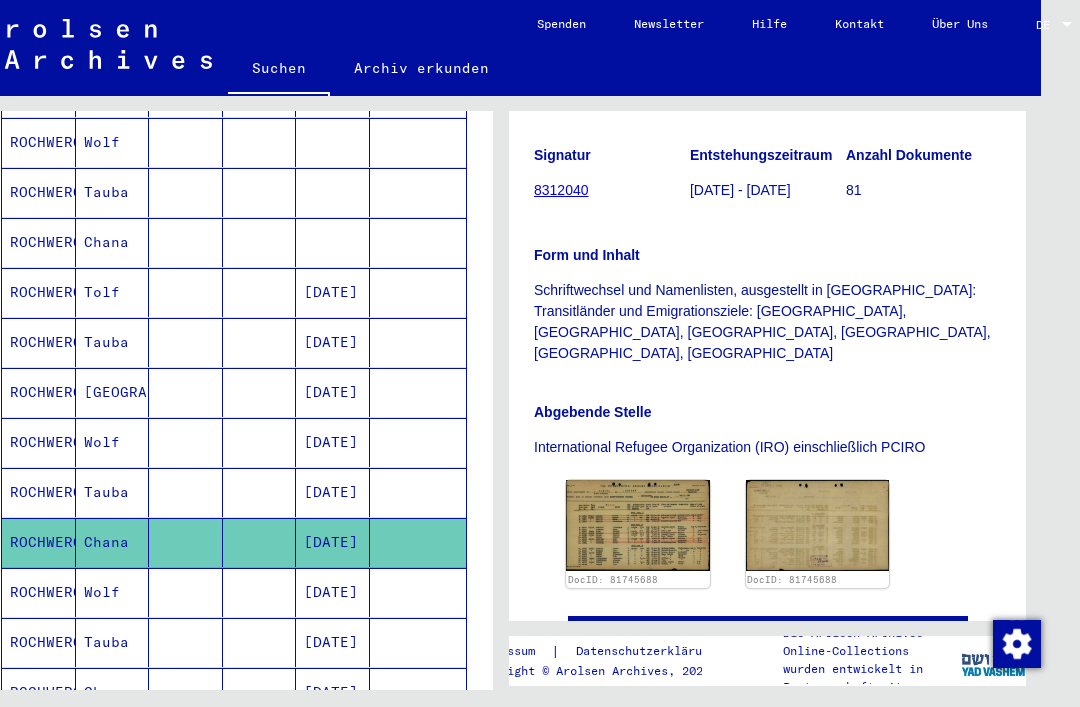 scroll, scrollTop: 704, scrollLeft: 0, axis: vertical 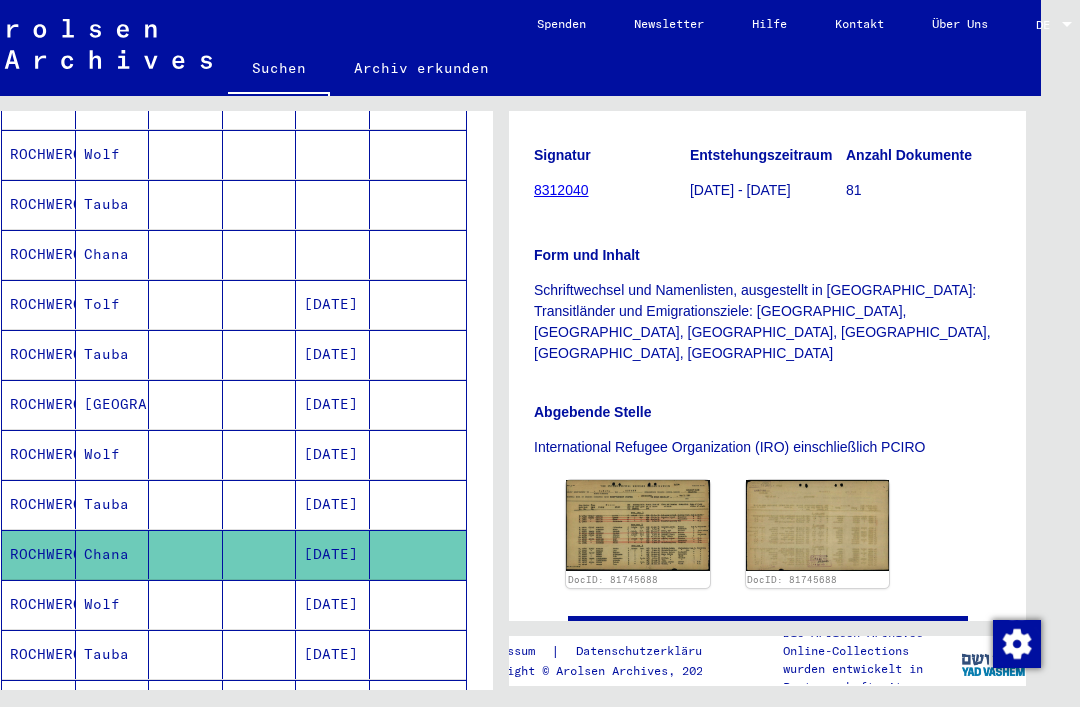 click on "Wolf" at bounding box center [113, 504] 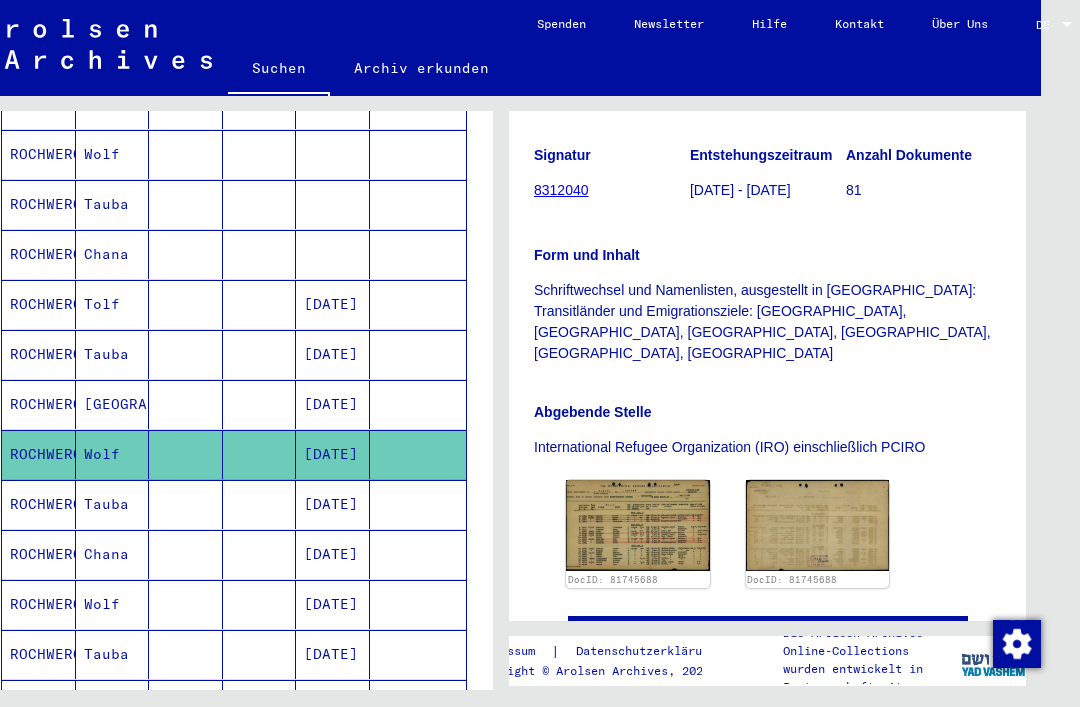 click on "Tolf" at bounding box center [113, 354] 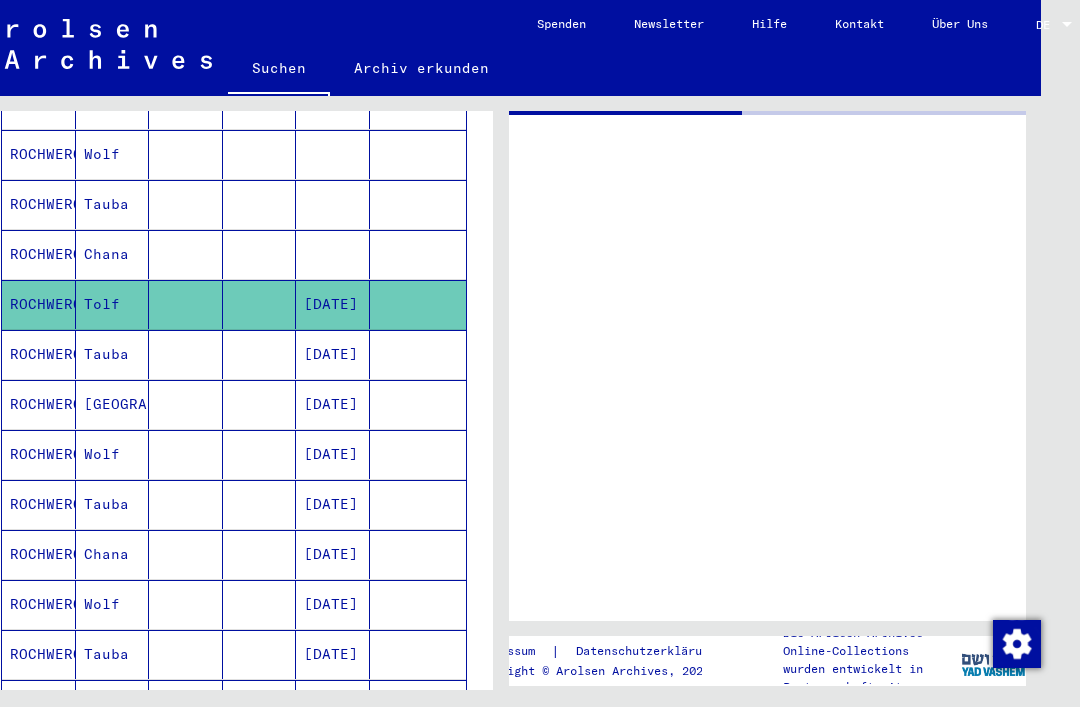 scroll, scrollTop: 0, scrollLeft: 0, axis: both 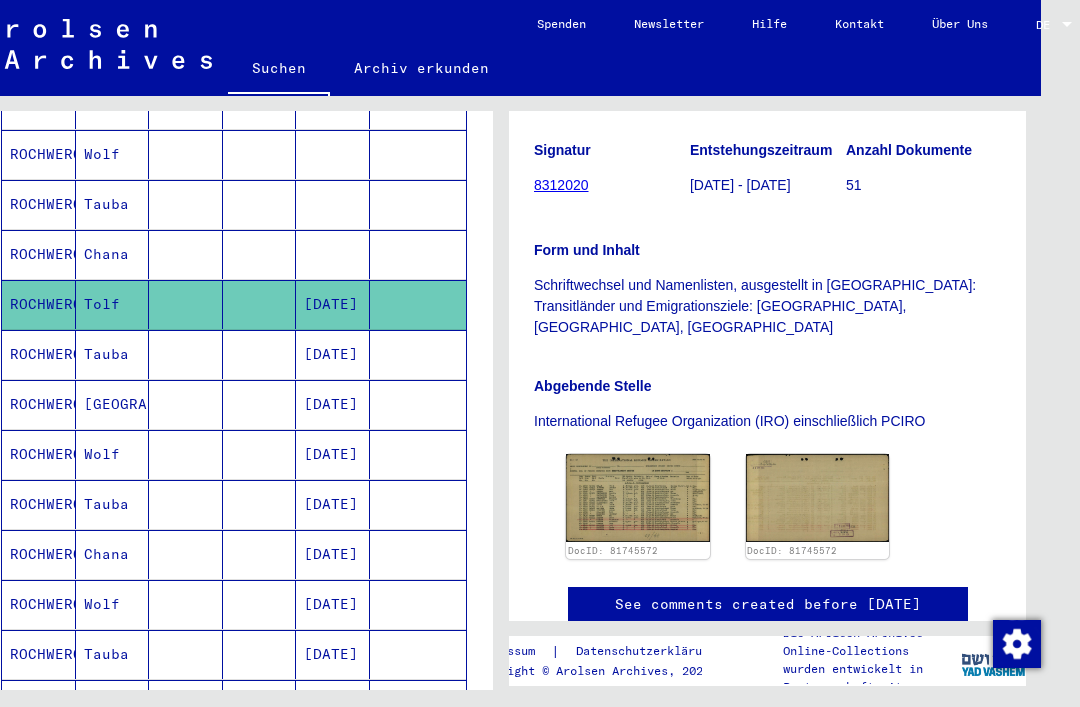 click 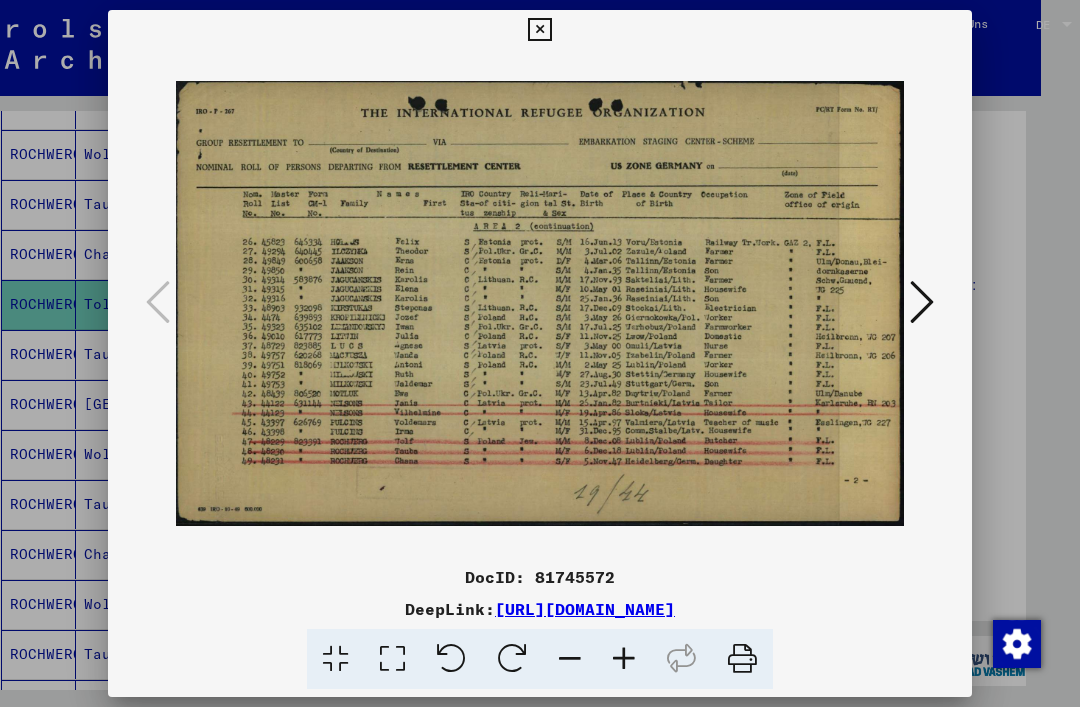 click at bounding box center (539, 30) 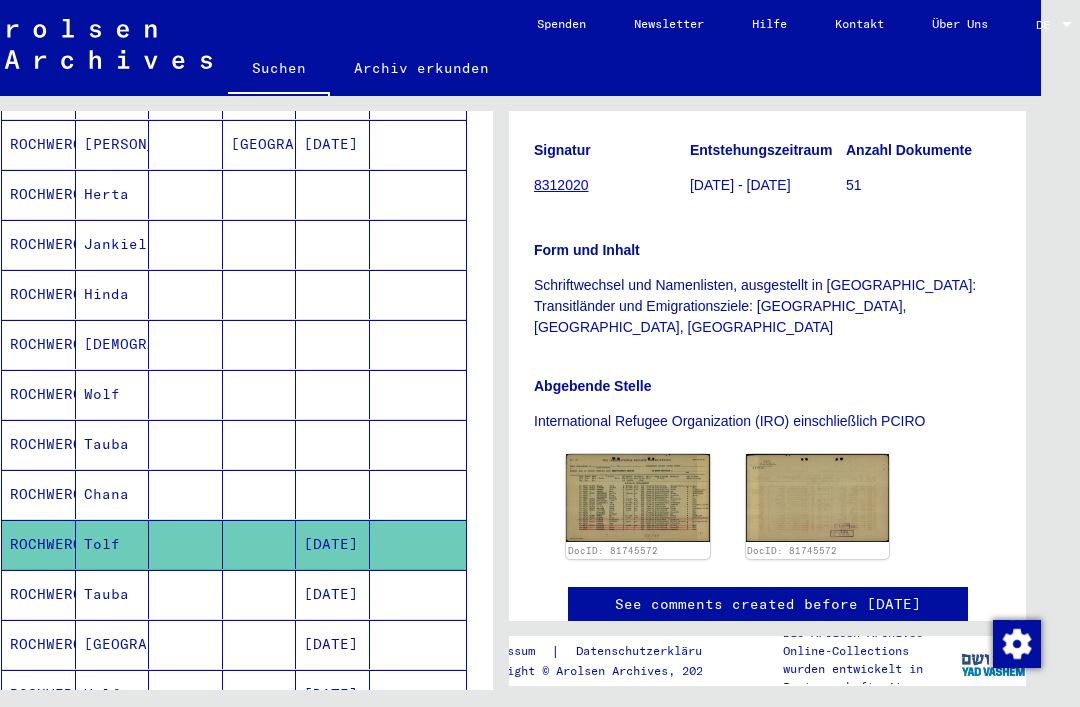 scroll, scrollTop: 463, scrollLeft: 0, axis: vertical 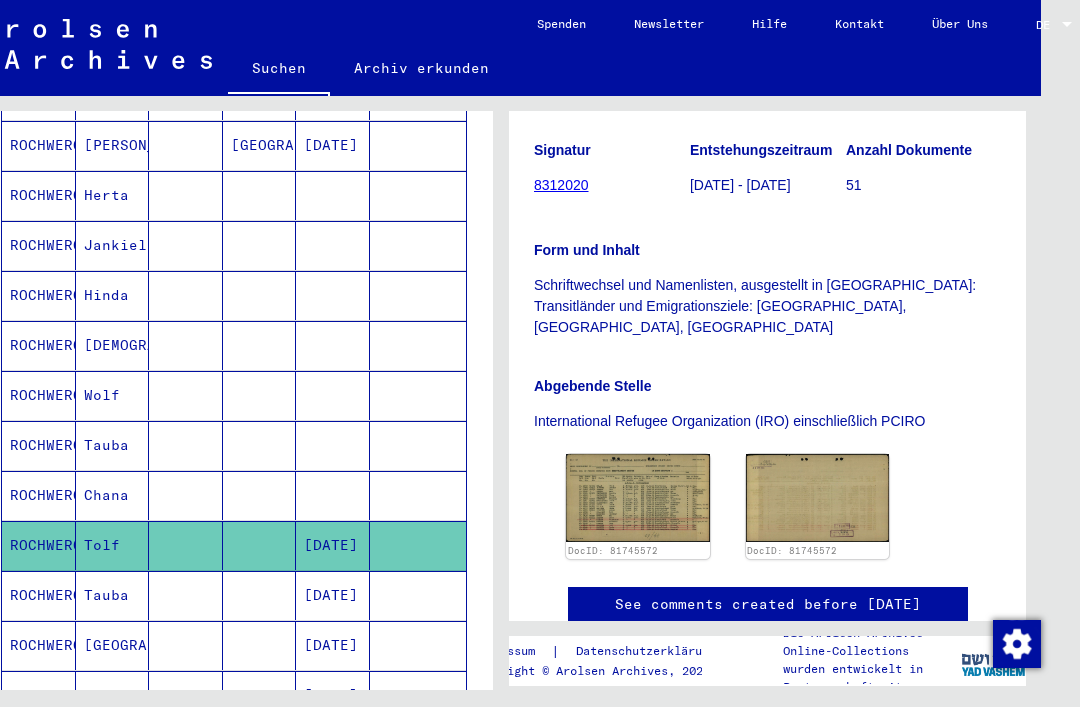 click on "Wolf" at bounding box center [113, 445] 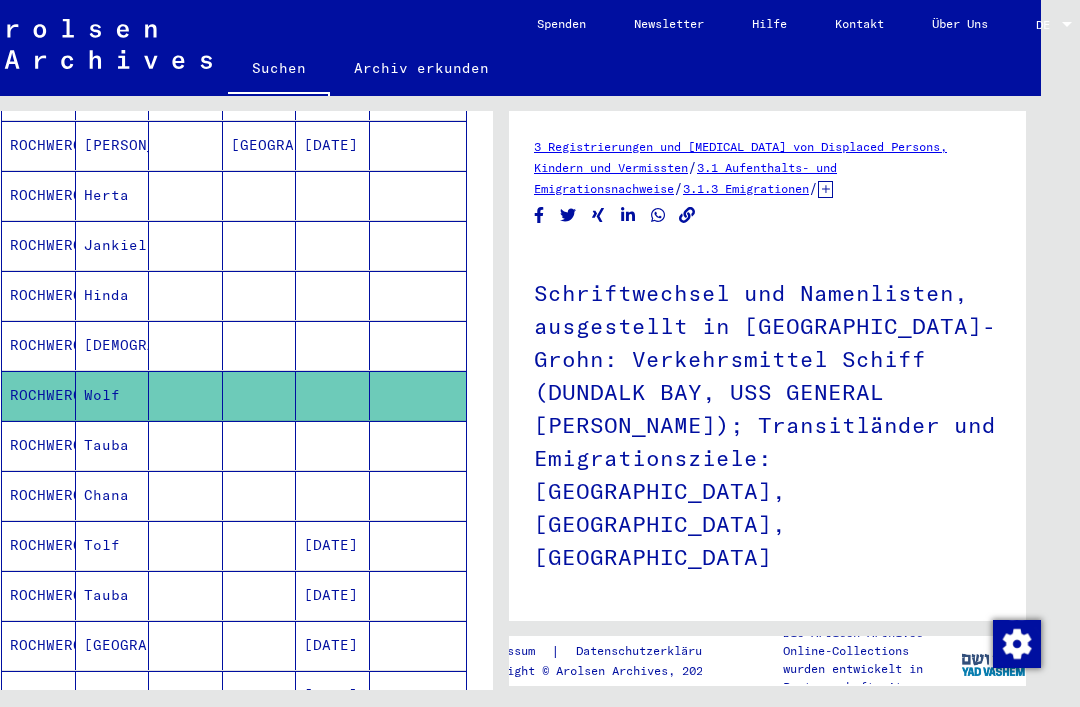 scroll, scrollTop: 0, scrollLeft: 0, axis: both 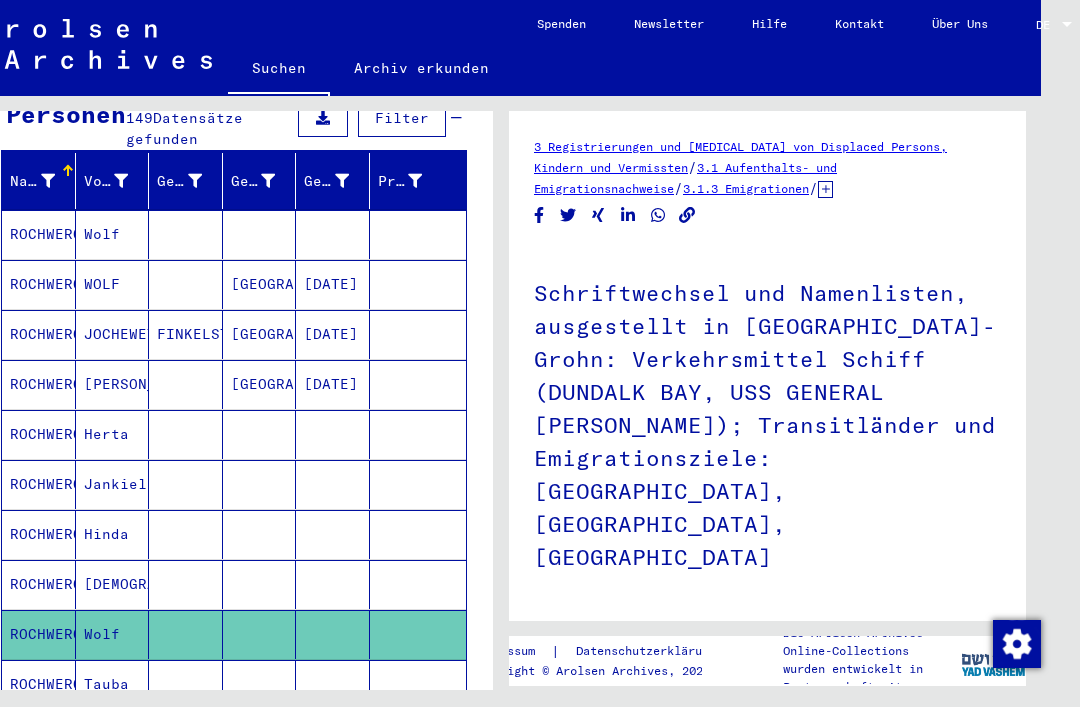 click on "[GEOGRAPHIC_DATA]" at bounding box center (260, 334) 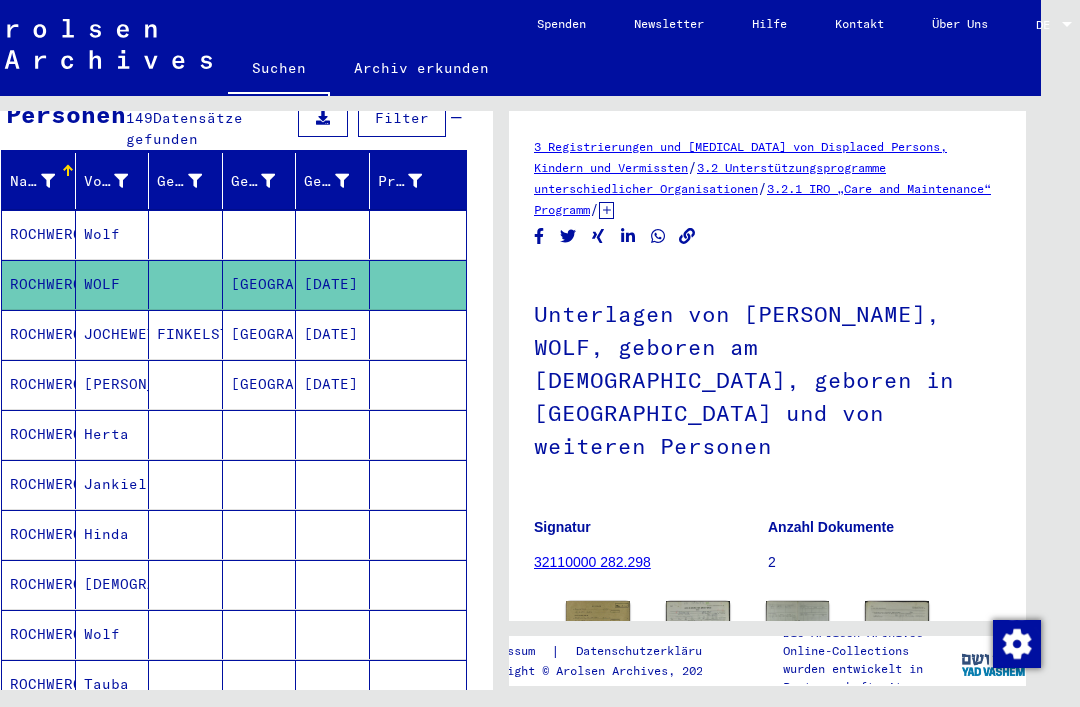 scroll, scrollTop: 0, scrollLeft: 0, axis: both 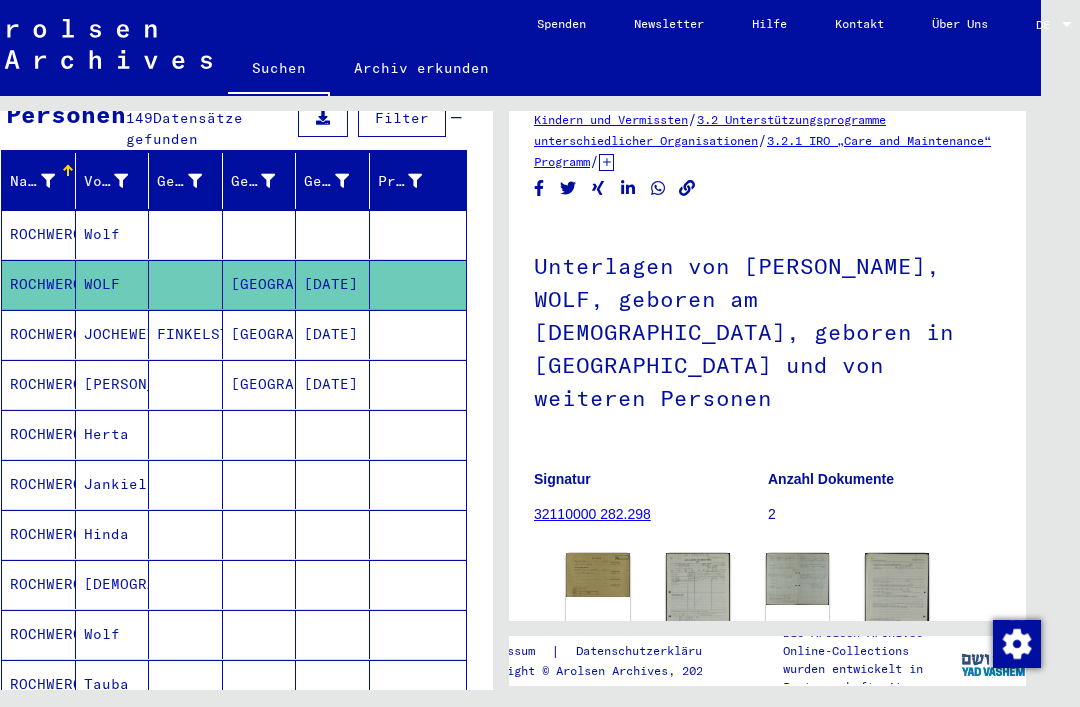 click 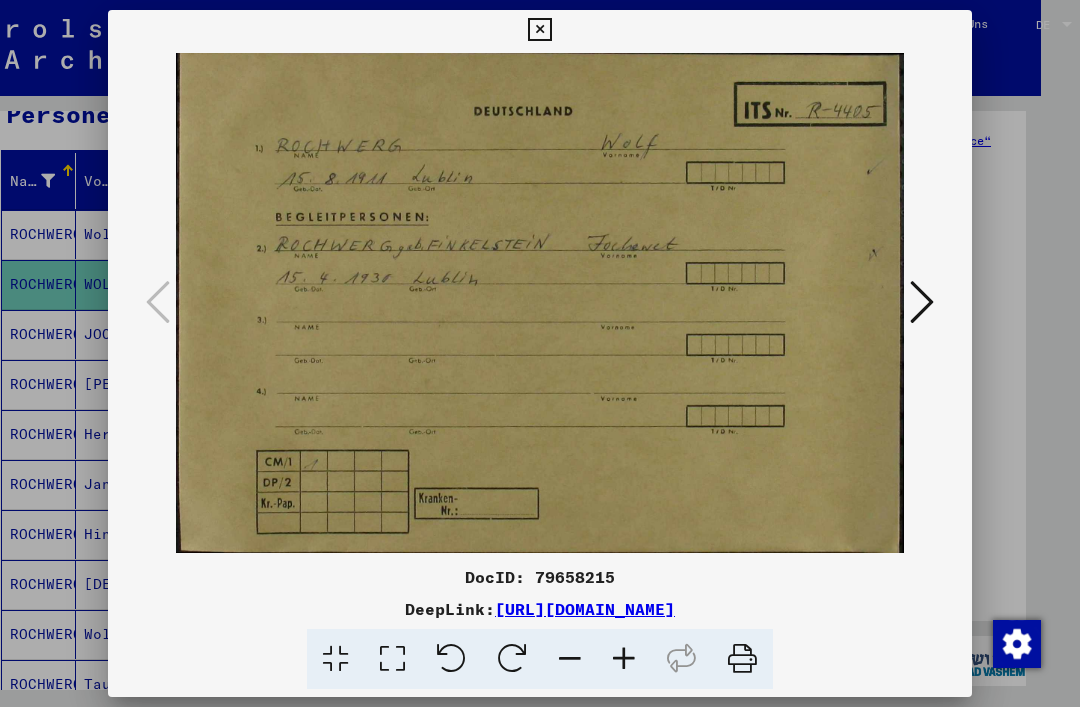 click at bounding box center (922, 302) 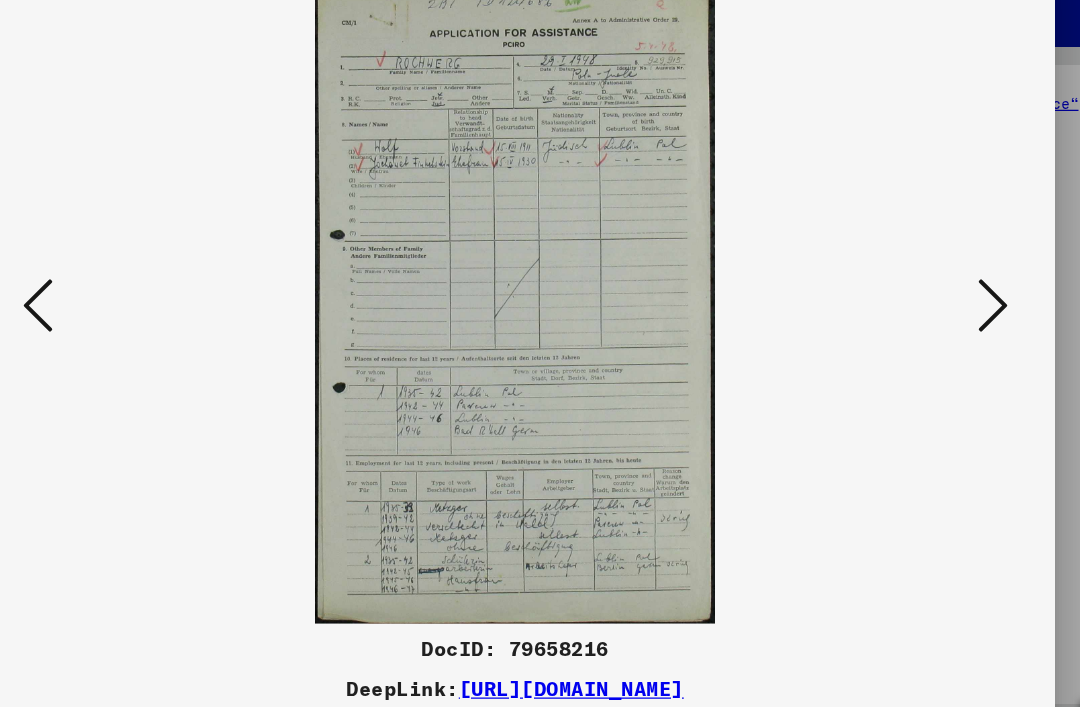 click at bounding box center (922, 302) 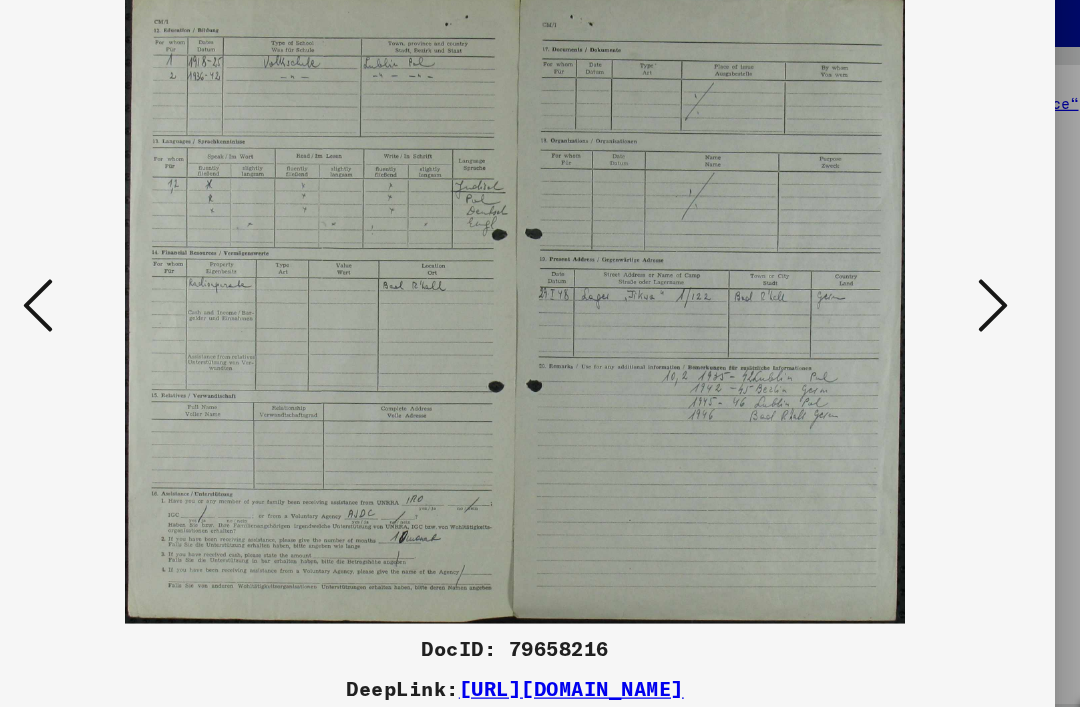 click at bounding box center [922, 302] 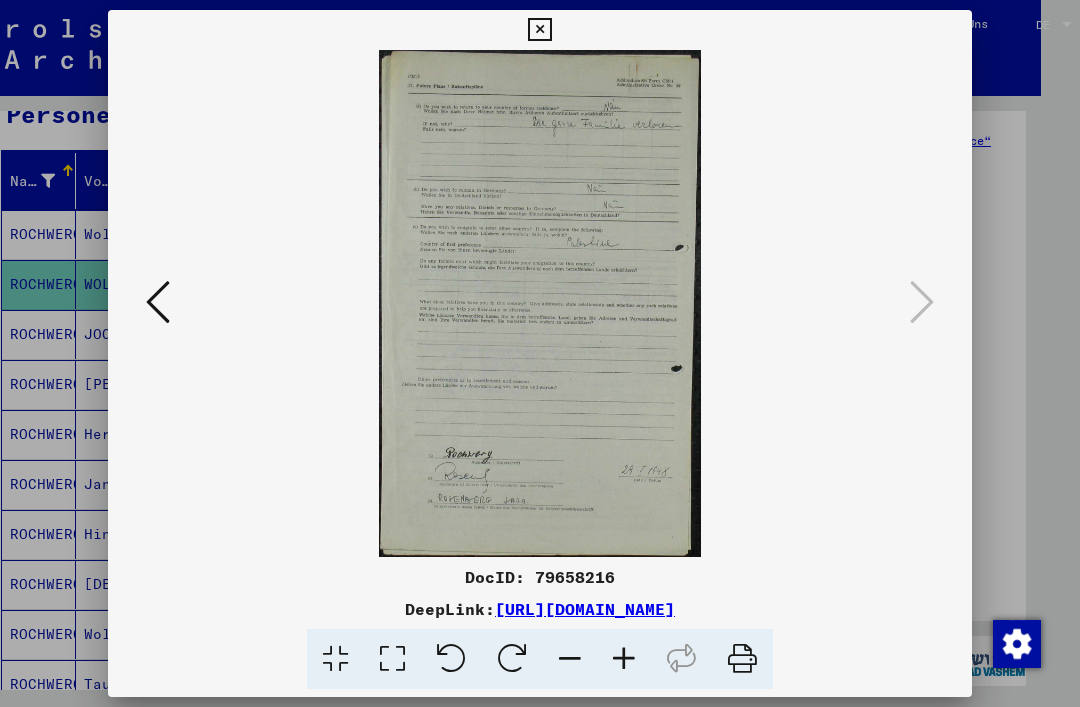 click at bounding box center [539, 30] 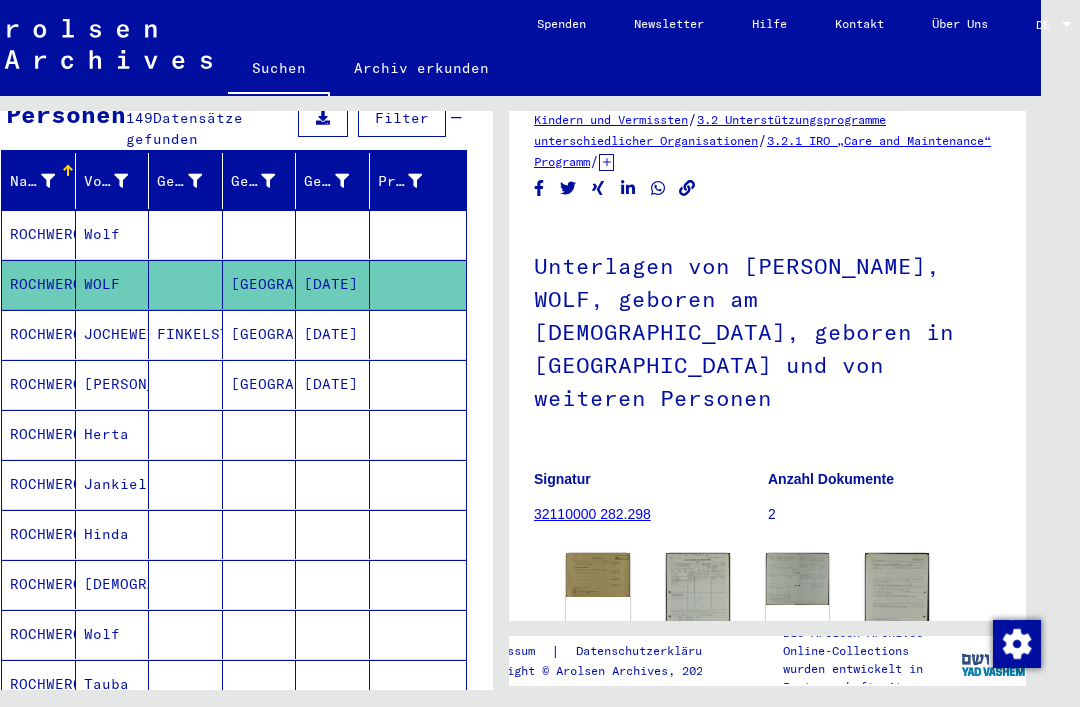 click on "Wolf" at bounding box center (113, 284) 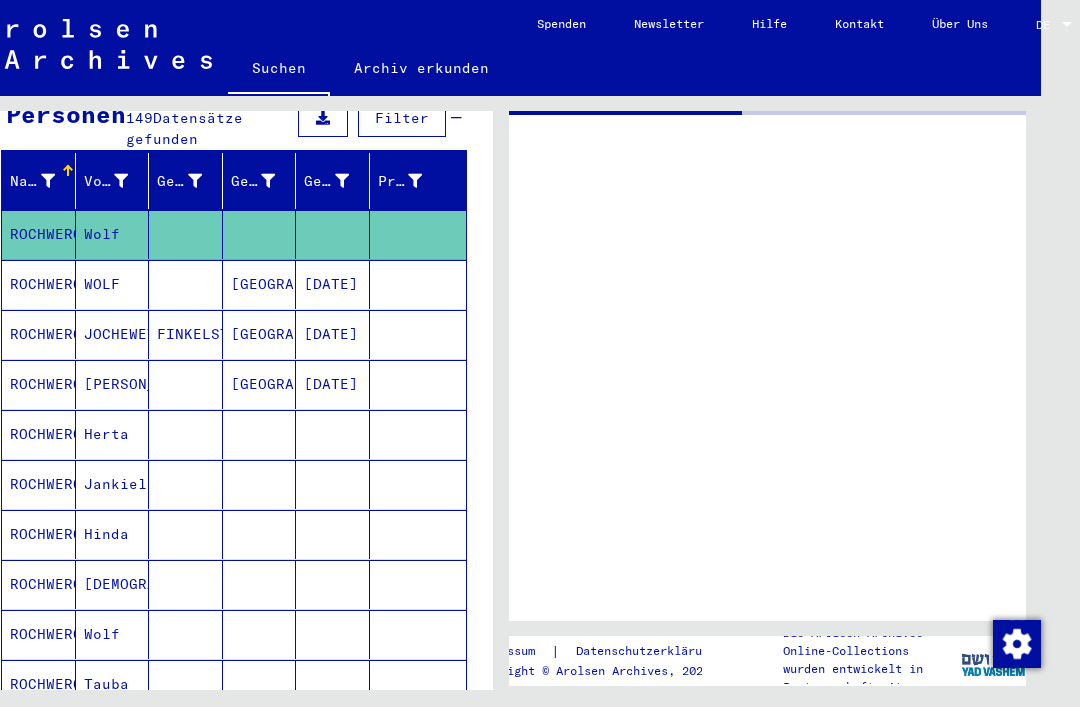 scroll, scrollTop: 0, scrollLeft: 0, axis: both 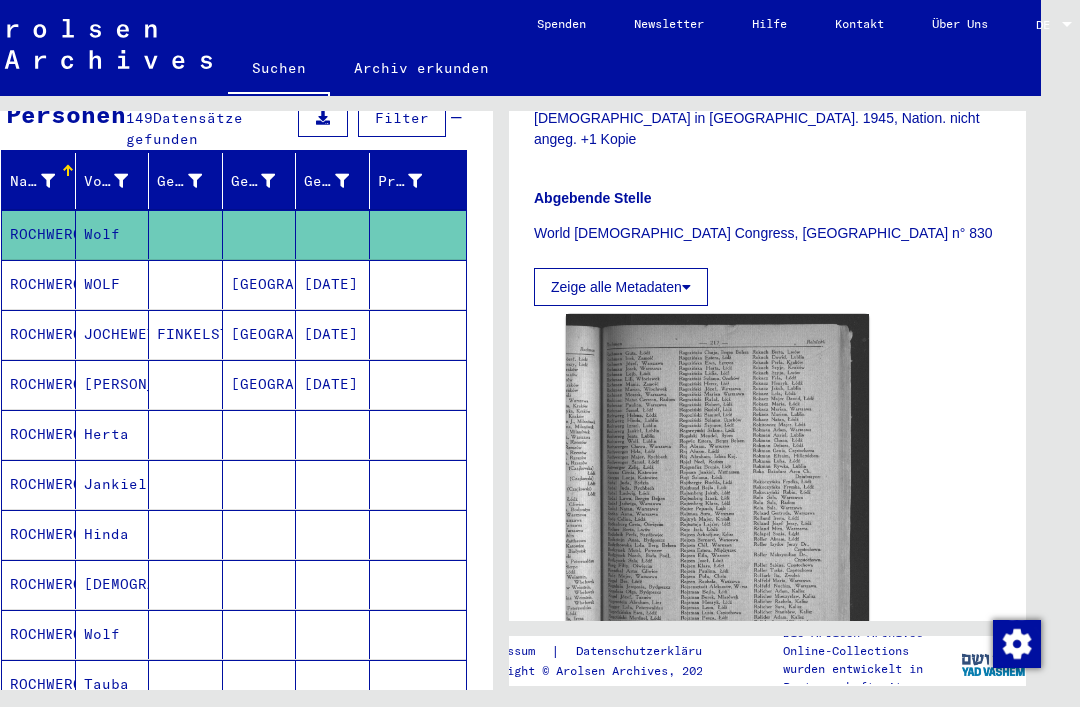 click 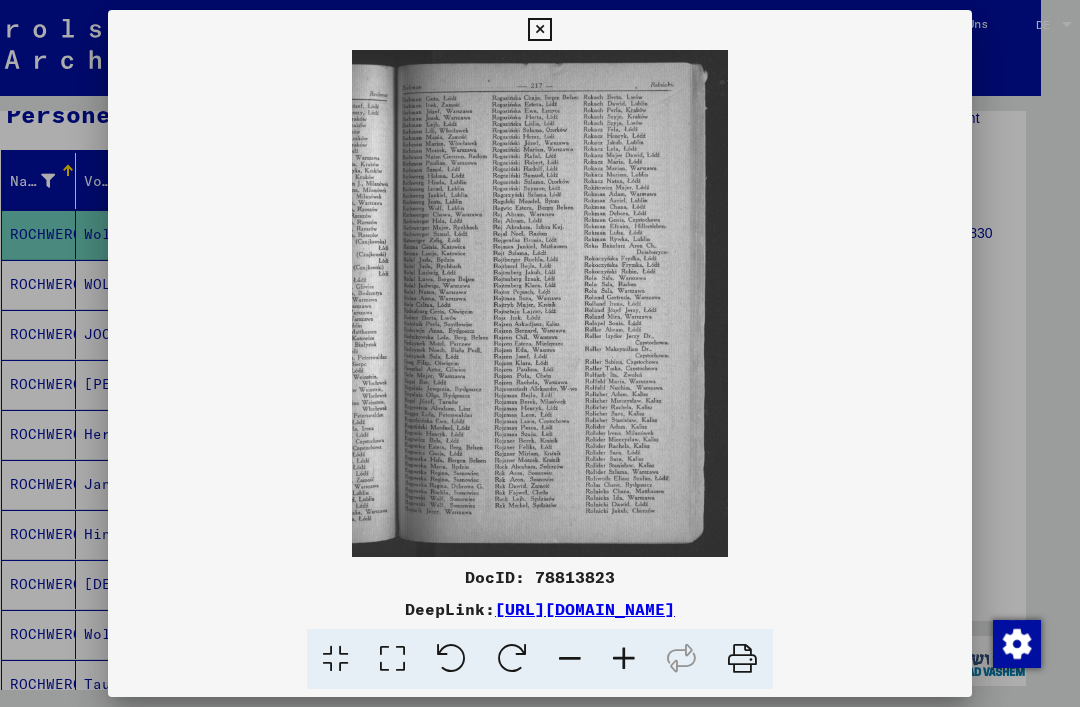 click at bounding box center (539, 30) 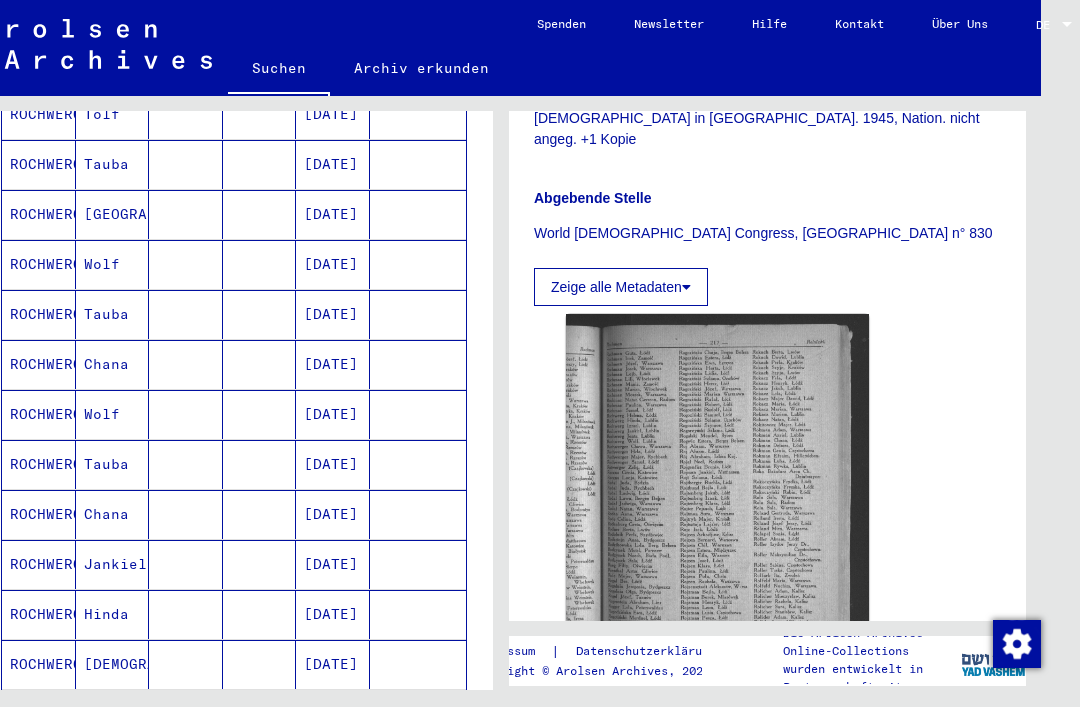 scroll, scrollTop: 891, scrollLeft: 0, axis: vertical 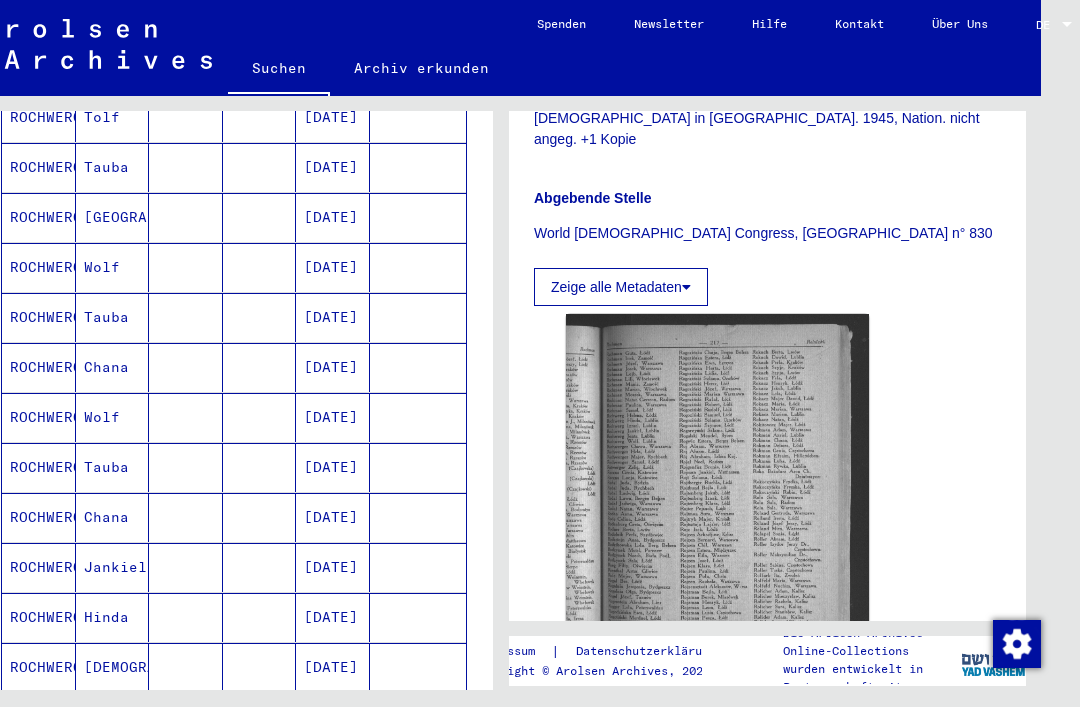 click on "Wolf" at bounding box center [113, 467] 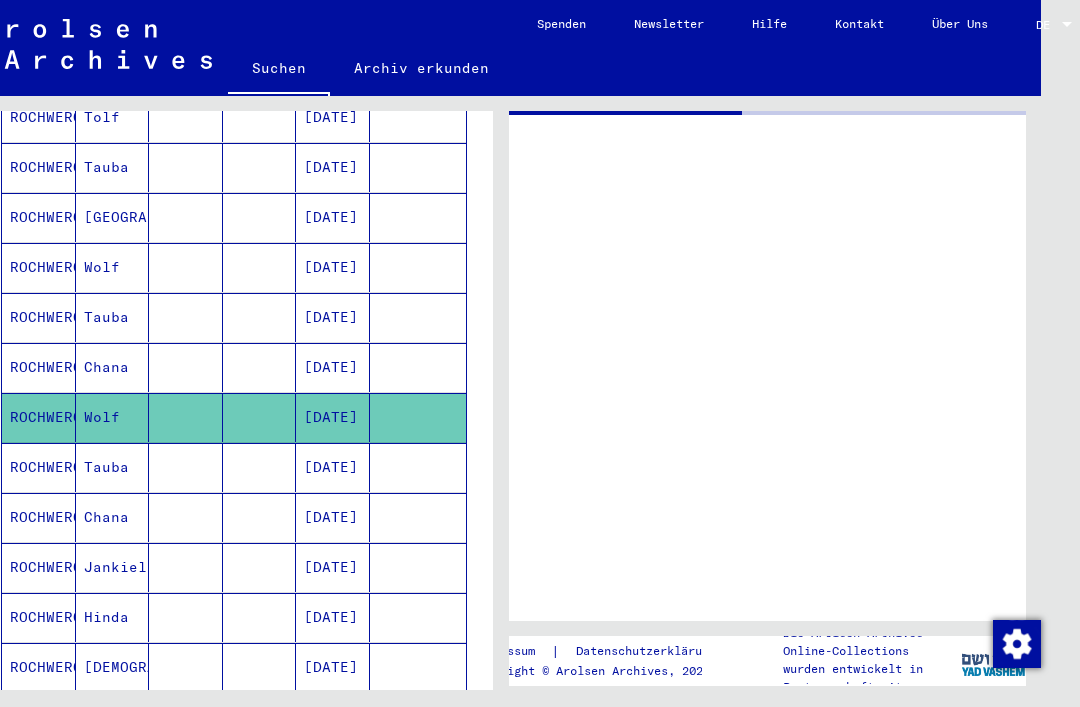 scroll, scrollTop: 0, scrollLeft: 0, axis: both 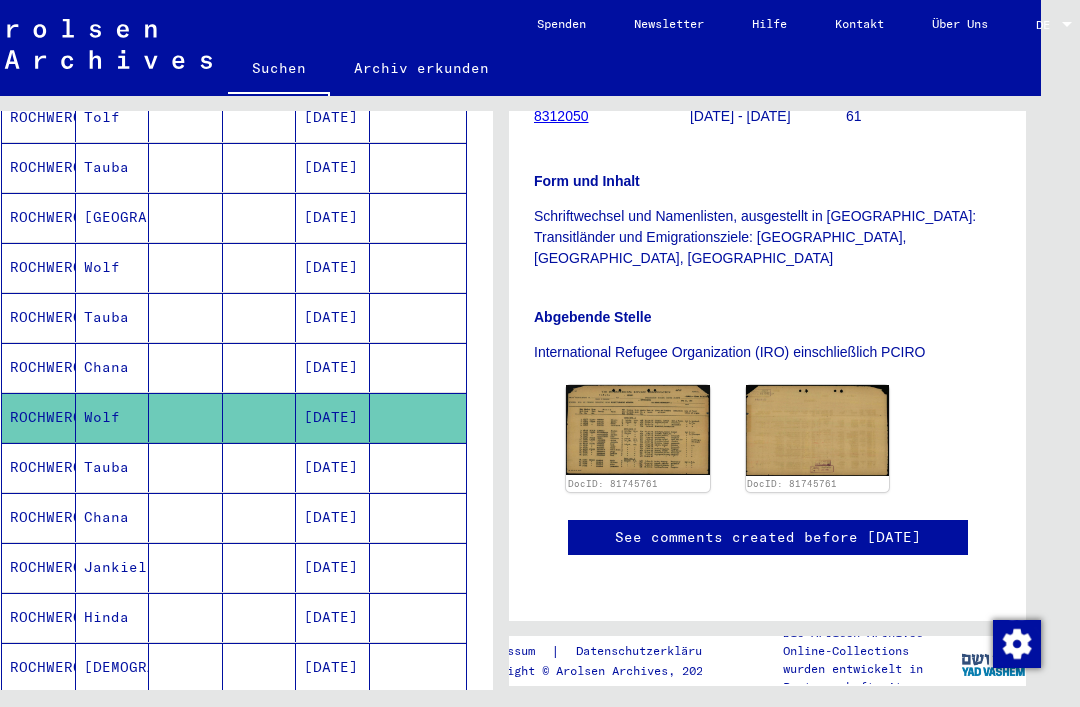 click 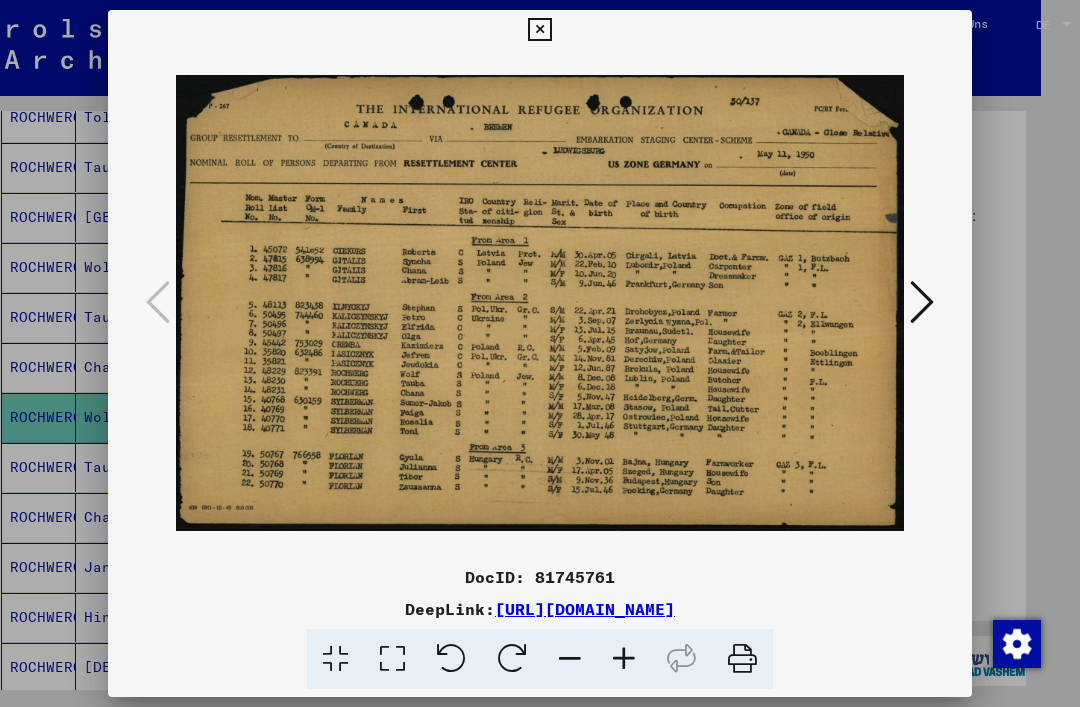 click at bounding box center [922, 302] 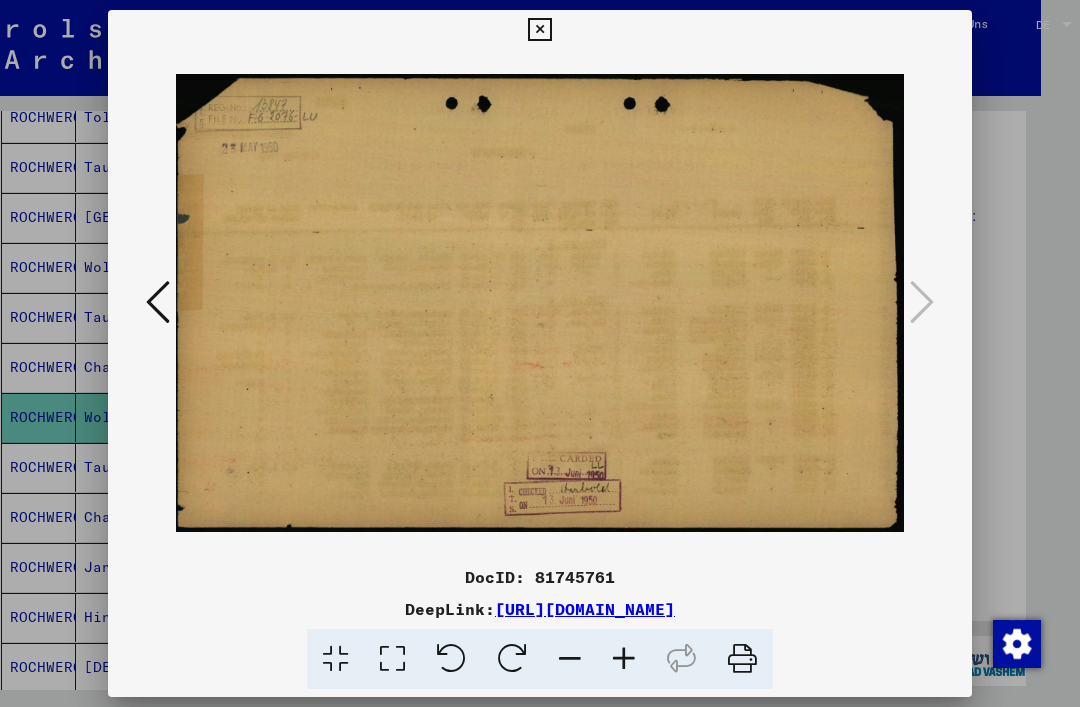 click at bounding box center (539, 30) 